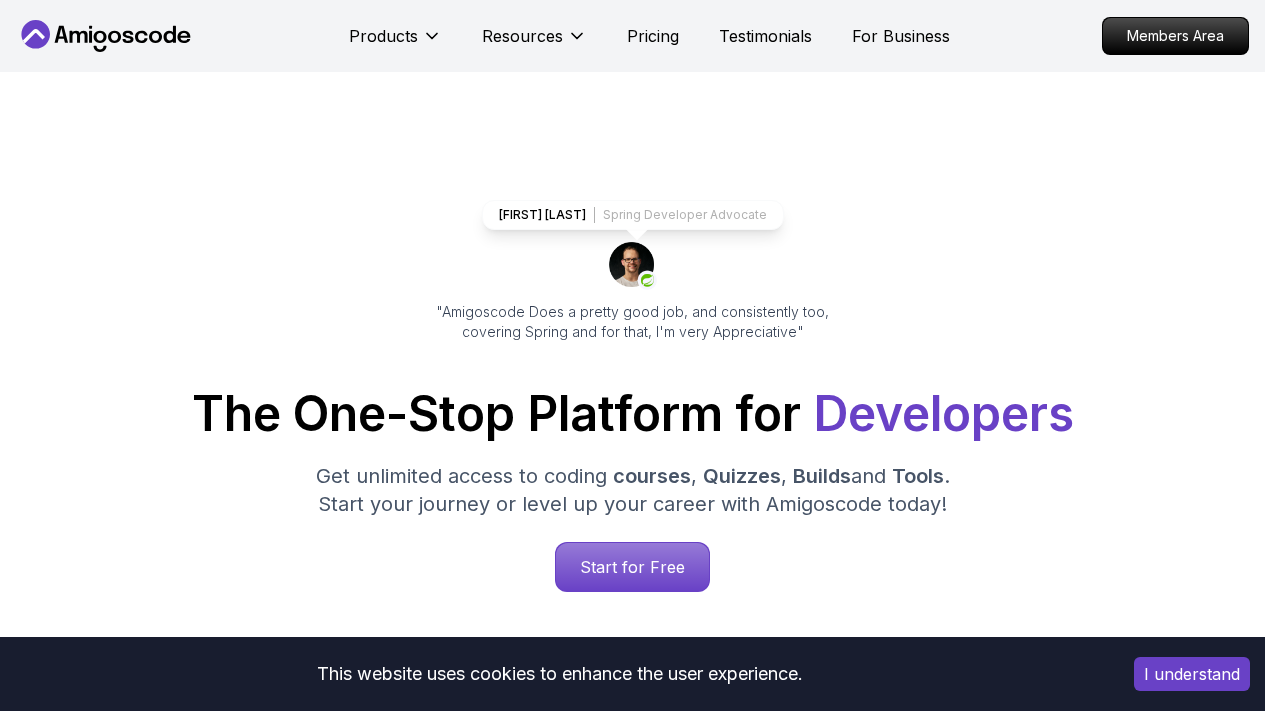 scroll, scrollTop: 0, scrollLeft: 0, axis: both 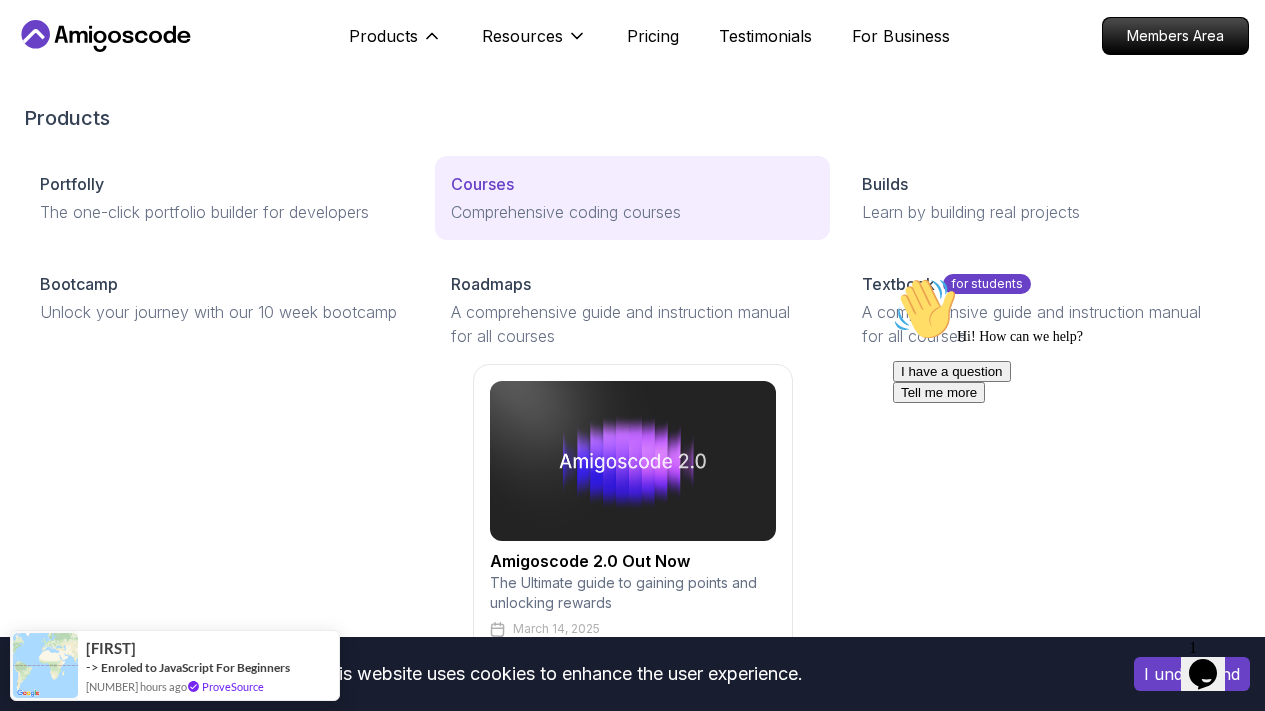 click on "Courses" at bounding box center [482, 184] 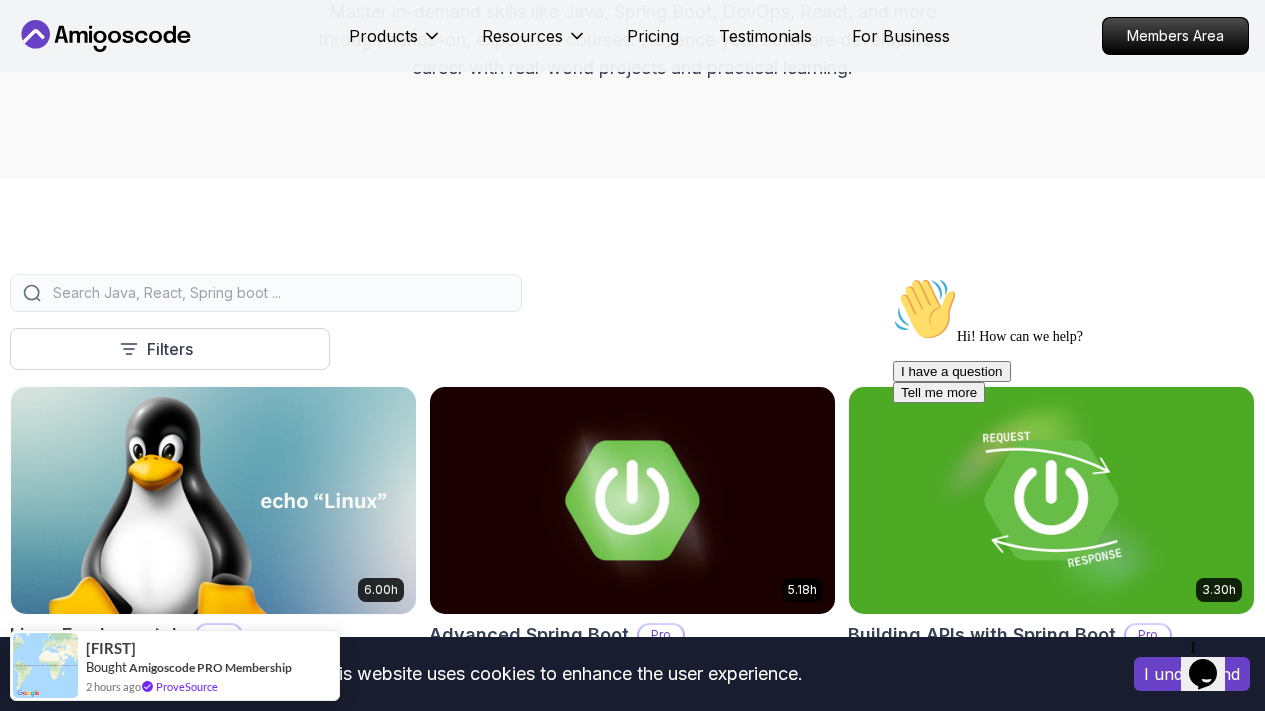scroll, scrollTop: 313, scrollLeft: 0, axis: vertical 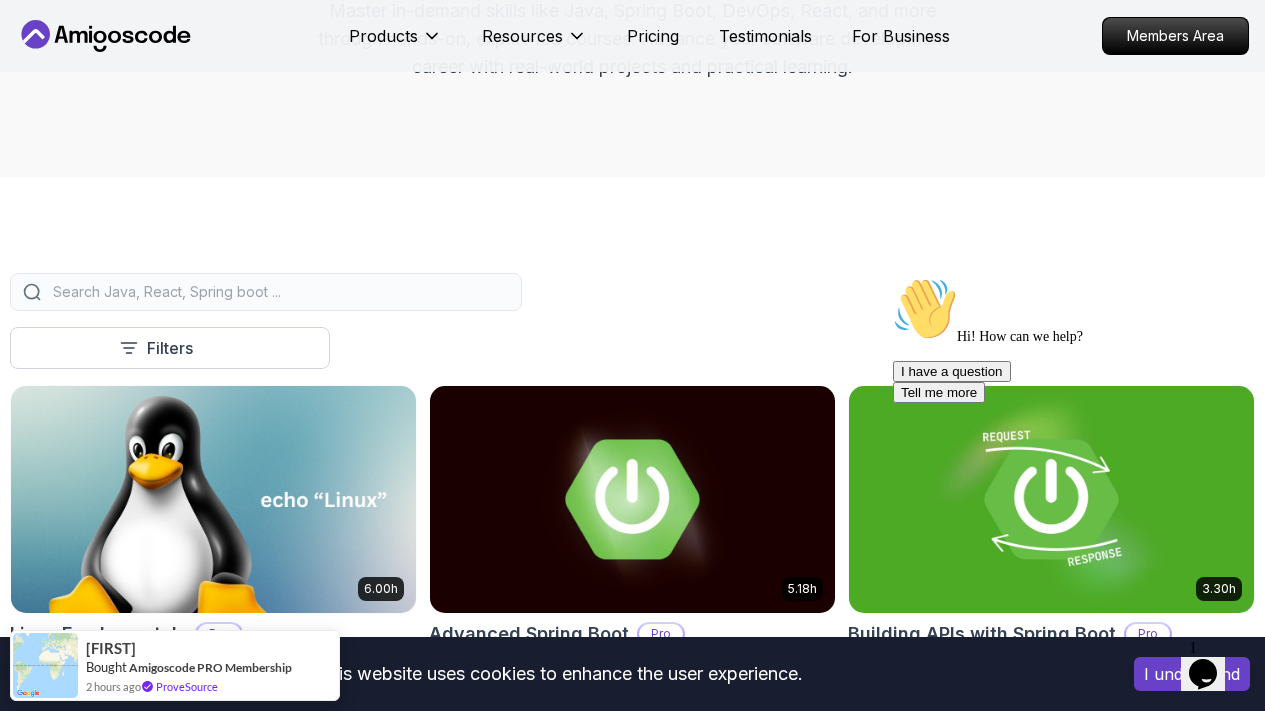 click on "Free" at bounding box center (0, 0) 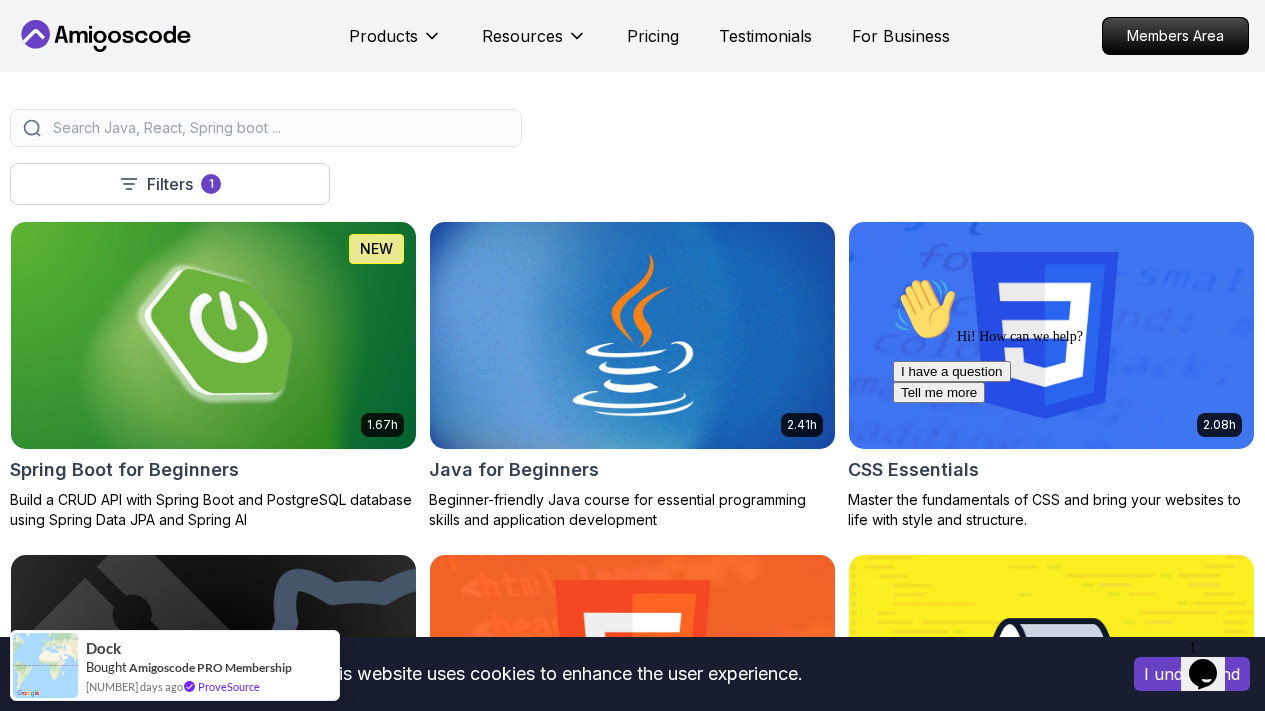 scroll, scrollTop: 488, scrollLeft: 0, axis: vertical 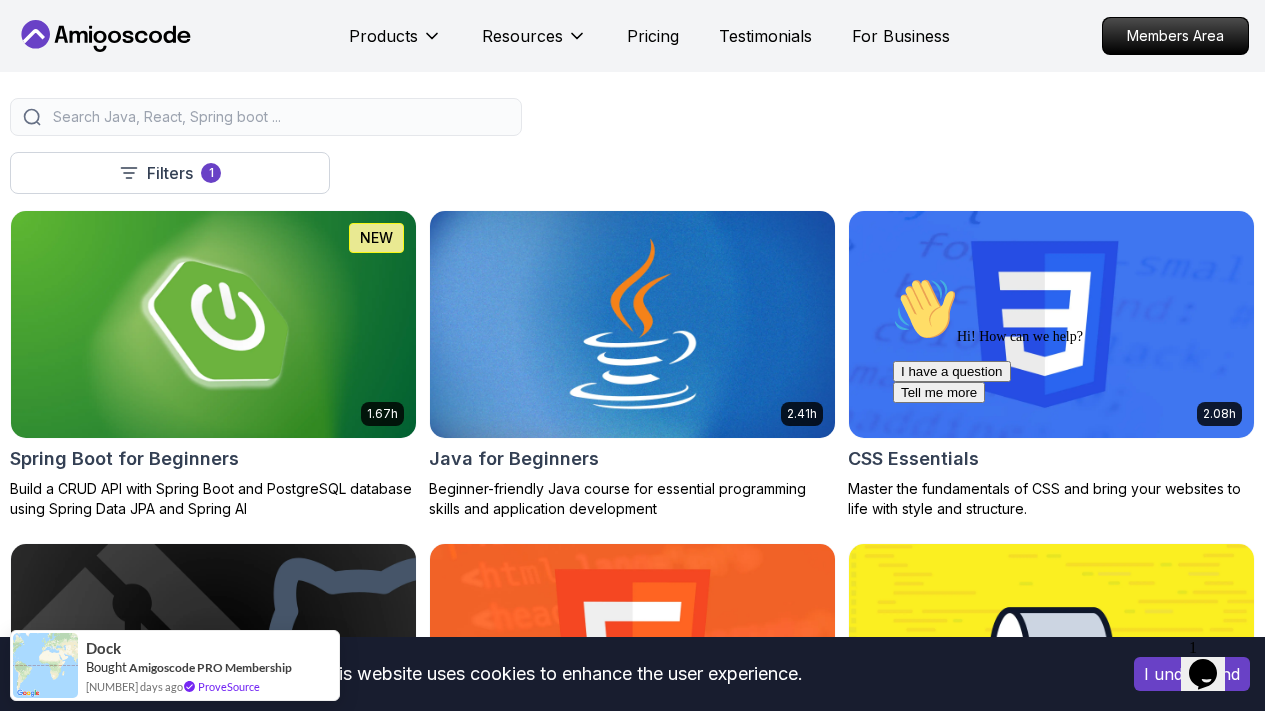 click at bounding box center (632, 324) 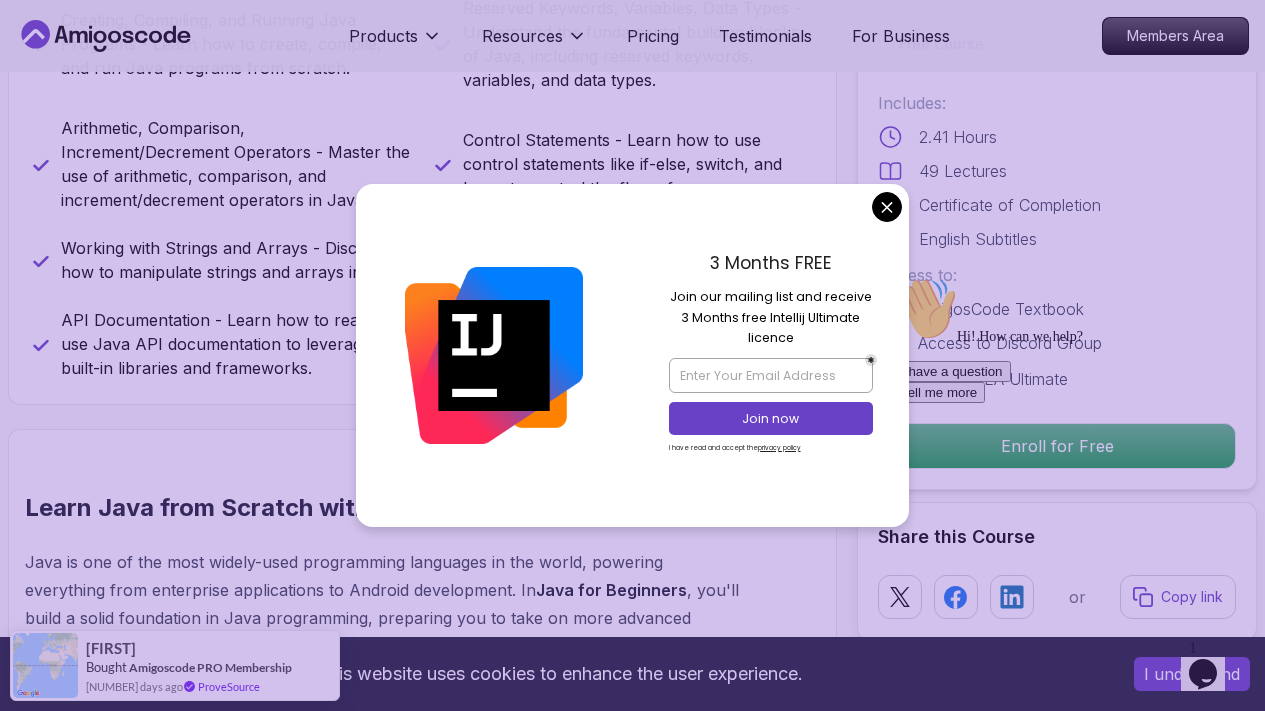 scroll, scrollTop: 1215, scrollLeft: 0, axis: vertical 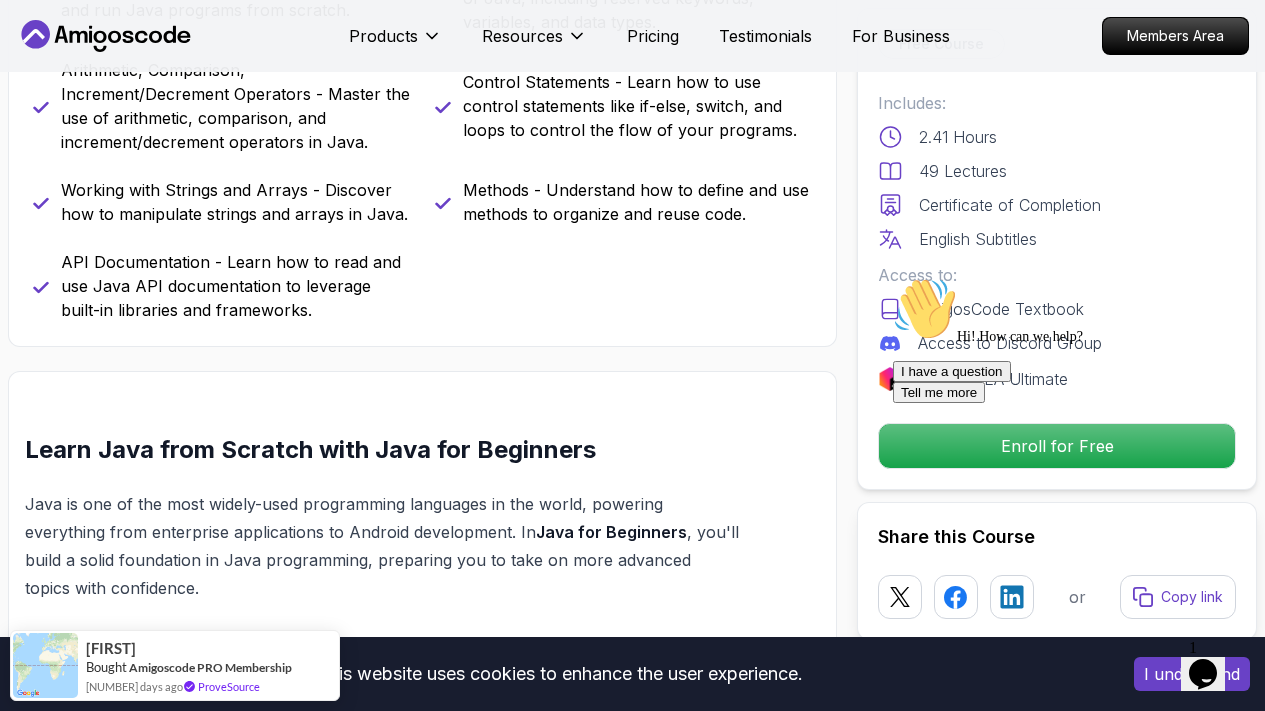 click on "This website uses cookies to enhance the user experience. I understand Products Resources Pricing Testimonials For Business Members Area Products Resources Pricing Testimonials For Business Members Area Java for Beginners Beginner-friendly Java course for essential programming skills and application development Mama Samba Braima Djalo  /   Instructor Free Course Includes: 2.41 Hours 49 Lectures Certificate of Completion English Subtitles Access to: AmigosCode Textbook Access to Discord Group IntelliJ IDEA Ultimate Enroll for Free Share this Course or Copy link Got a Team of 5 or More? With one subscription, give your entire team access to all courses and features. Check our Business Plan Mama Samba Braima Djalo  /   Instructor What you will learn java intellij terminal bash Java Usages - Learn the various applications and use cases of Java in the real world. Compiled vs Interpreted, Static vs Dynamic Typing - Understand the differences between compiled and interpreted languages, and static vs dynamic typing." at bounding box center [632, 3489] 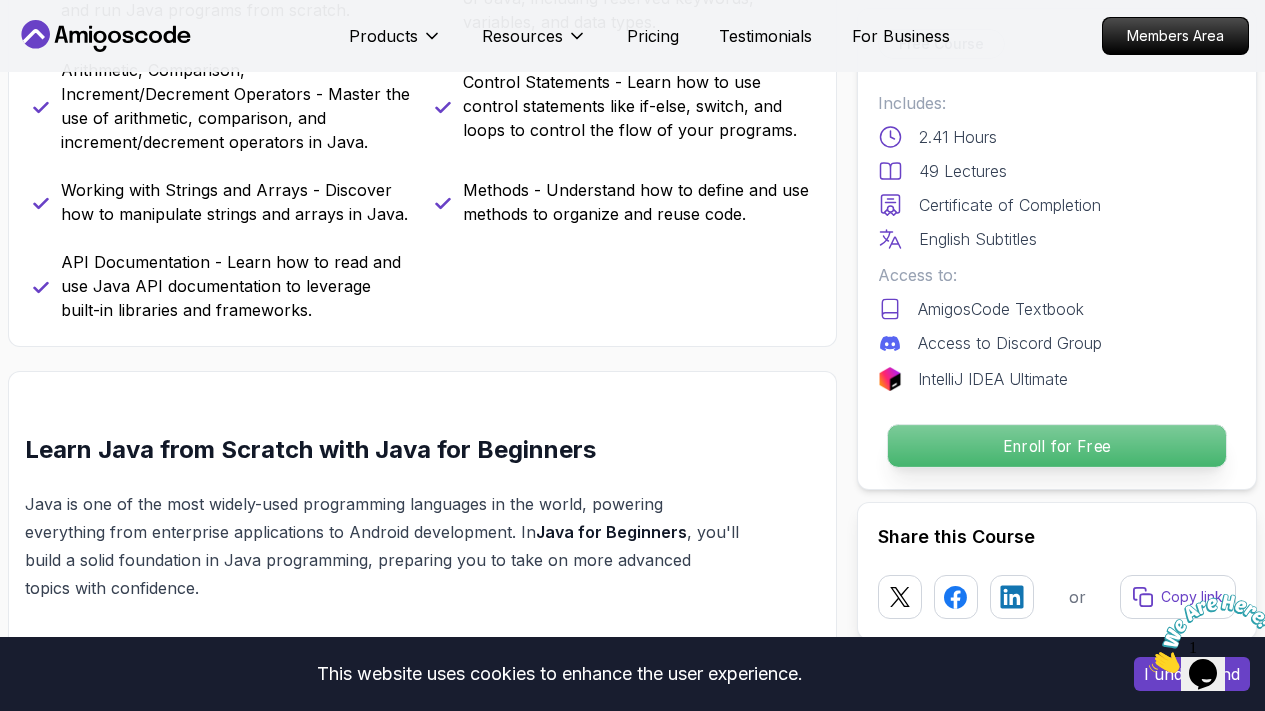 click on "Enroll for Free" at bounding box center [1057, 446] 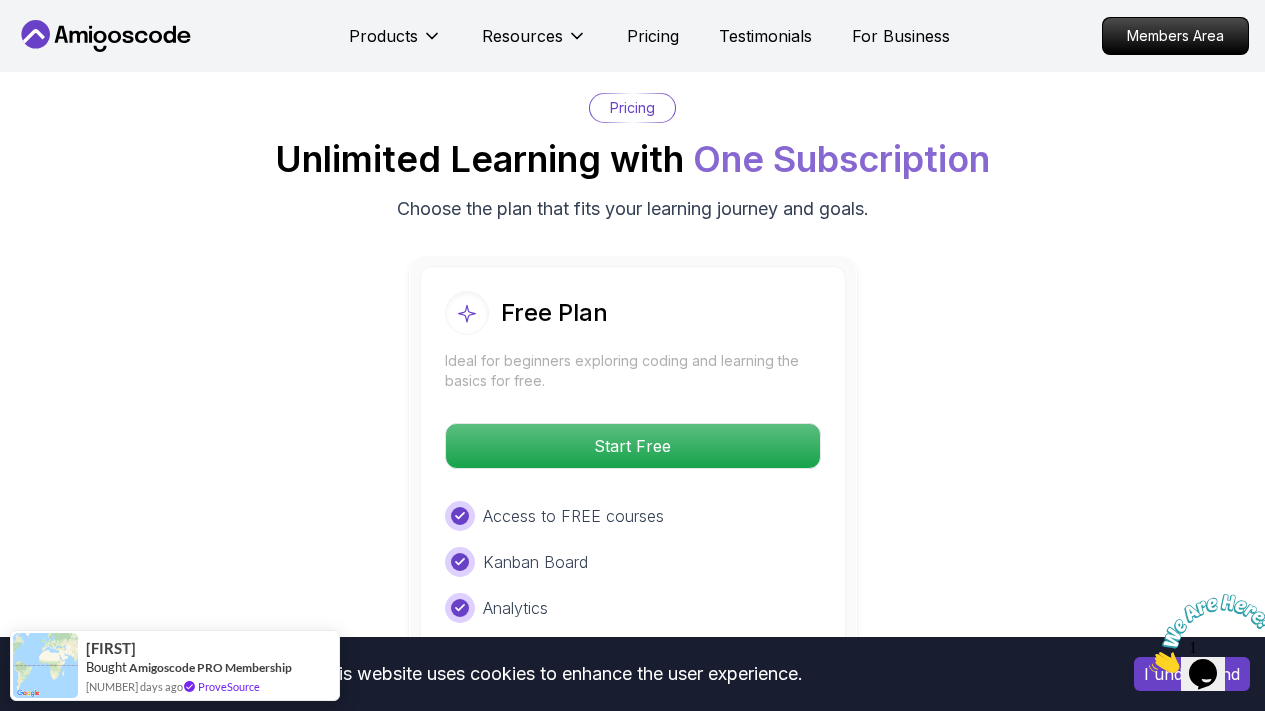 scroll, scrollTop: 4046, scrollLeft: 0, axis: vertical 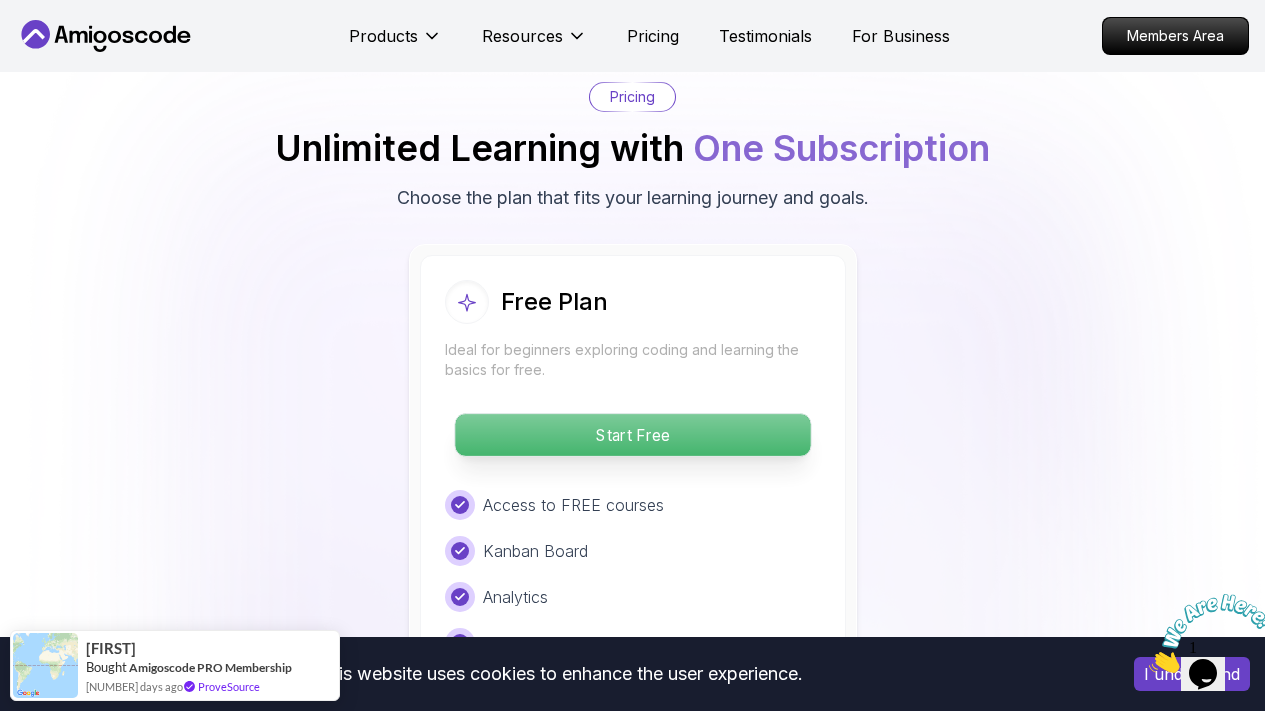click on "Start Free" at bounding box center [632, 435] 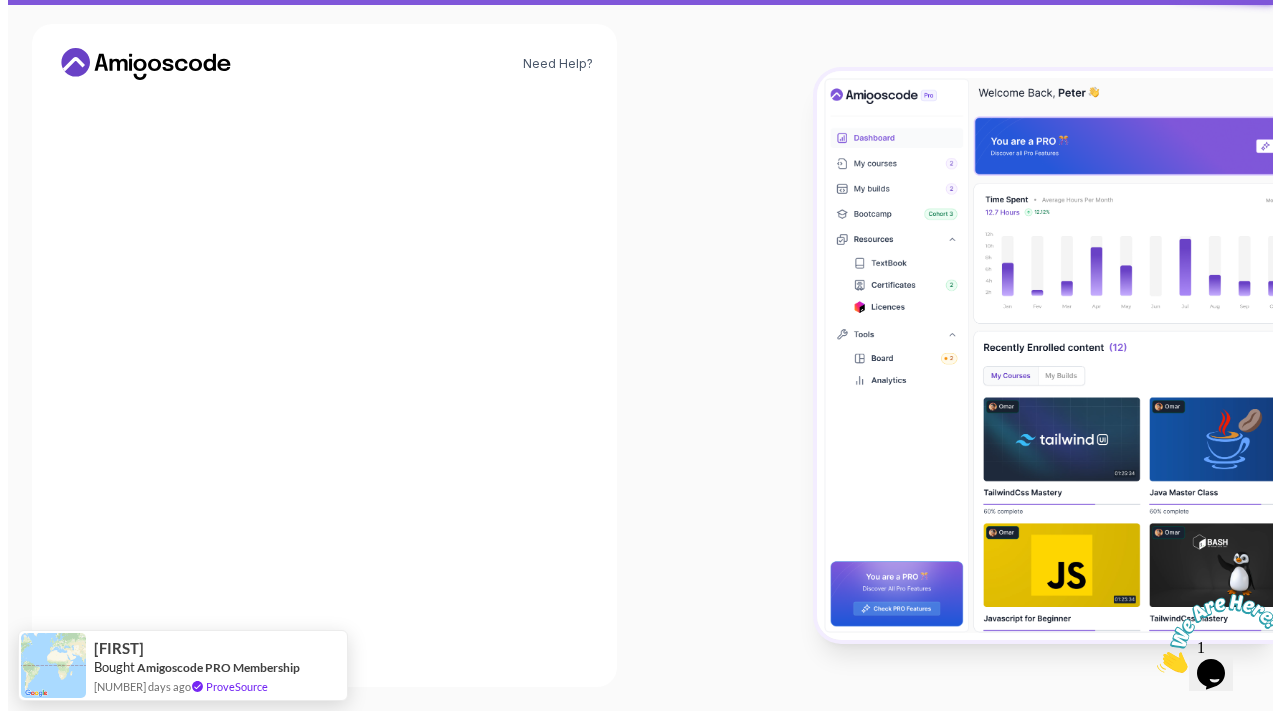 scroll, scrollTop: 0, scrollLeft: 0, axis: both 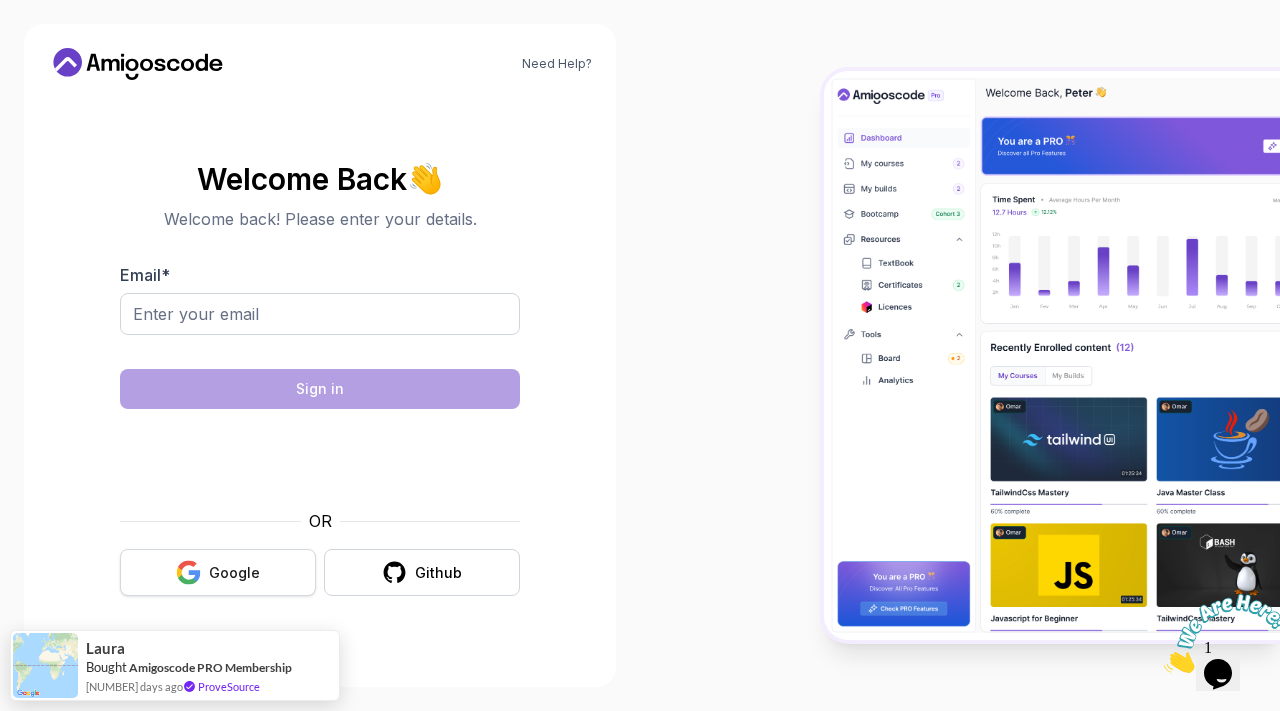 click on "Google" at bounding box center [218, 572] 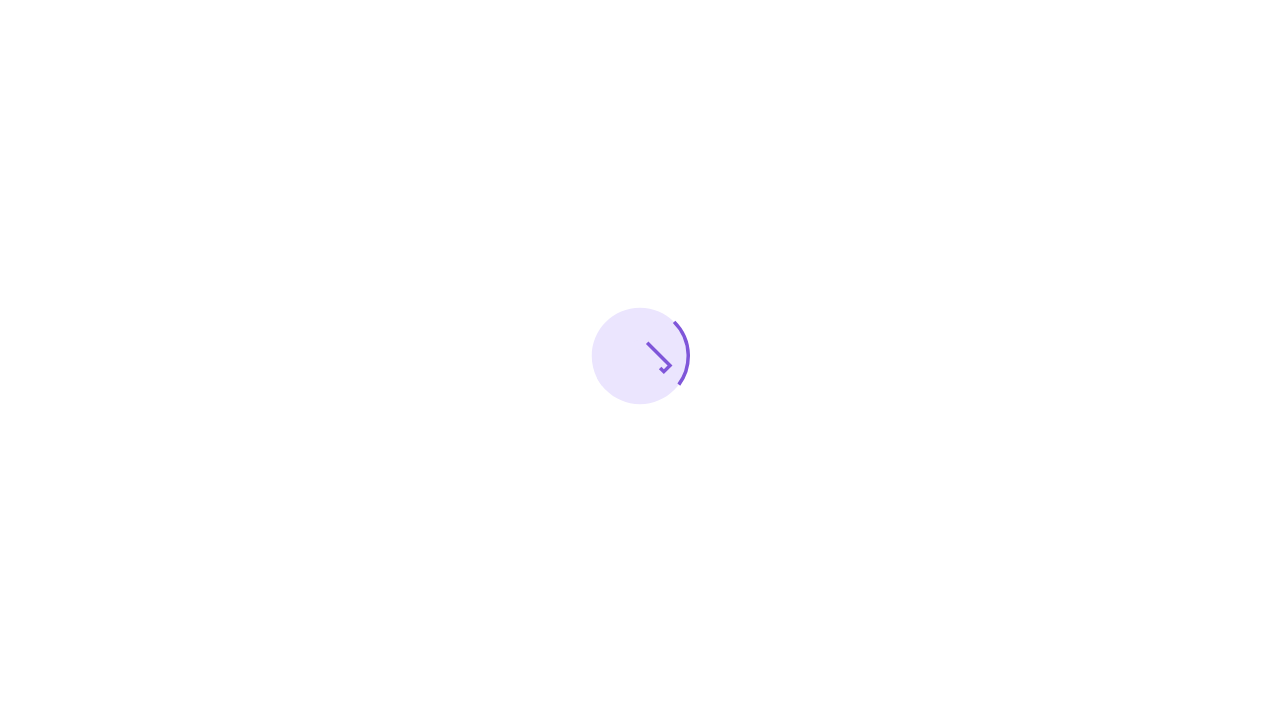 scroll, scrollTop: 0, scrollLeft: 0, axis: both 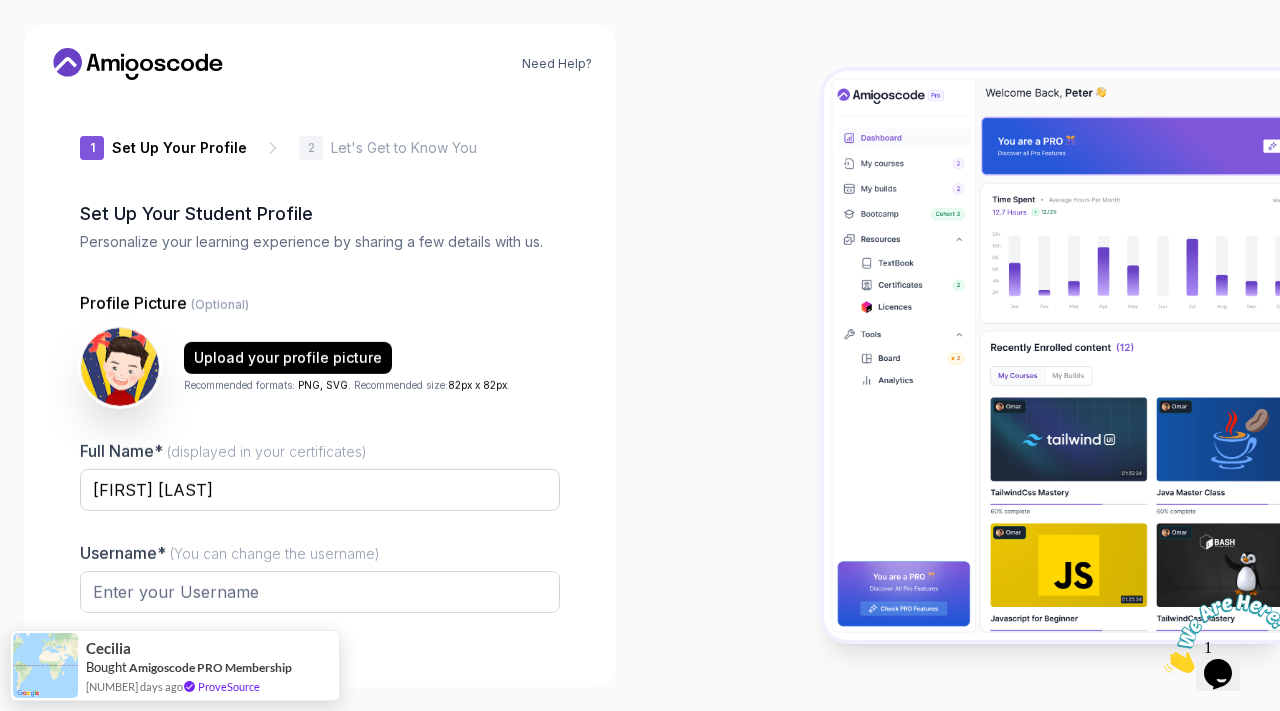 type on "brightmongooseb1b6f" 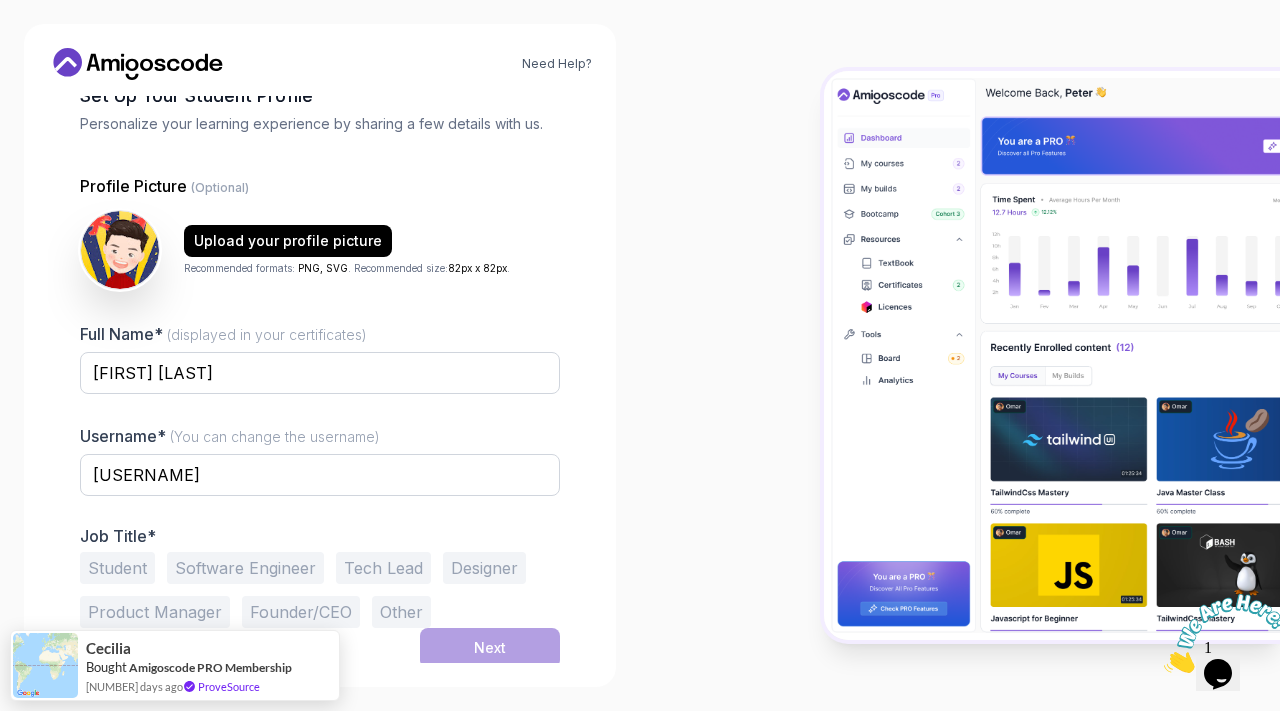 scroll, scrollTop: 123, scrollLeft: 0, axis: vertical 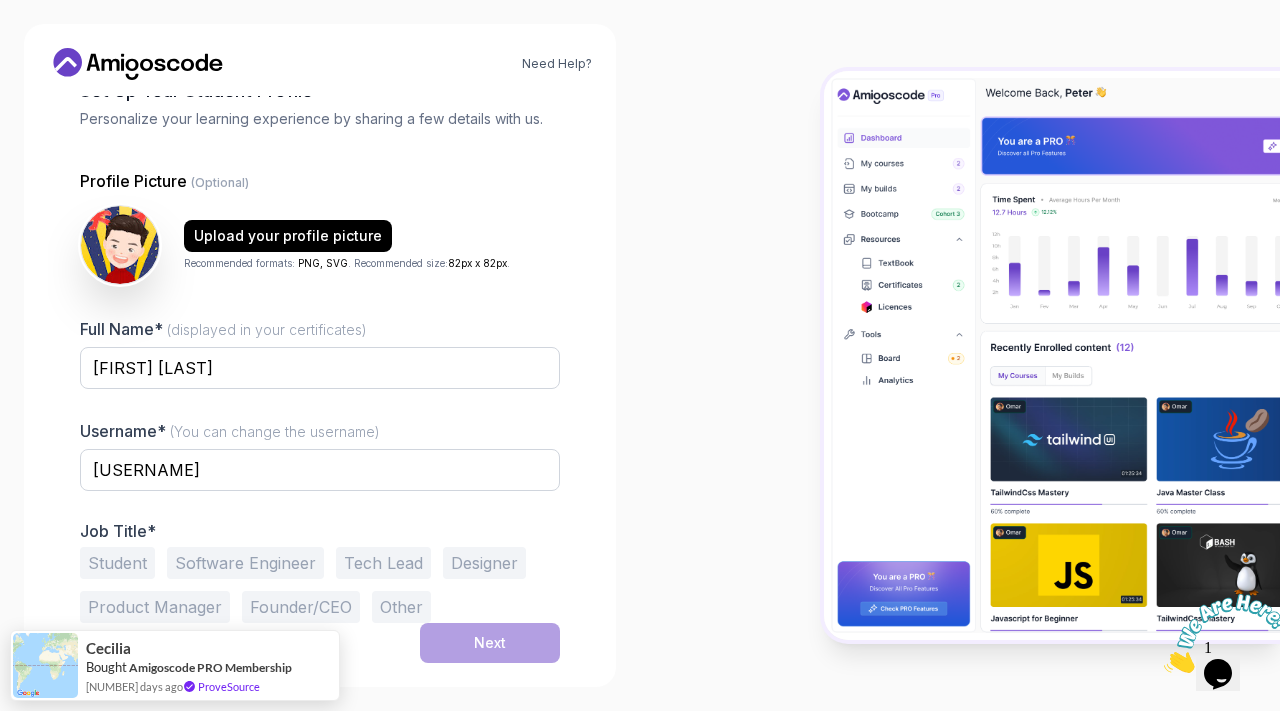 click on "Student" at bounding box center (117, 563) 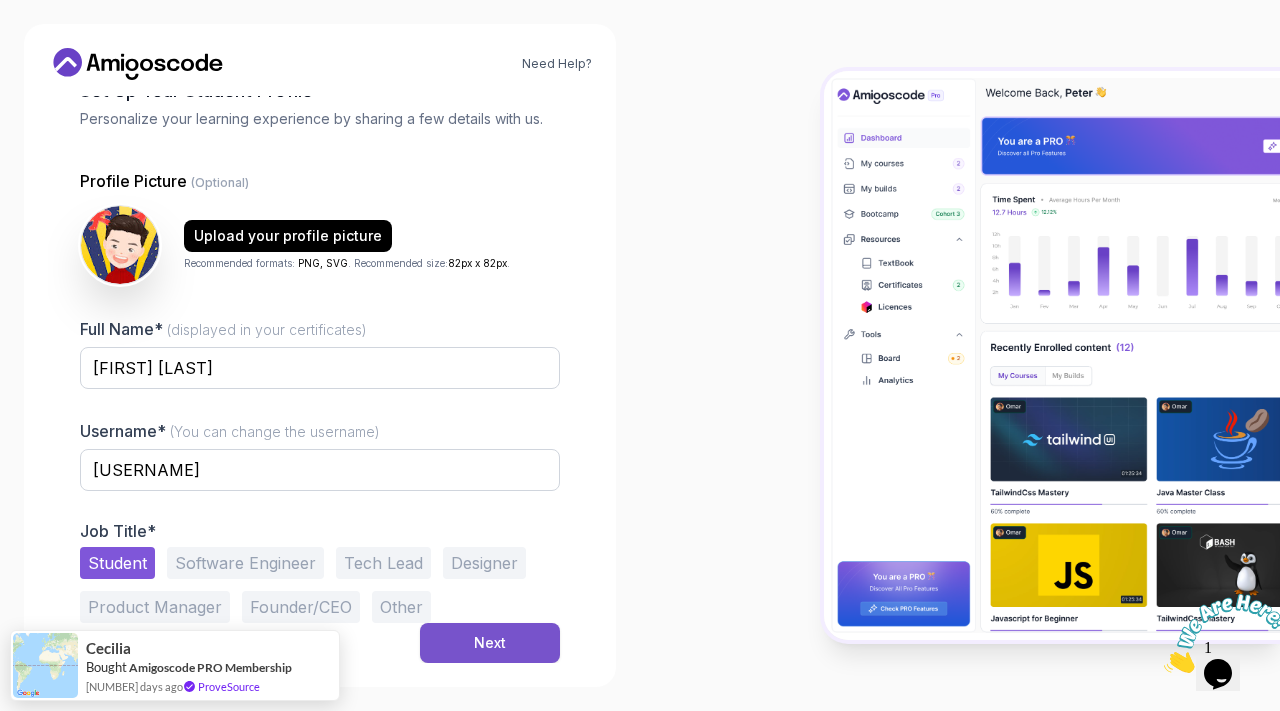 click on "Next" at bounding box center [490, 643] 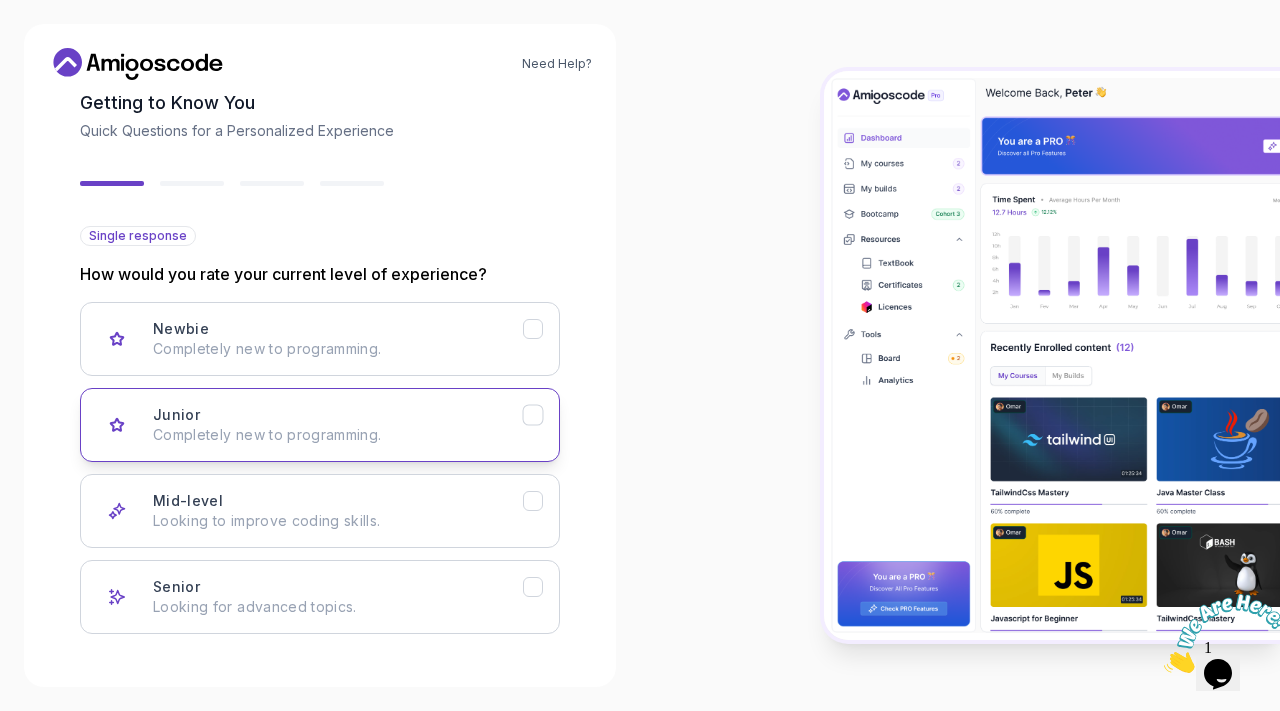 scroll, scrollTop: 110, scrollLeft: 0, axis: vertical 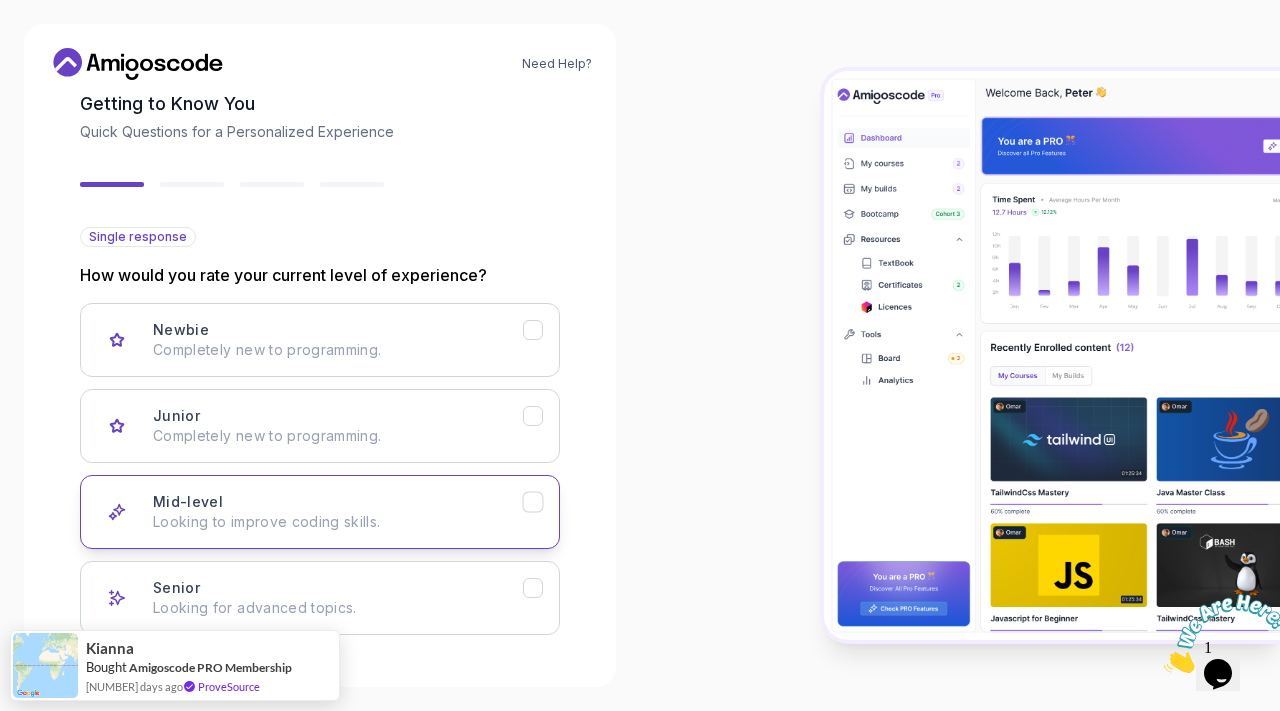 click on "Mid-level Looking to improve coding skills." at bounding box center [338, 512] 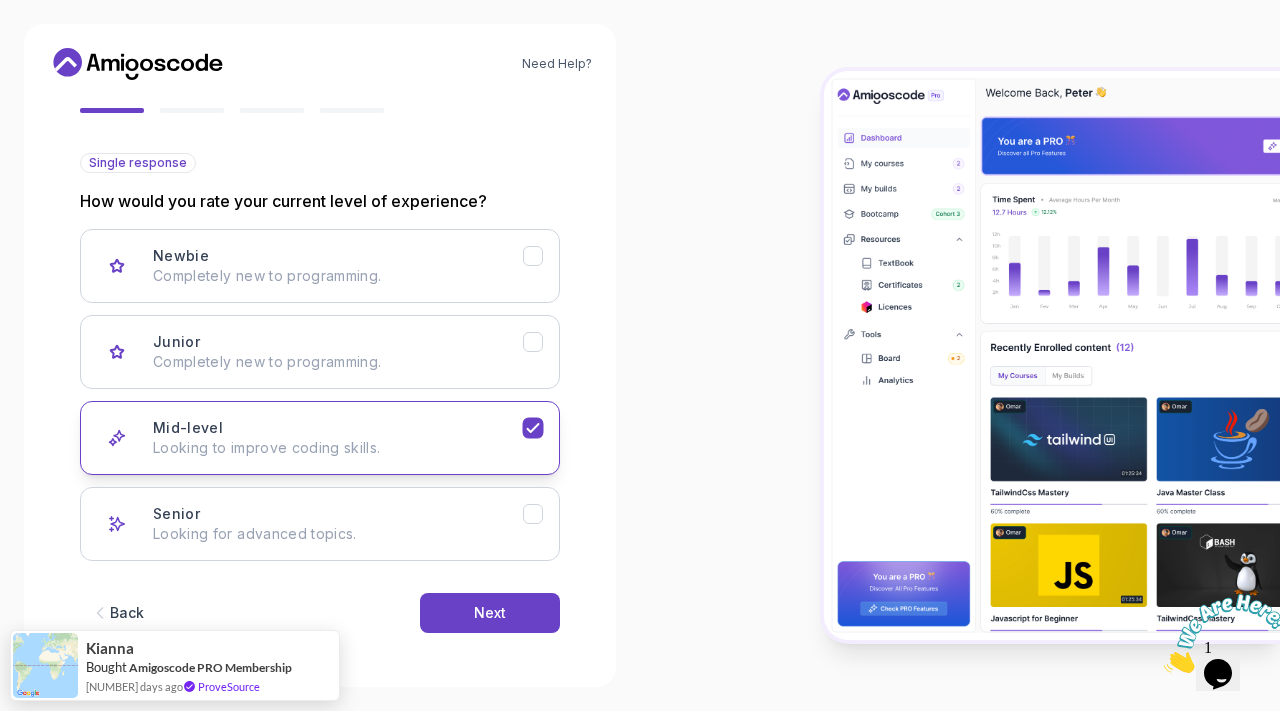 scroll, scrollTop: 186, scrollLeft: 0, axis: vertical 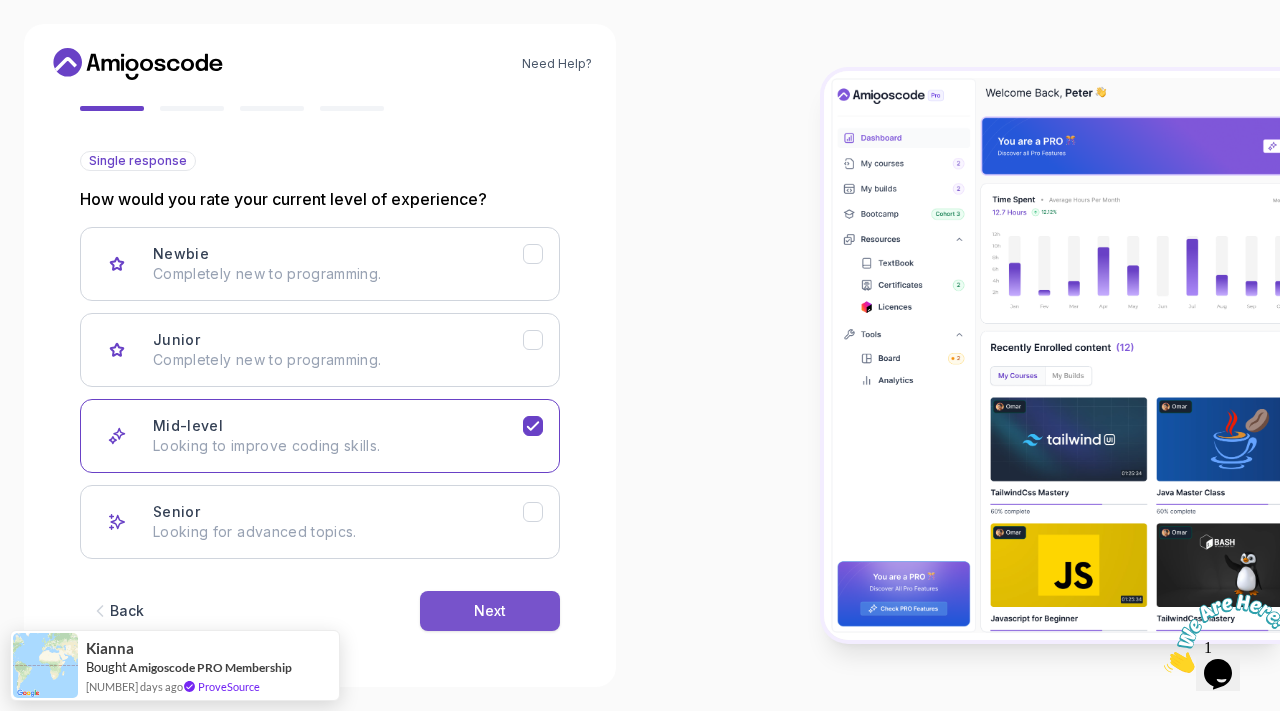click on "Next" at bounding box center (490, 611) 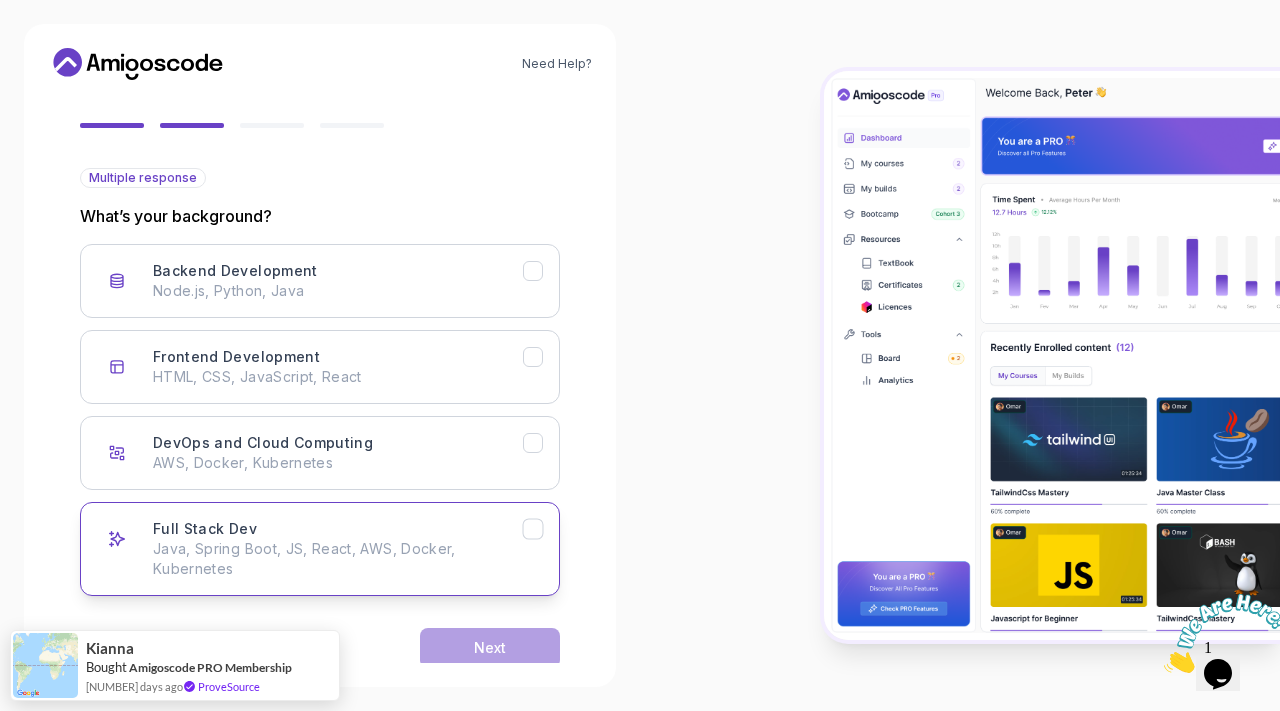 scroll, scrollTop: 169, scrollLeft: 0, axis: vertical 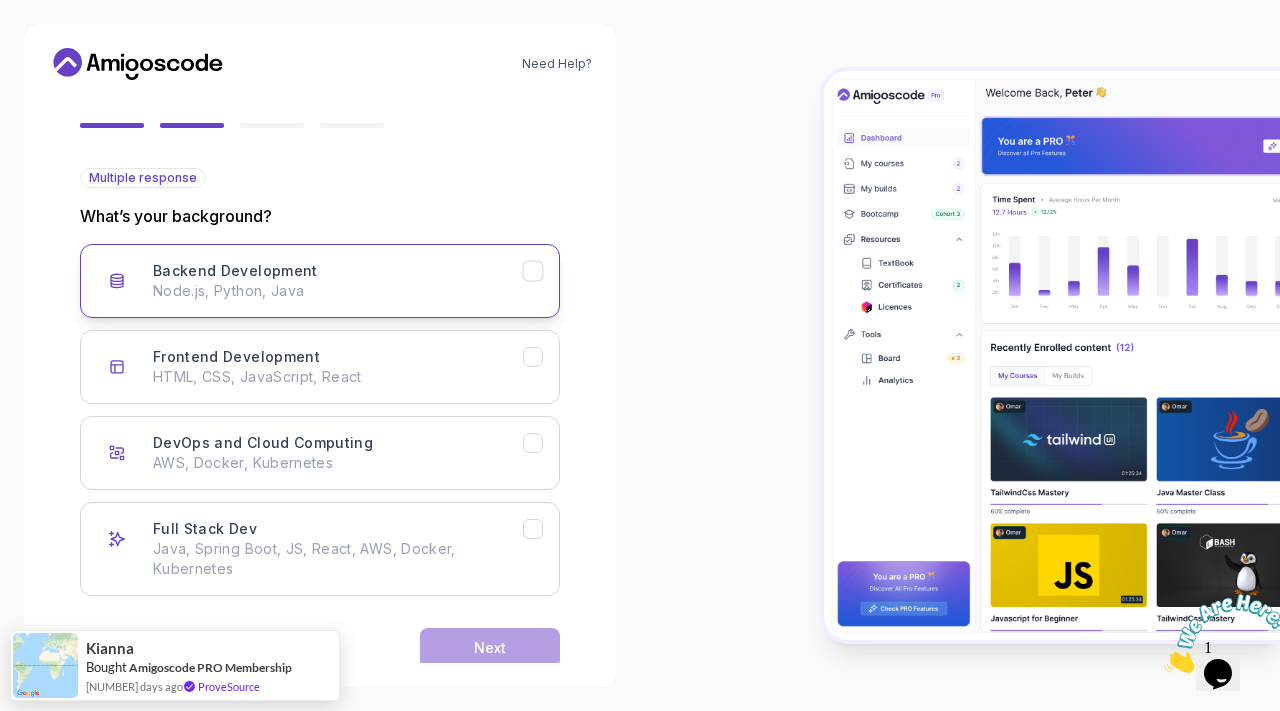 click on "Node.js, Python, Java" at bounding box center [338, 291] 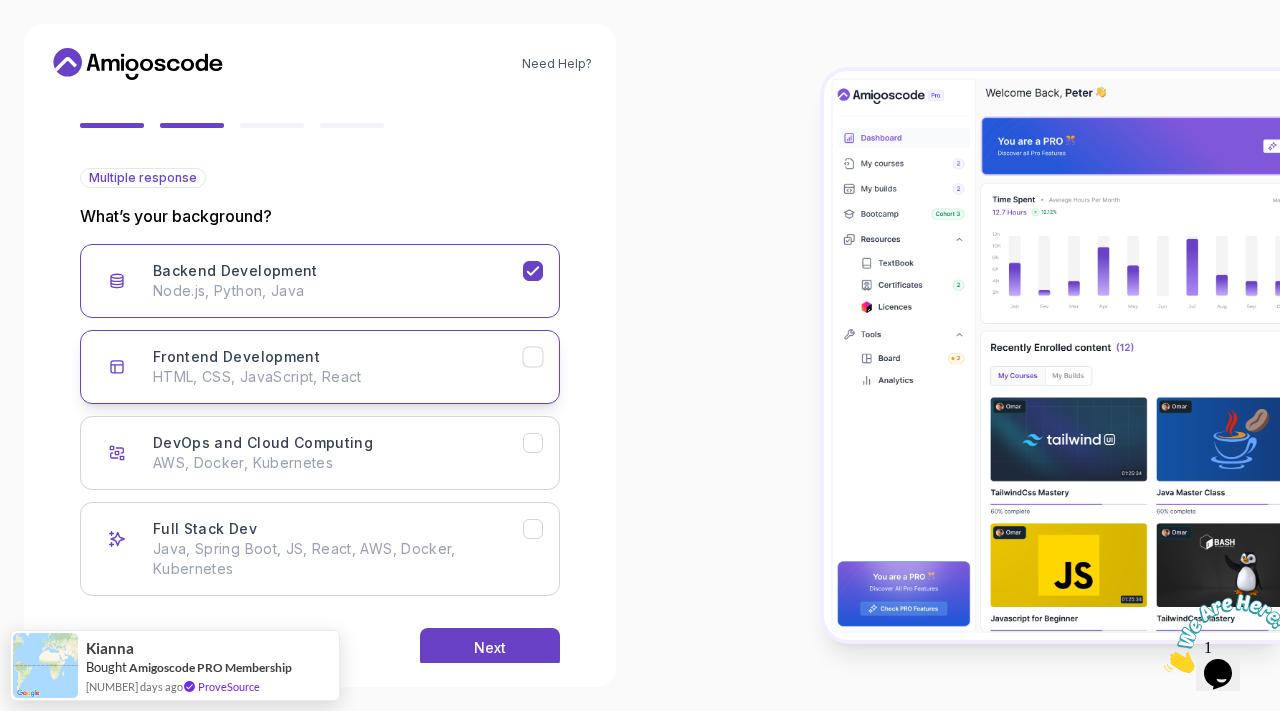 click on "Frontend Development HTML, CSS, JavaScript, React" at bounding box center (320, 367) 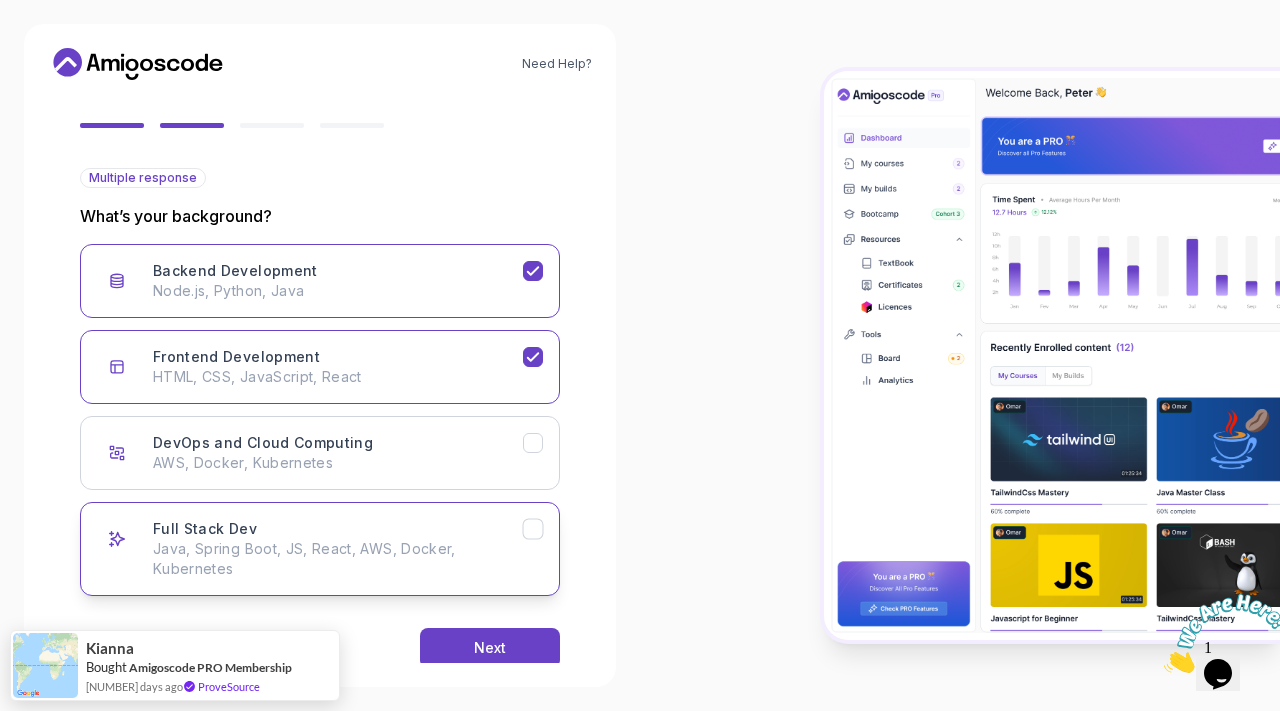 click on "Java, Spring Boot, JS, React, AWS, Docker, Kubernetes" at bounding box center [338, 559] 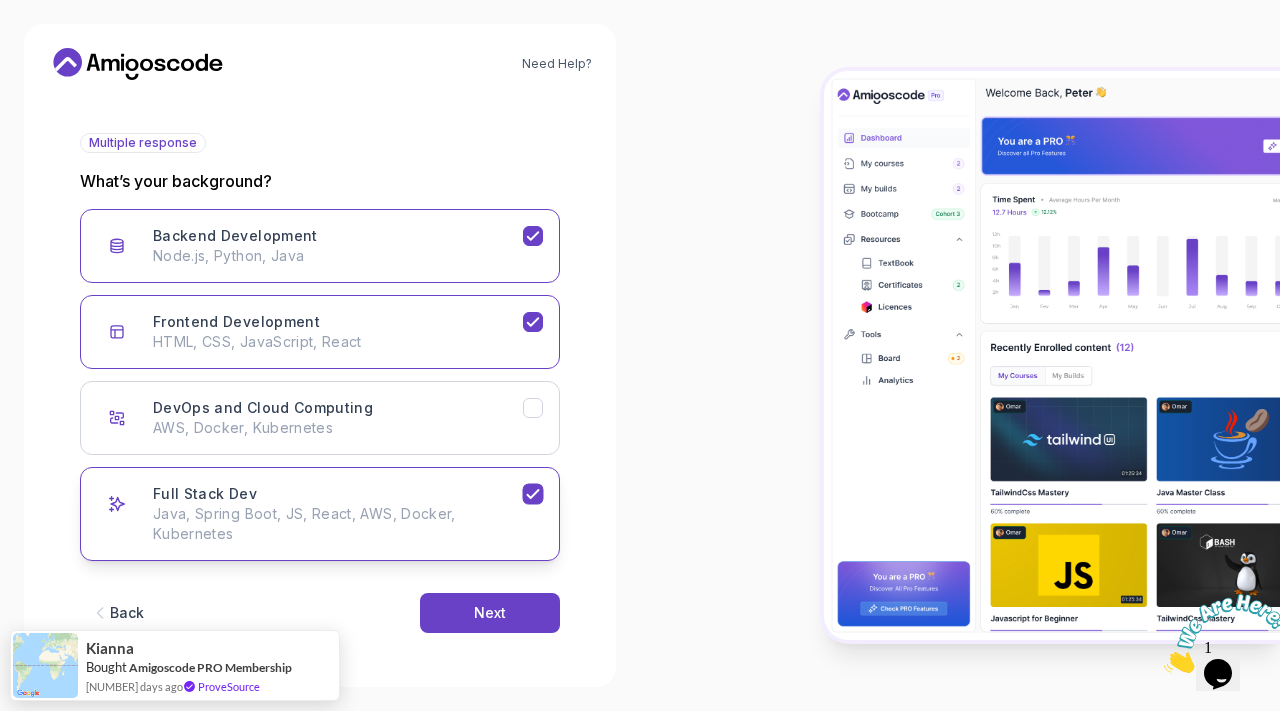 scroll, scrollTop: 206, scrollLeft: 0, axis: vertical 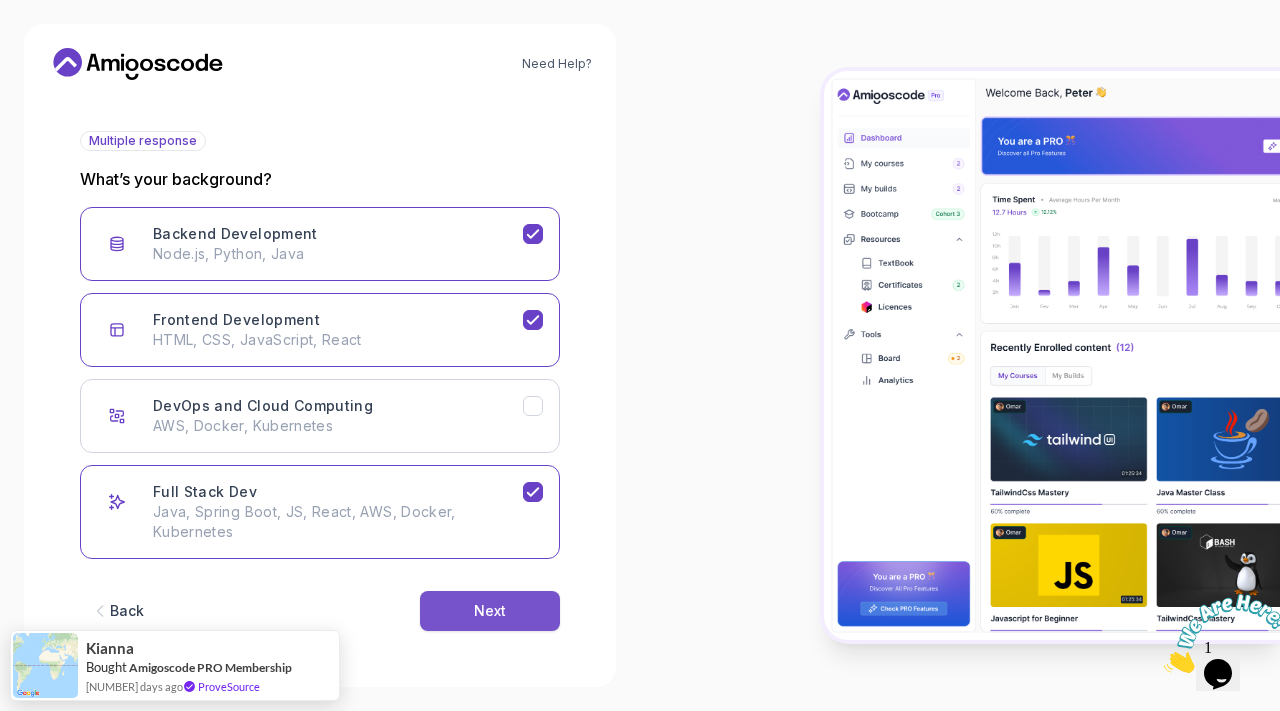 click on "Next" at bounding box center [490, 611] 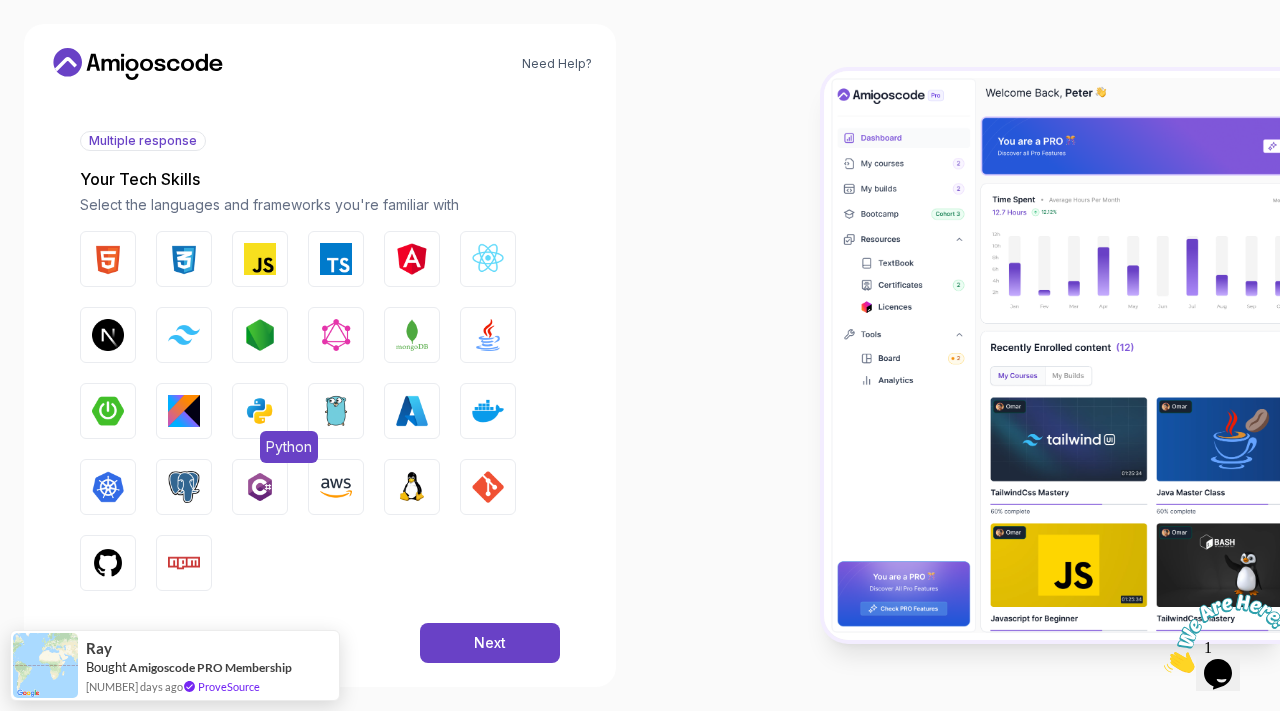 click at bounding box center [260, 411] 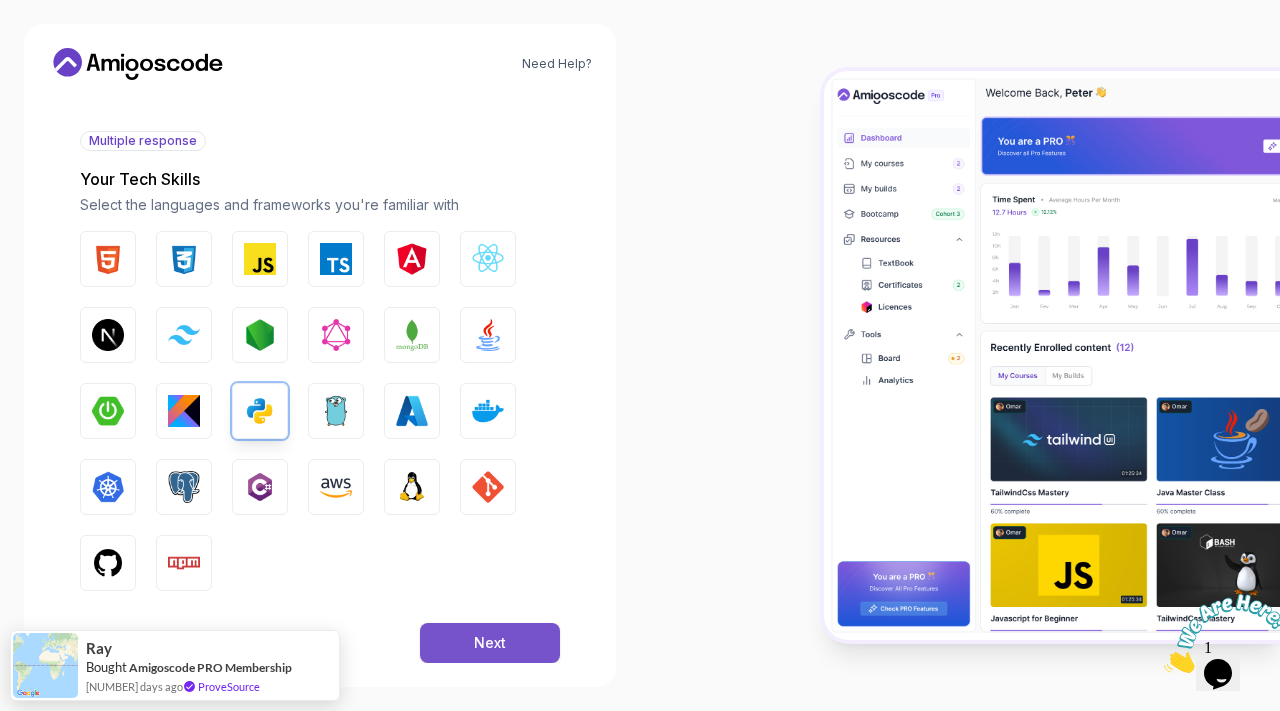 click on "Next" at bounding box center (490, 643) 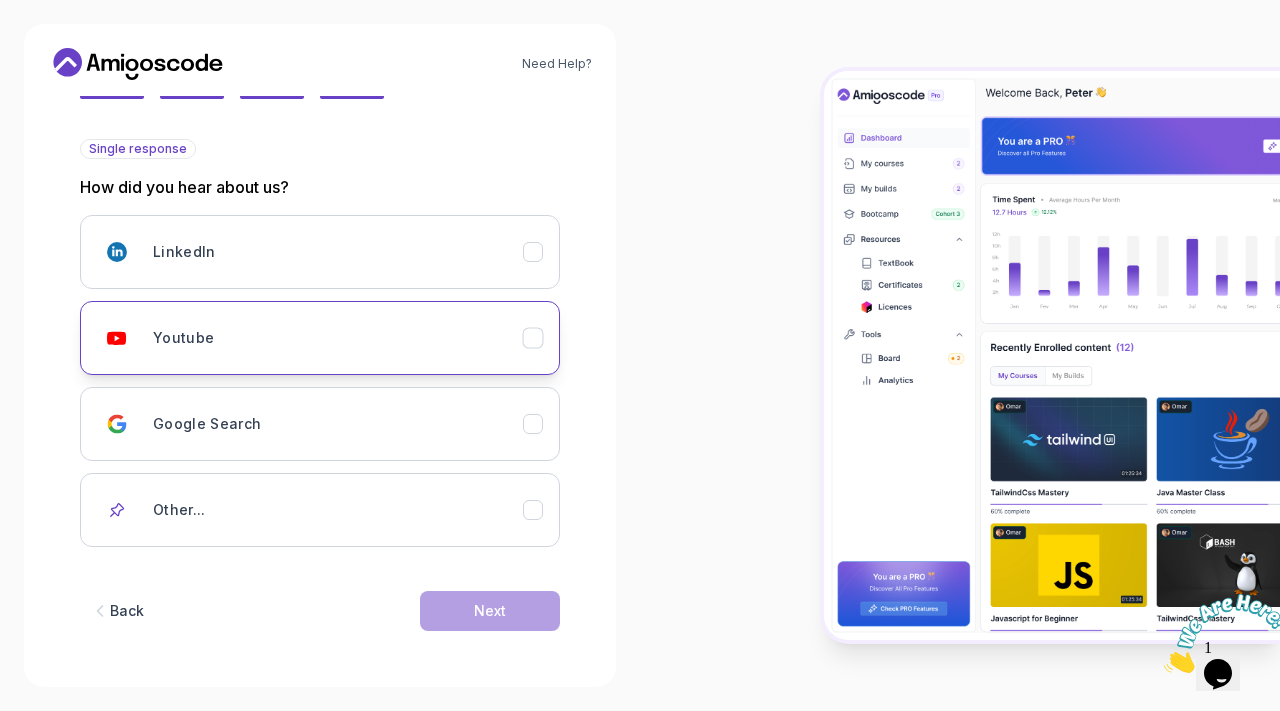 click on "Youtube" at bounding box center [338, 338] 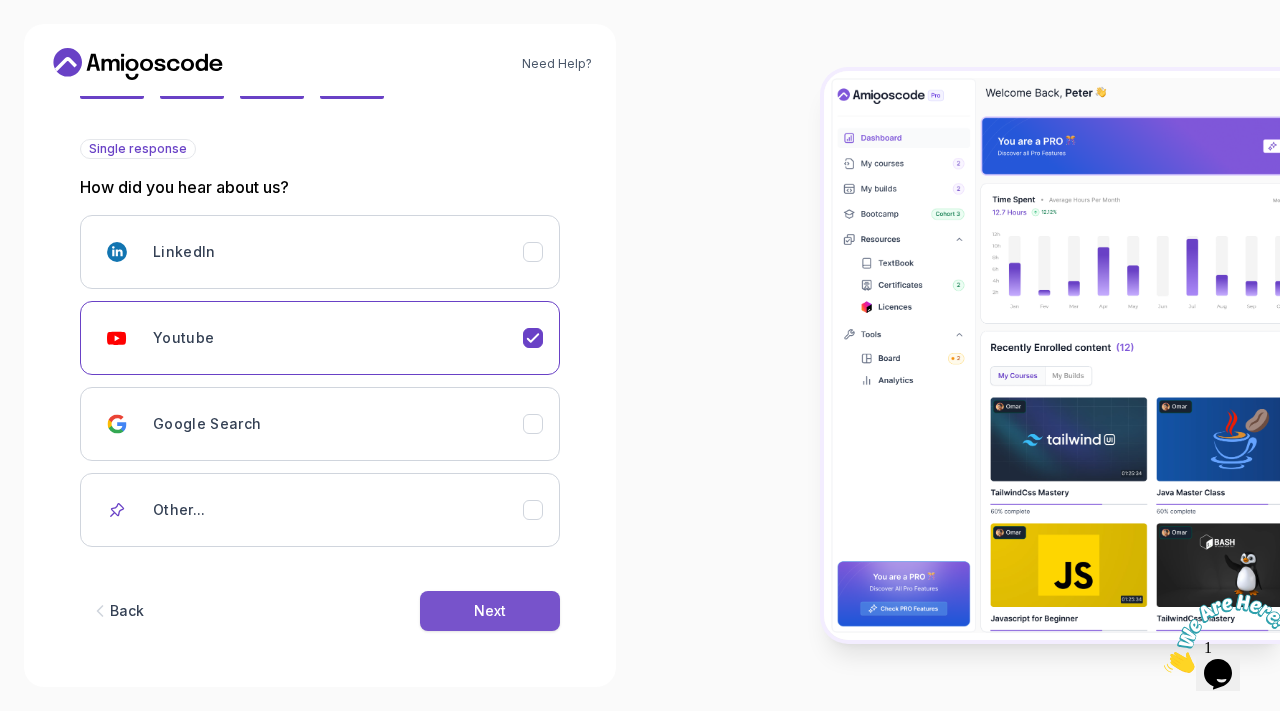 click on "Next" at bounding box center [490, 611] 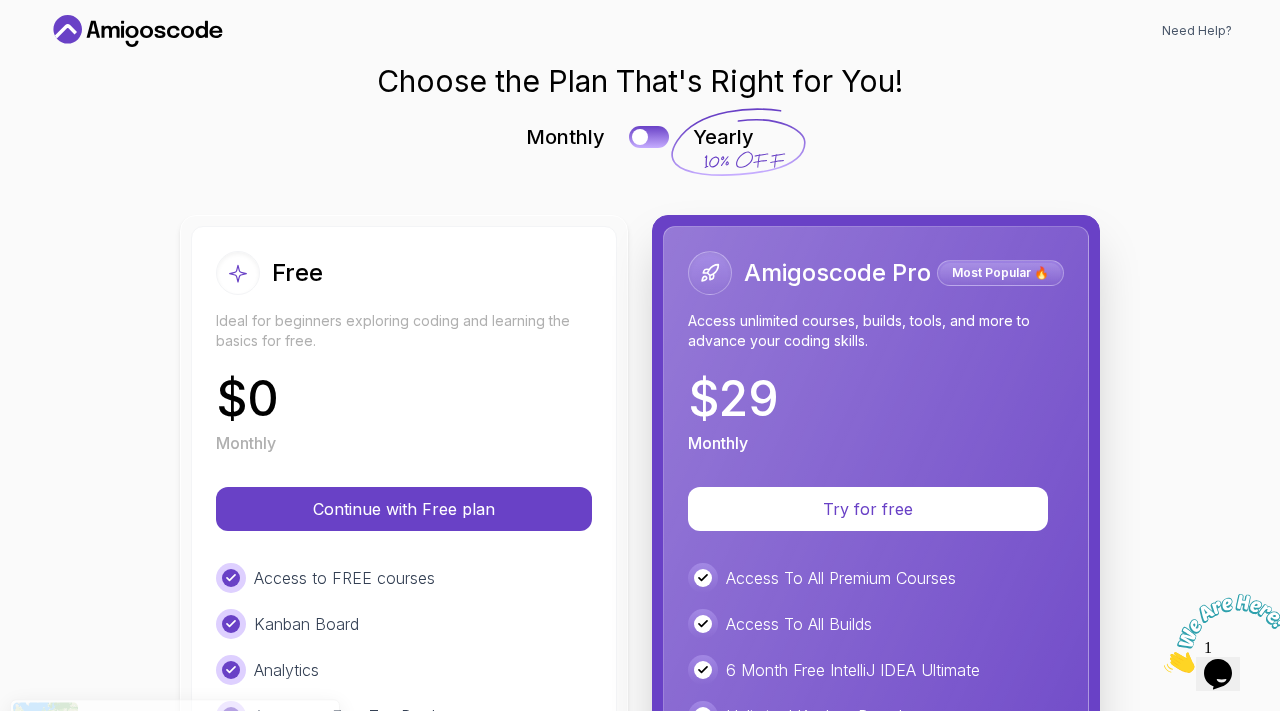 scroll, scrollTop: 55, scrollLeft: 0, axis: vertical 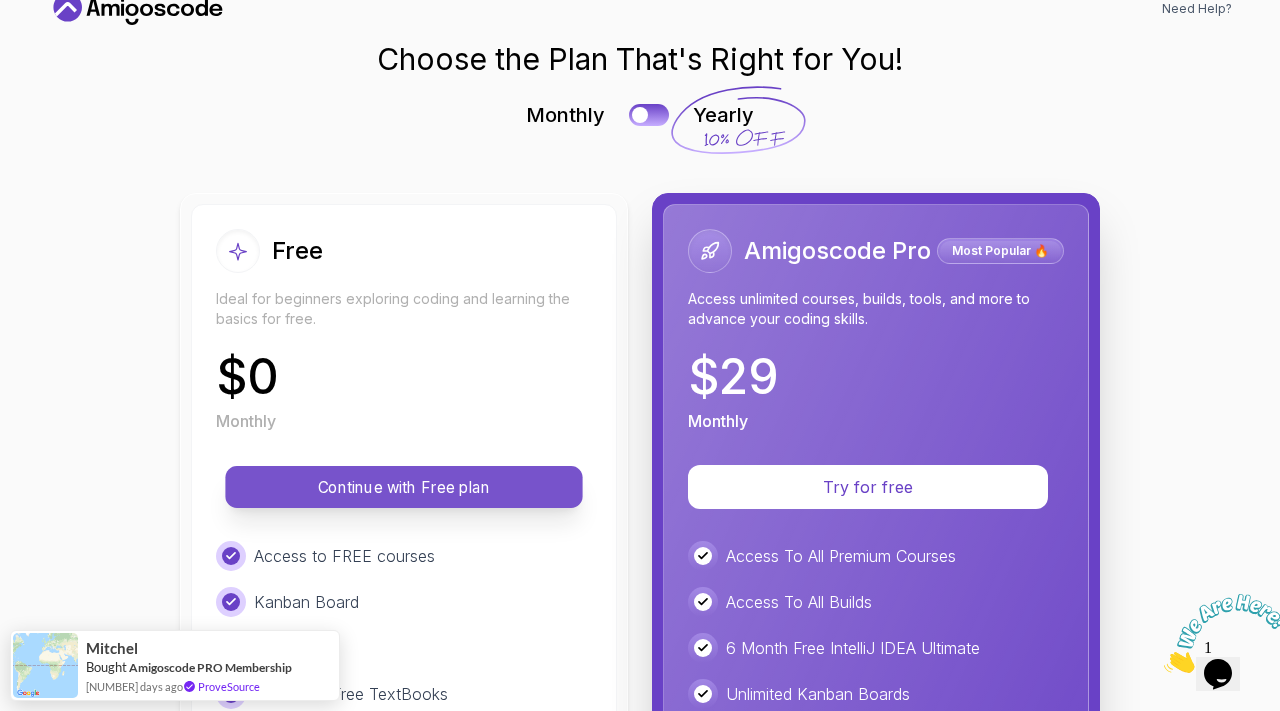 click on "Continue with Free plan" at bounding box center (404, 487) 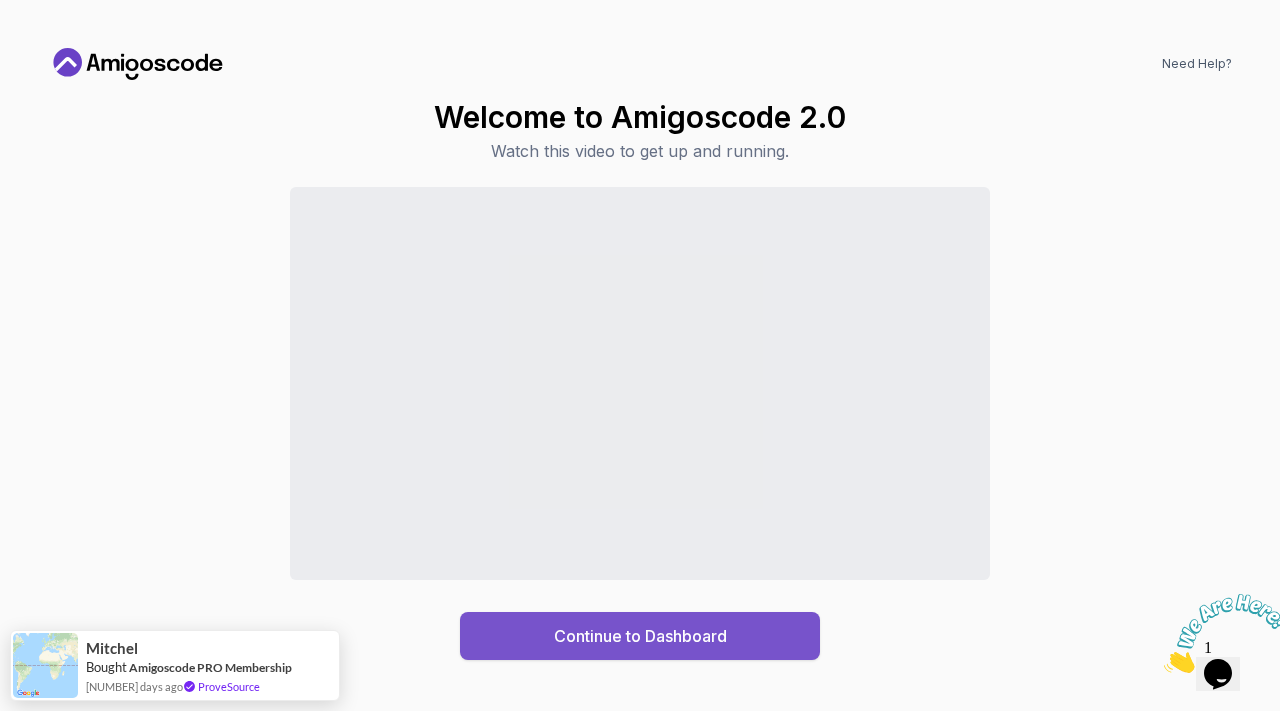 click on "Continue to Dashboard" at bounding box center (640, 636) 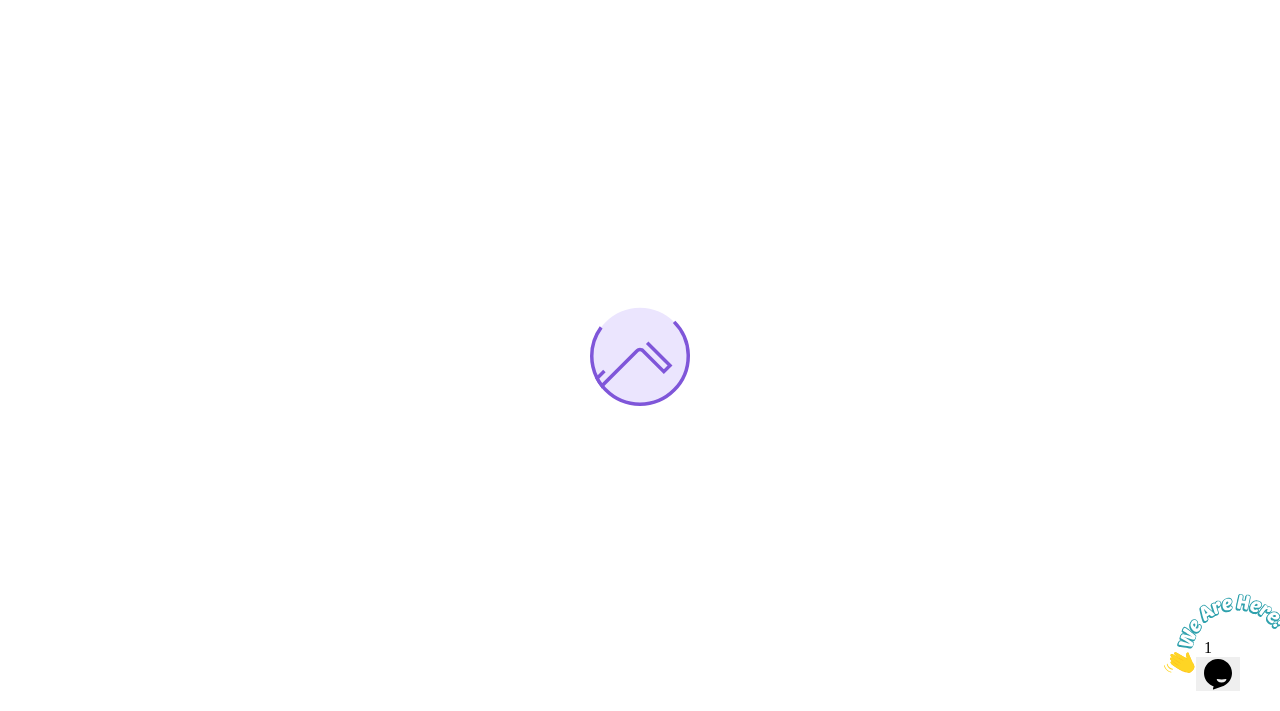 click at bounding box center [1164, 667] 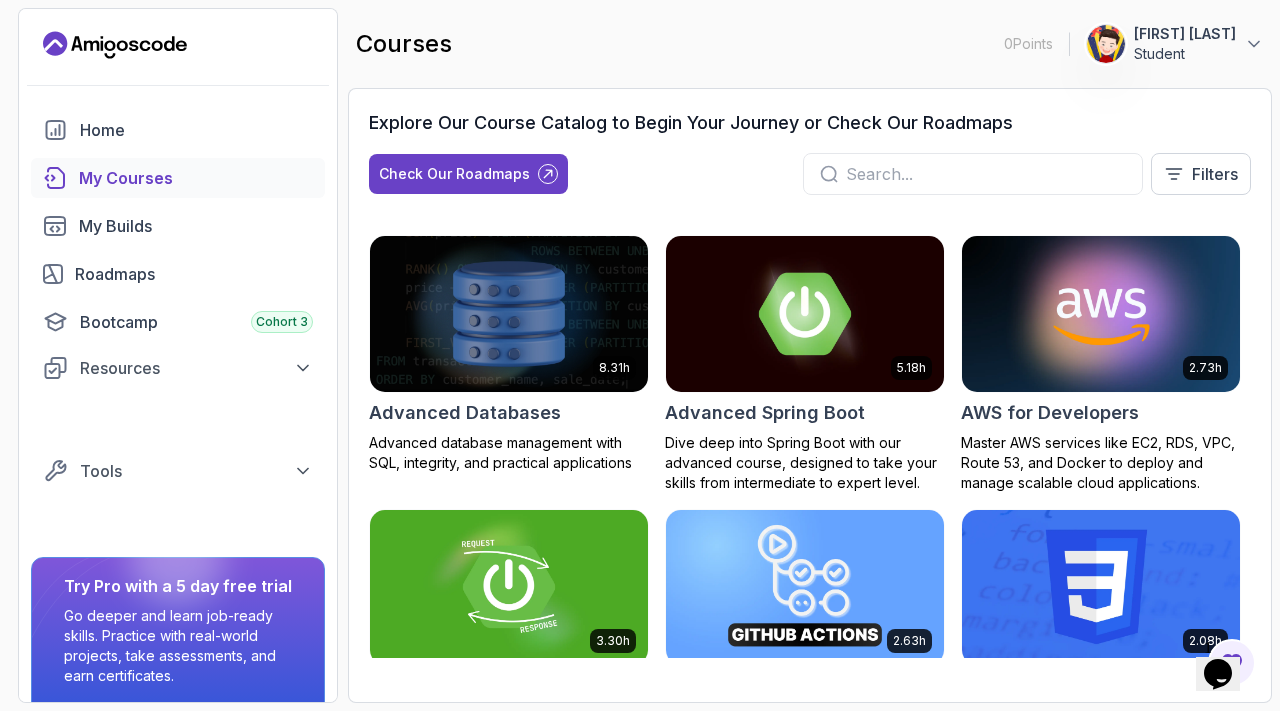 click 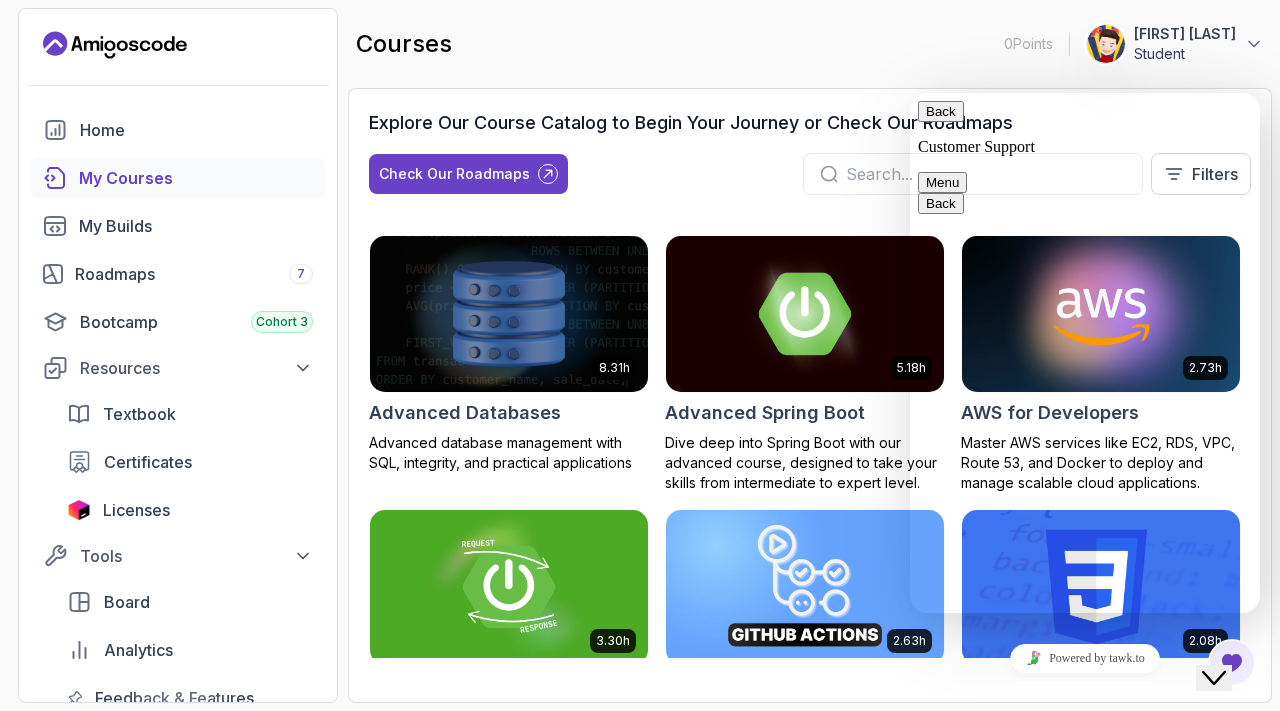click on "Back" at bounding box center (941, 111) 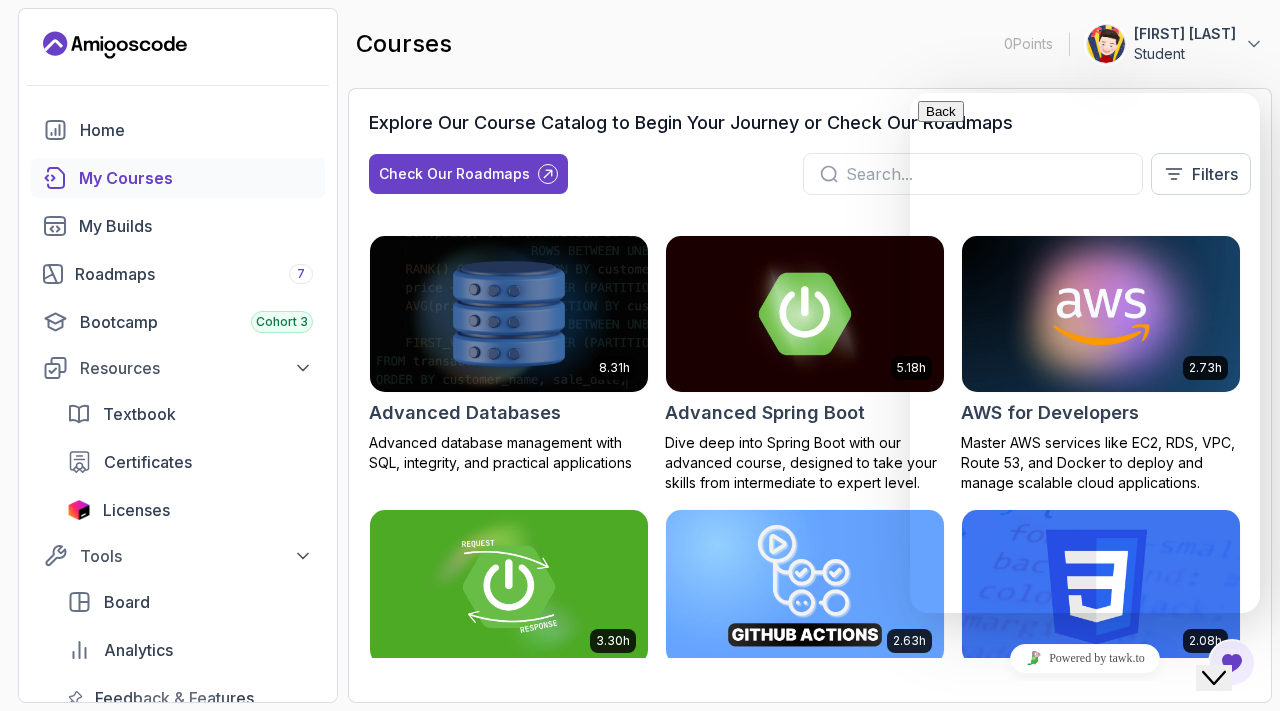click on "Hi there  Need help? Search our help center for answers or start a conversation:  Help Center   New Conversation   We typically reply in a few minutes" at bounding box center [1085, 787] 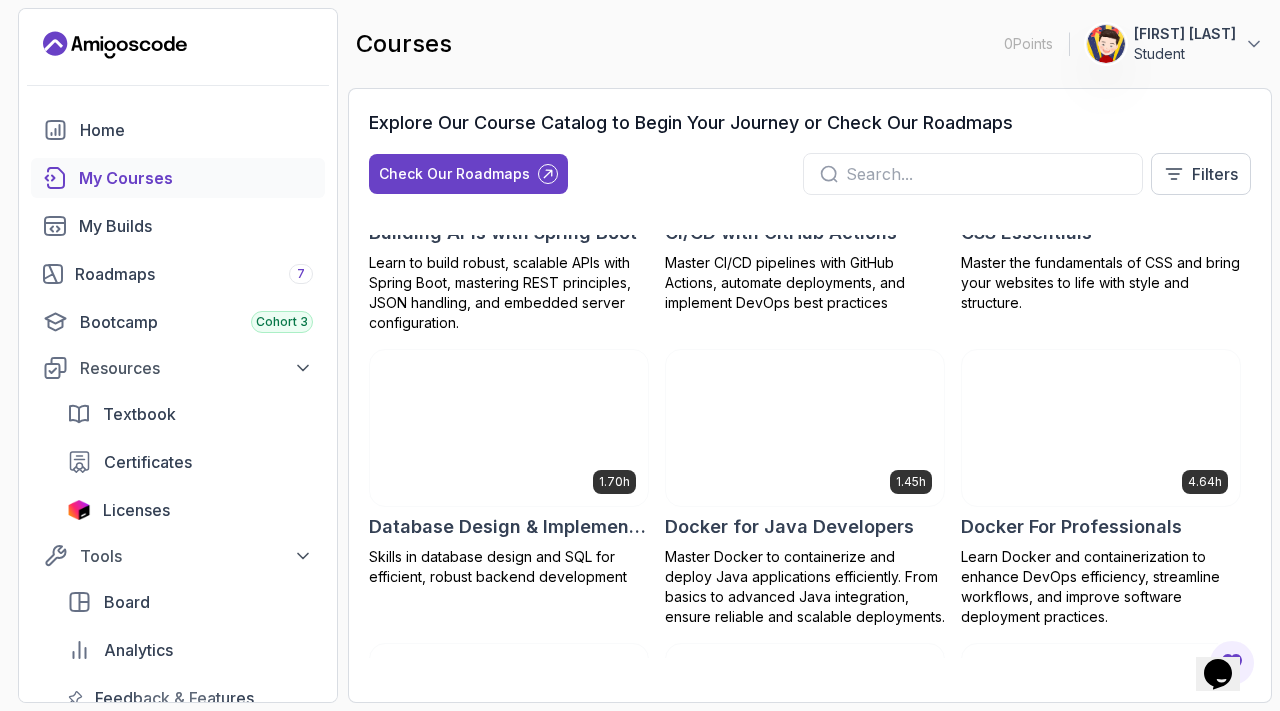 scroll, scrollTop: 514, scrollLeft: 0, axis: vertical 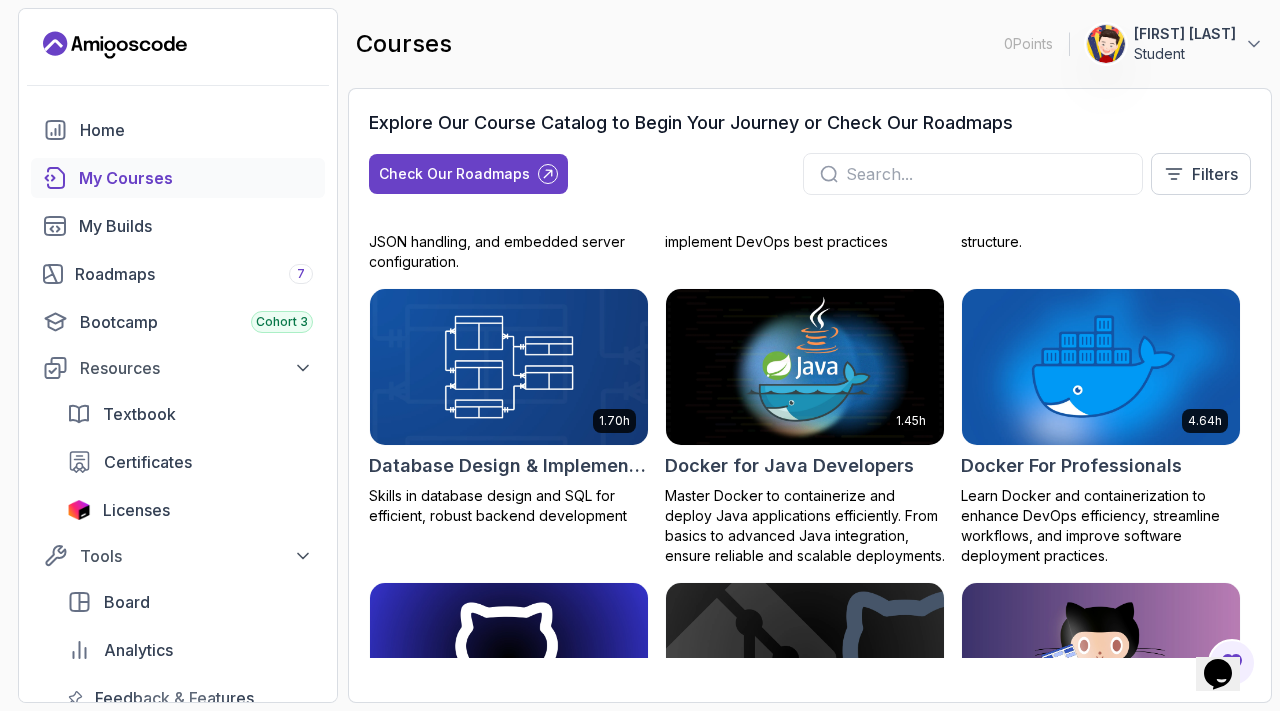 click on "My Courses" at bounding box center [196, 178] 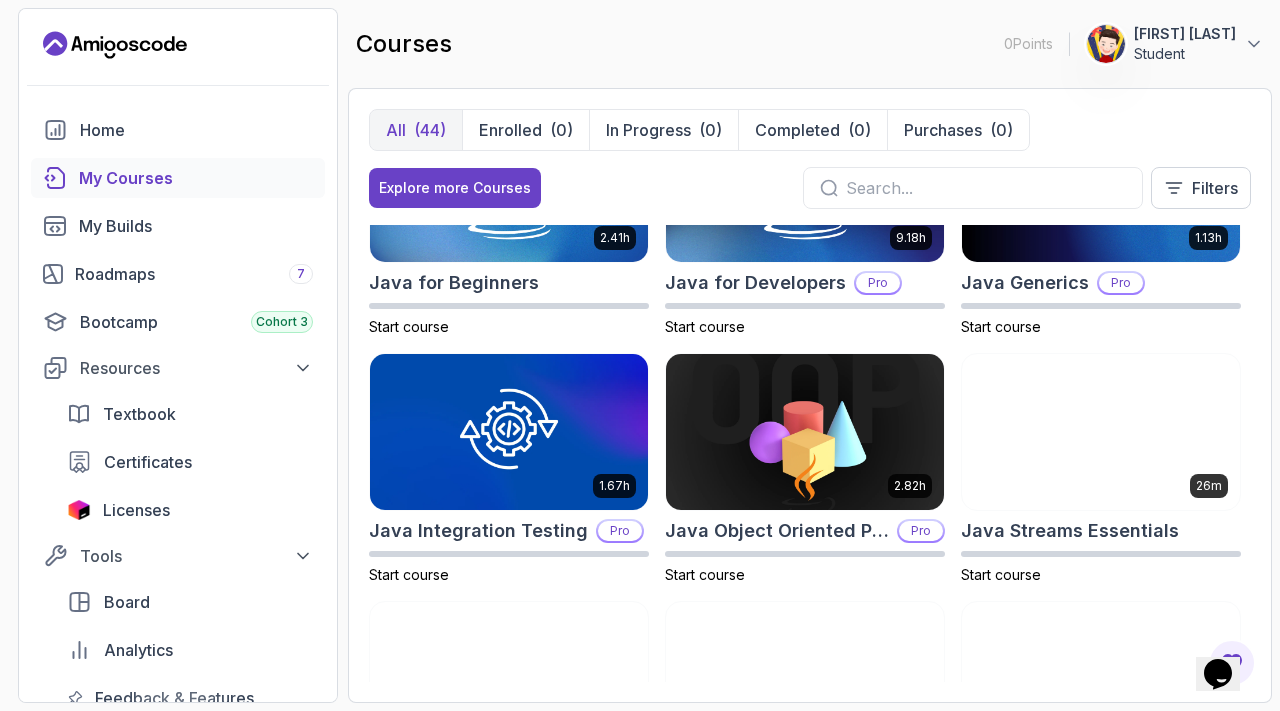 scroll, scrollTop: 1125, scrollLeft: 0, axis: vertical 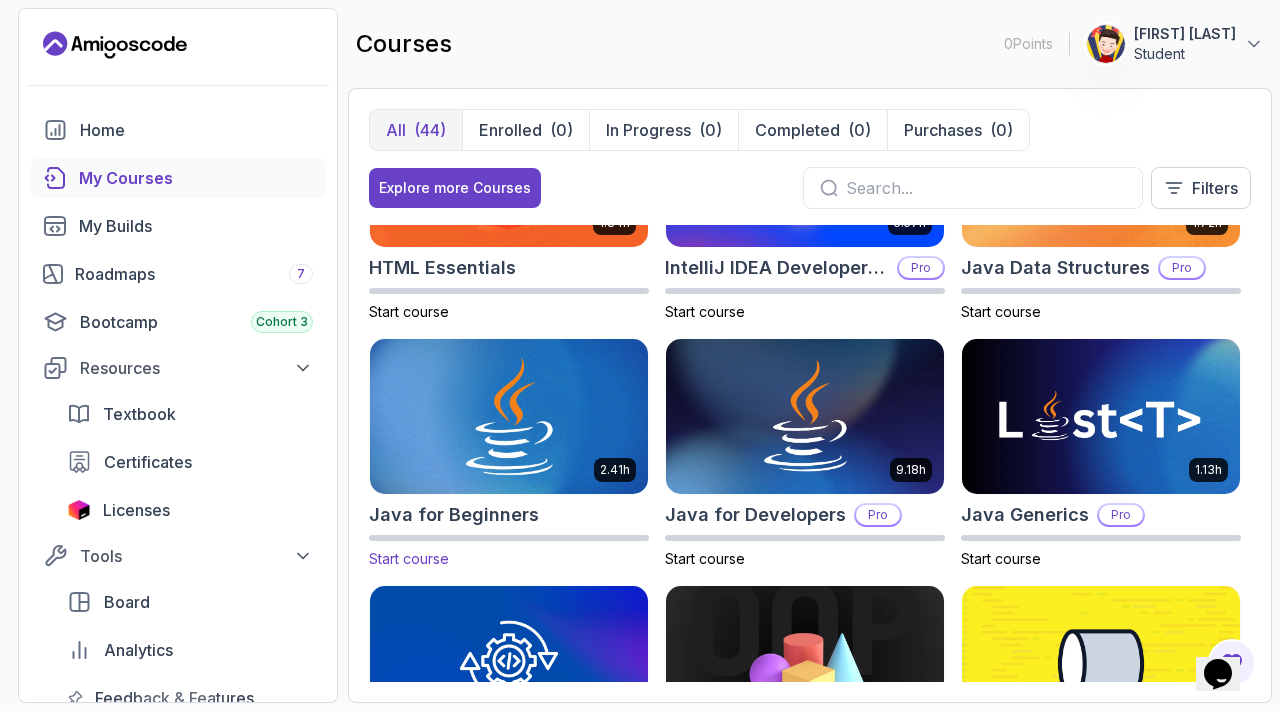 click at bounding box center (509, 416) 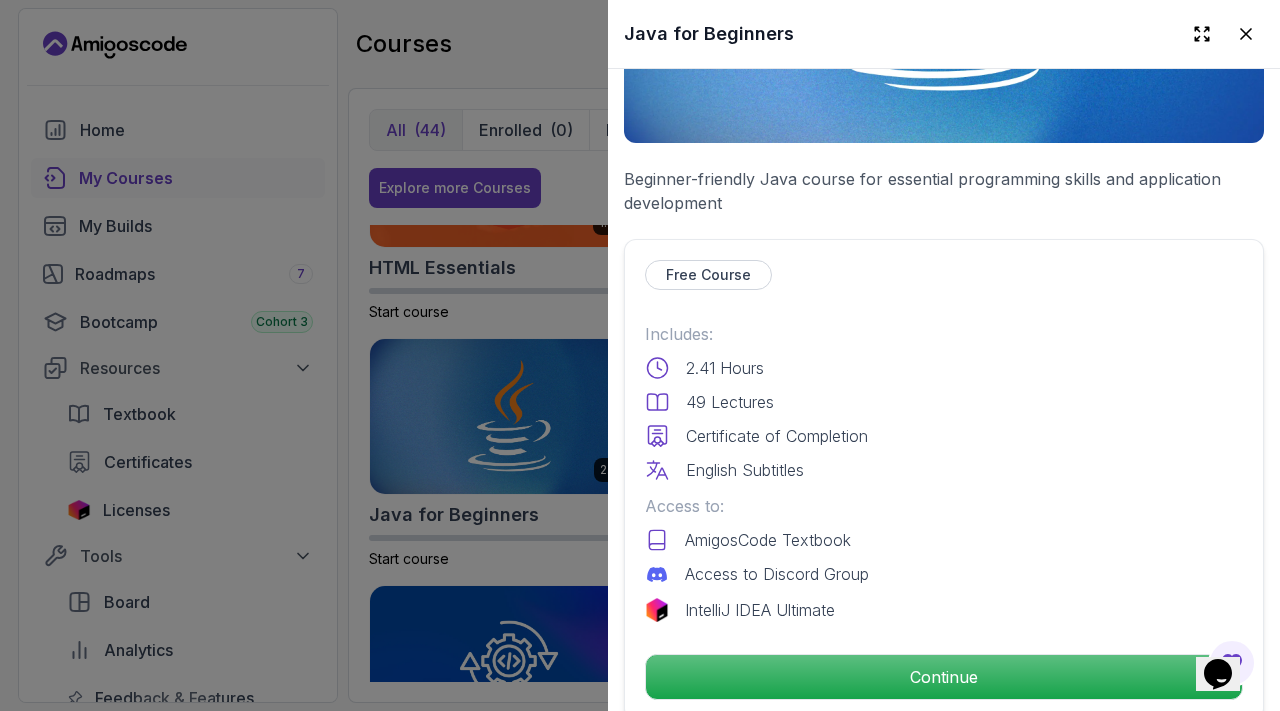 scroll, scrollTop: 305, scrollLeft: 0, axis: vertical 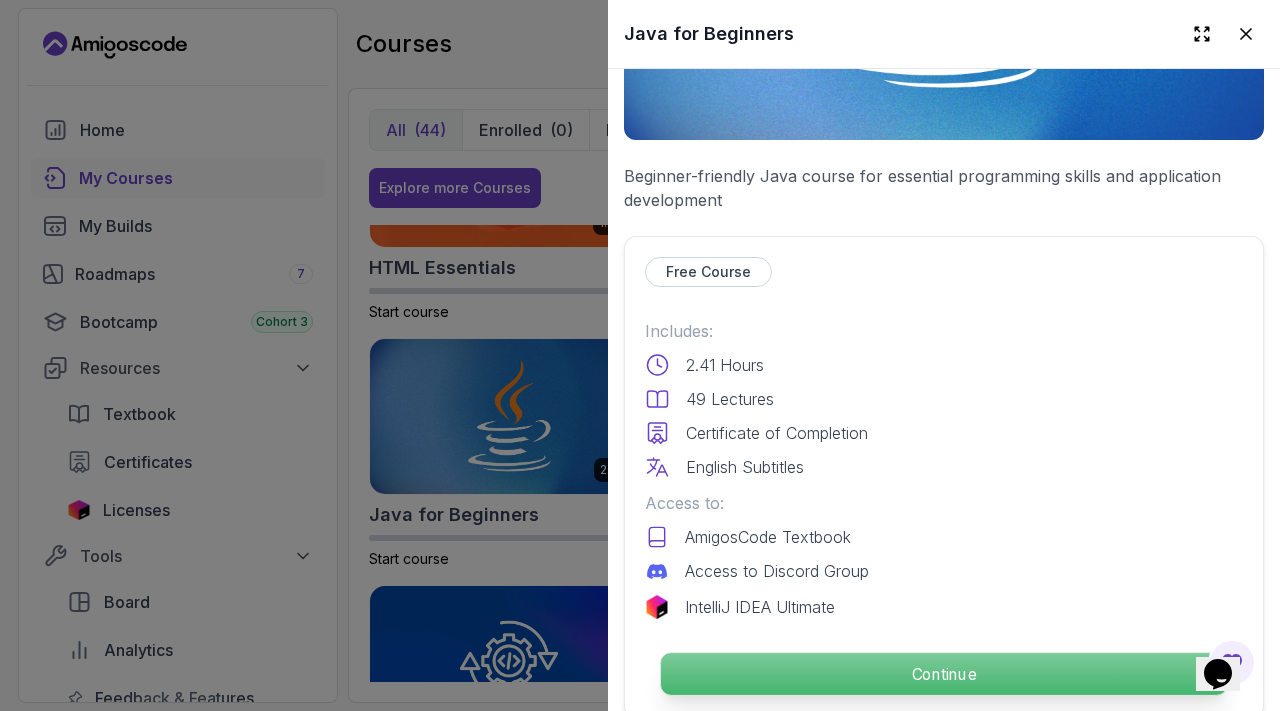 click on "Continue" at bounding box center (944, 674) 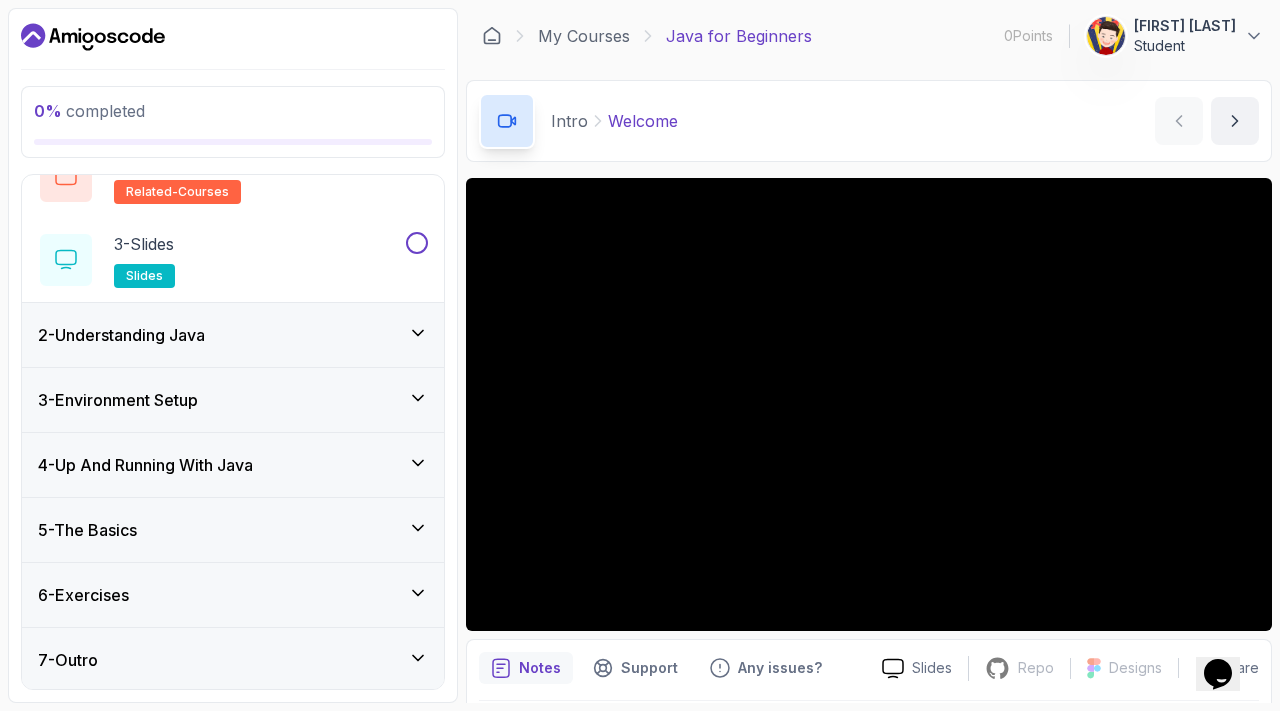 scroll, scrollTop: 191, scrollLeft: 0, axis: vertical 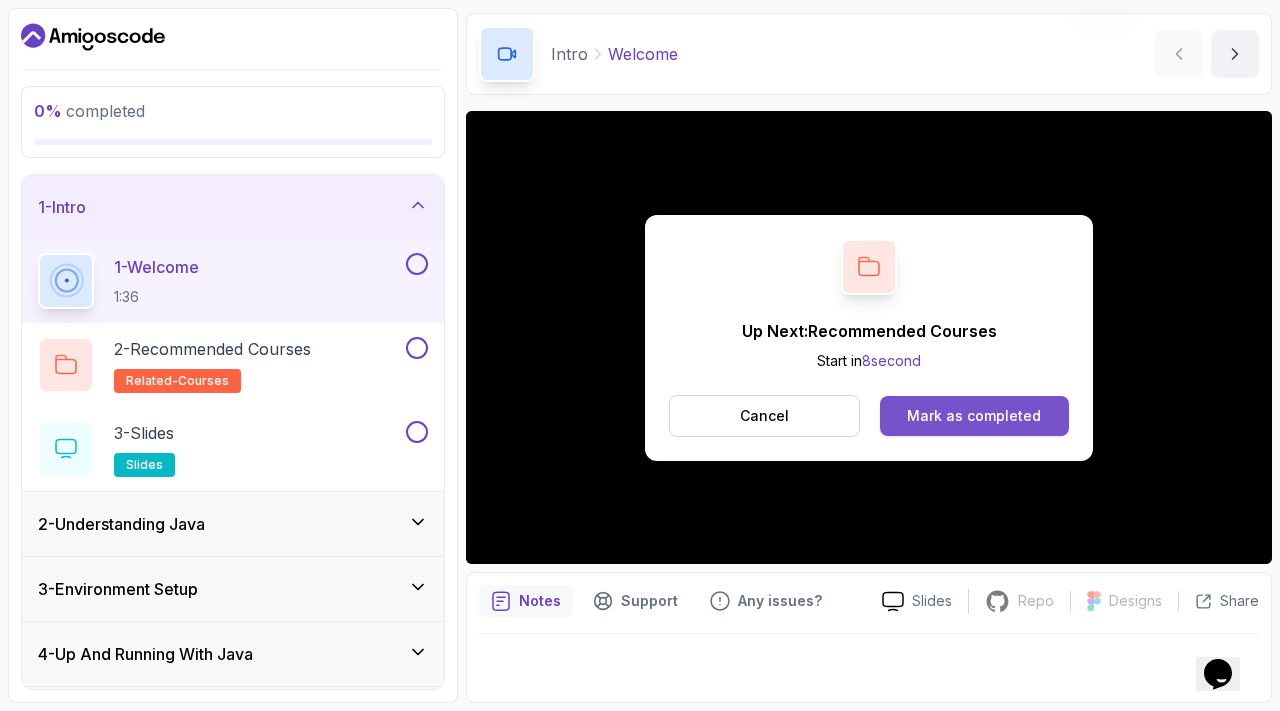 click on "Mark as completed" at bounding box center [974, 416] 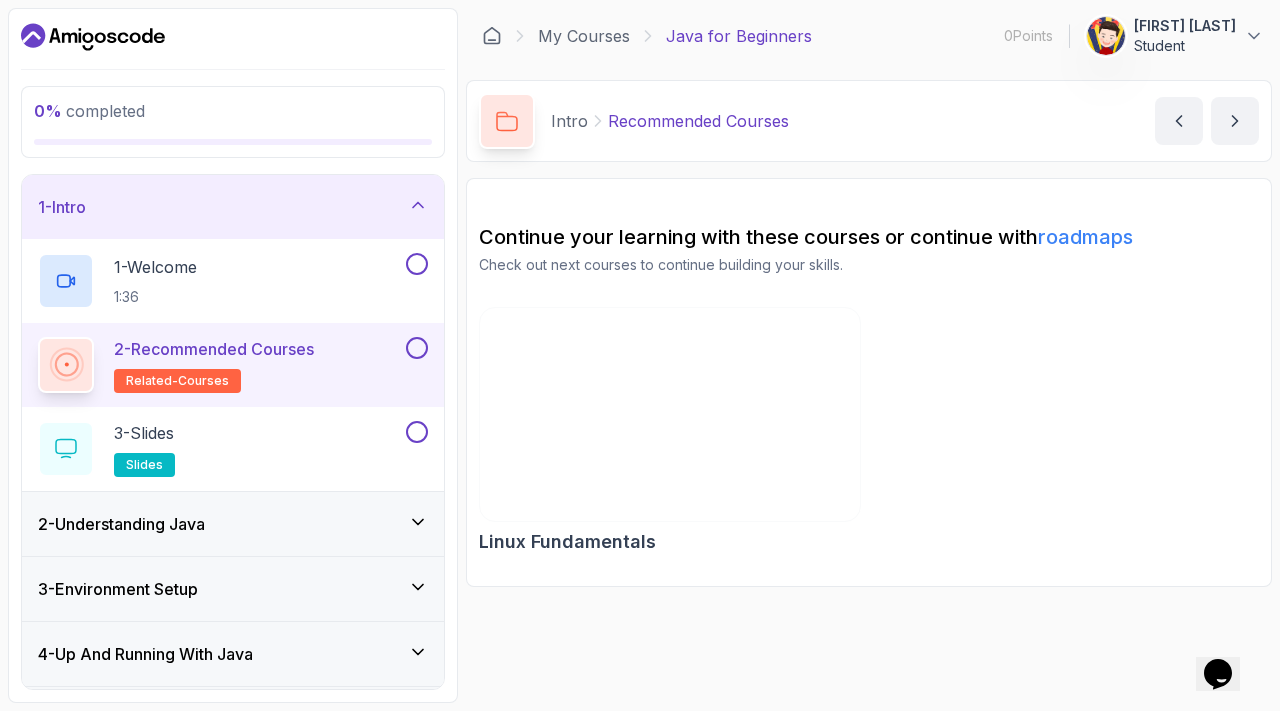 scroll, scrollTop: 0, scrollLeft: 0, axis: both 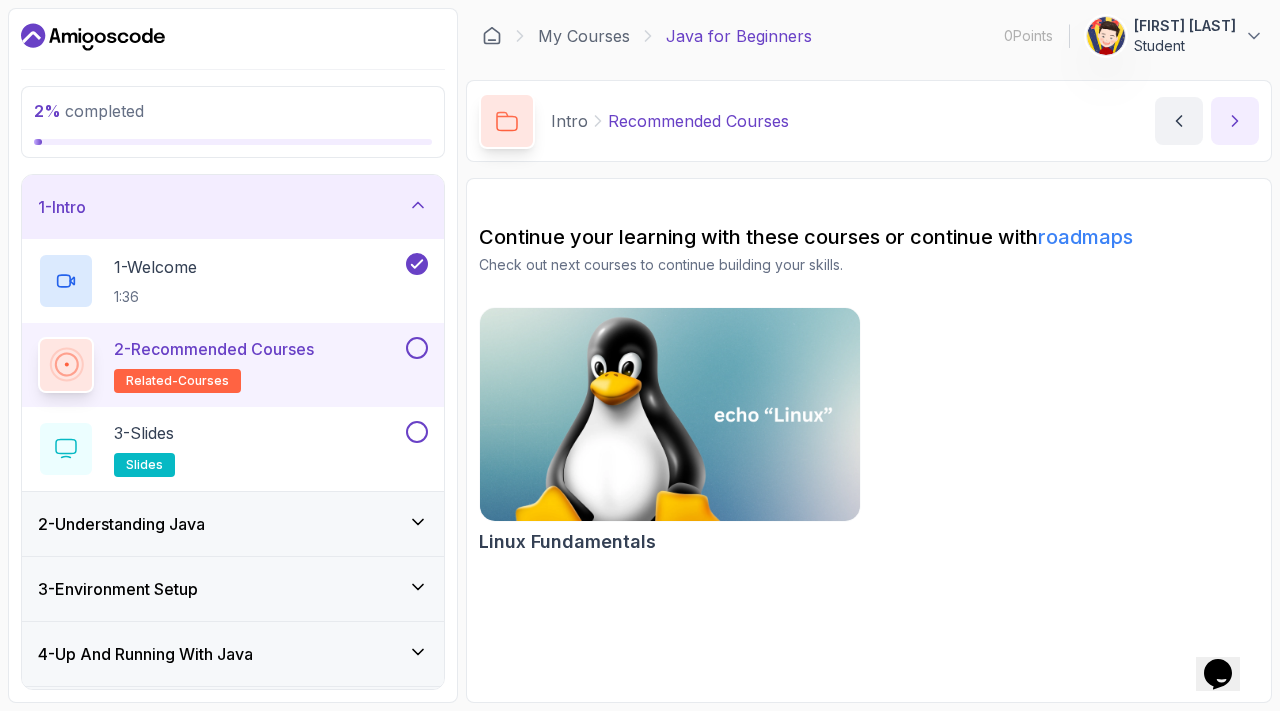 click 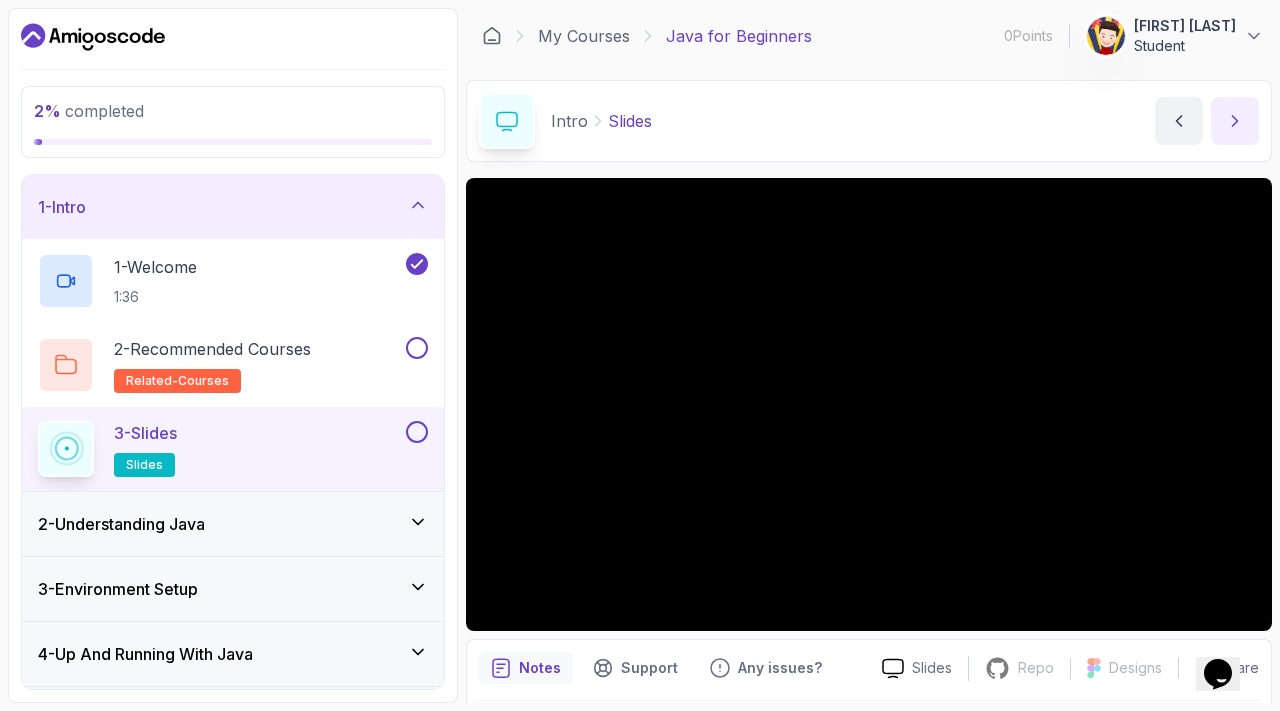 click 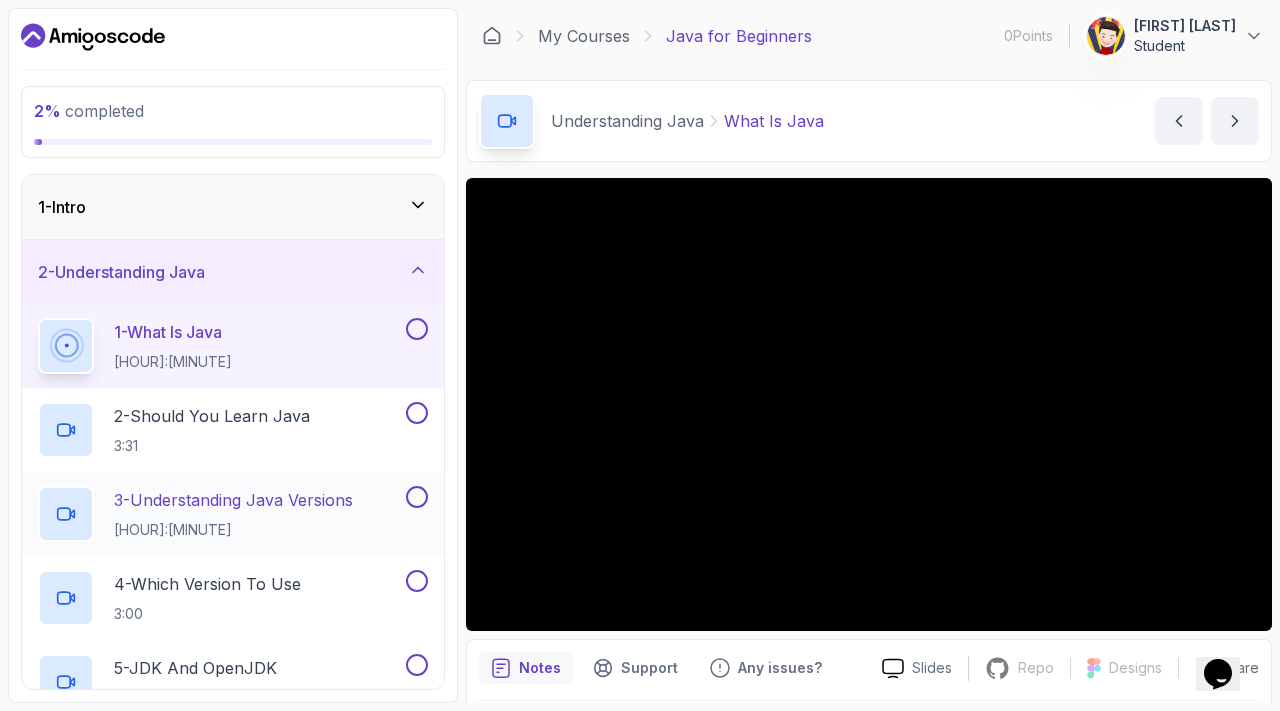 click on "3  -  Understanding Java Versions" at bounding box center [233, 500] 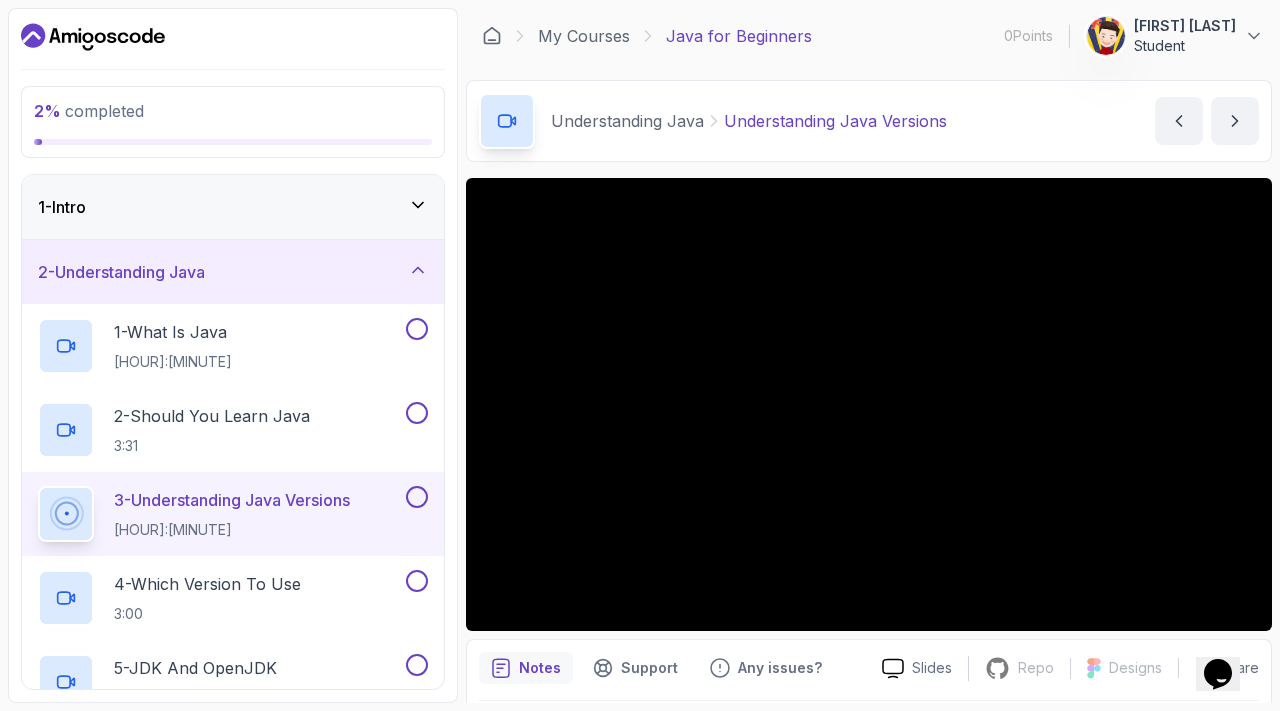 type 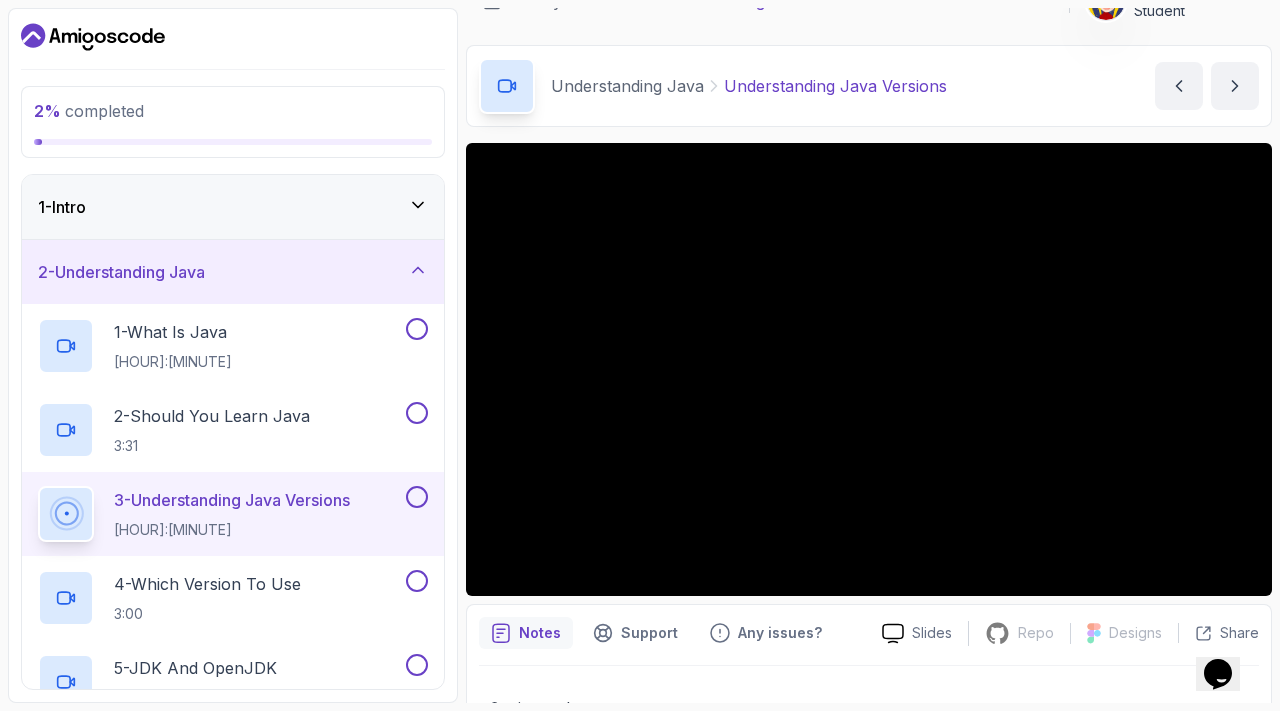 scroll, scrollTop: 61, scrollLeft: 0, axis: vertical 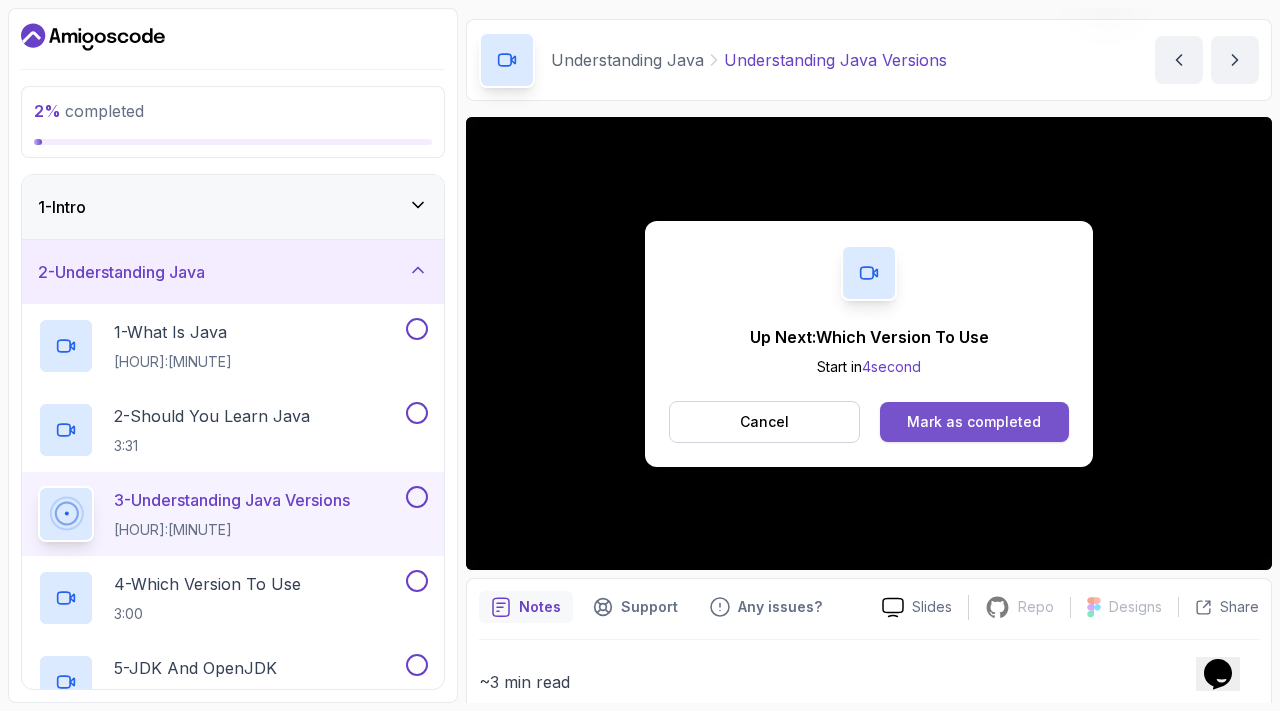 click on "Mark as completed" at bounding box center [974, 422] 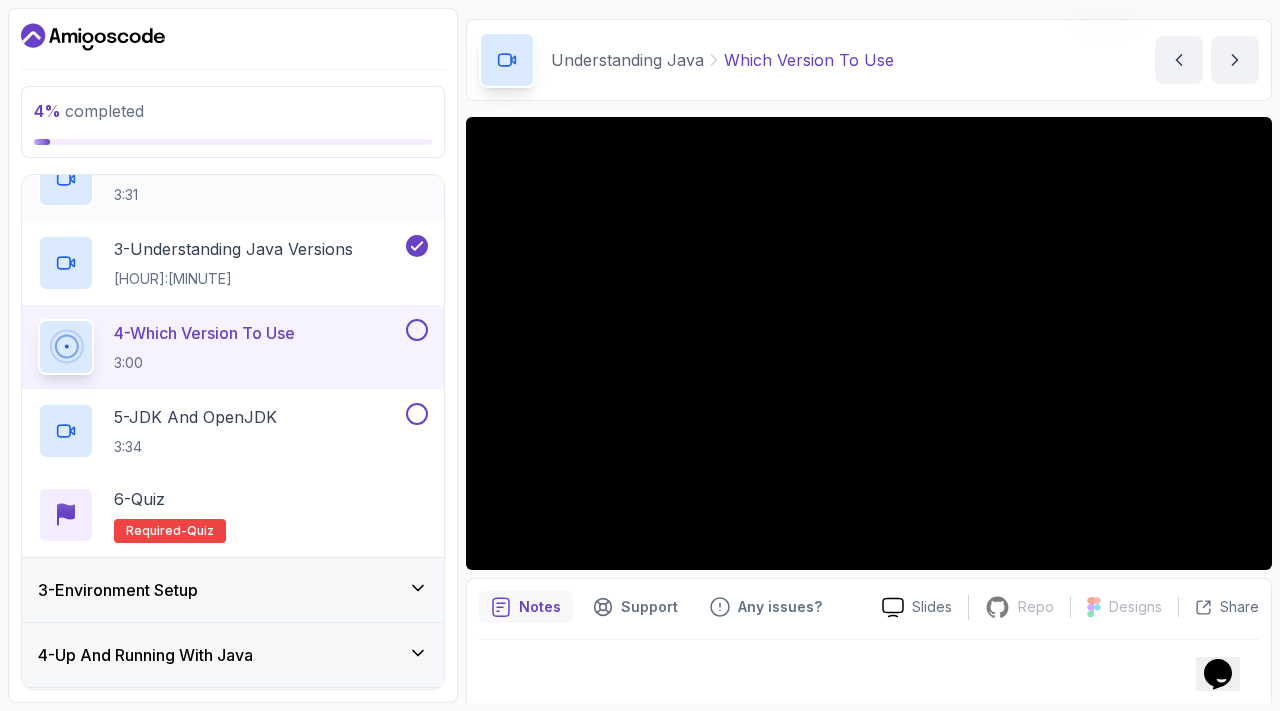 scroll, scrollTop: 254, scrollLeft: 0, axis: vertical 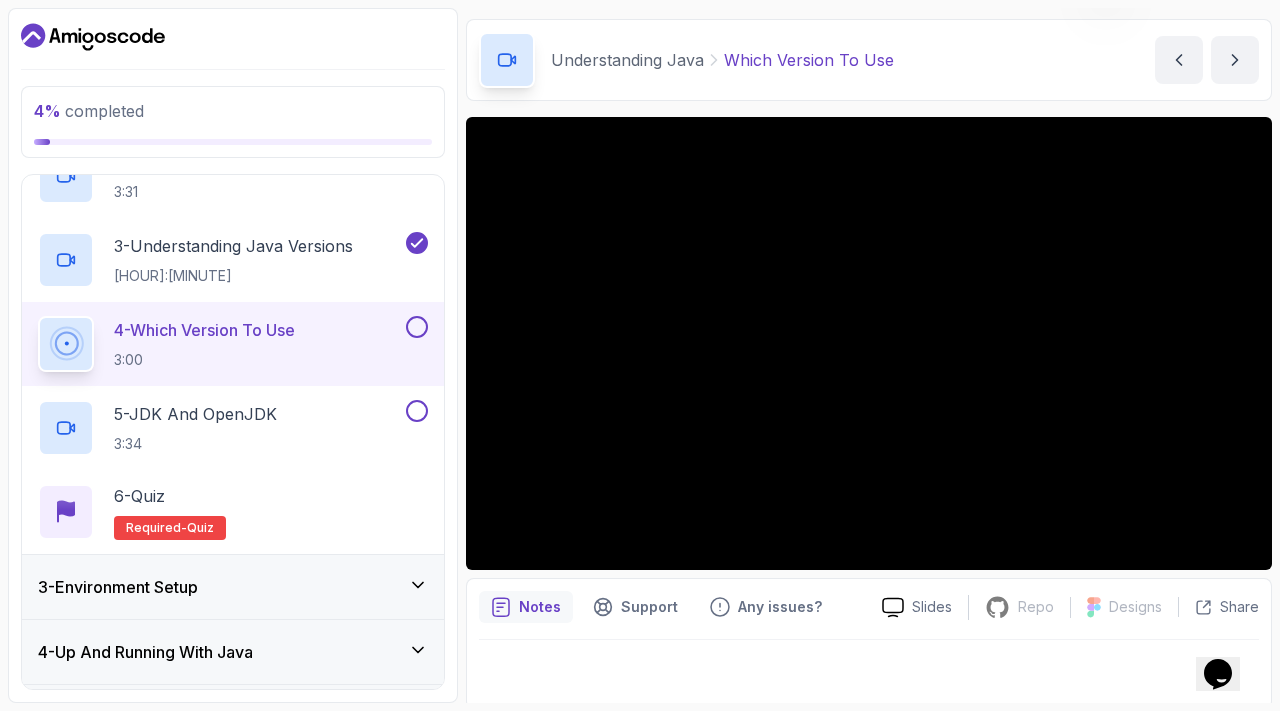 click at bounding box center (869, 668) 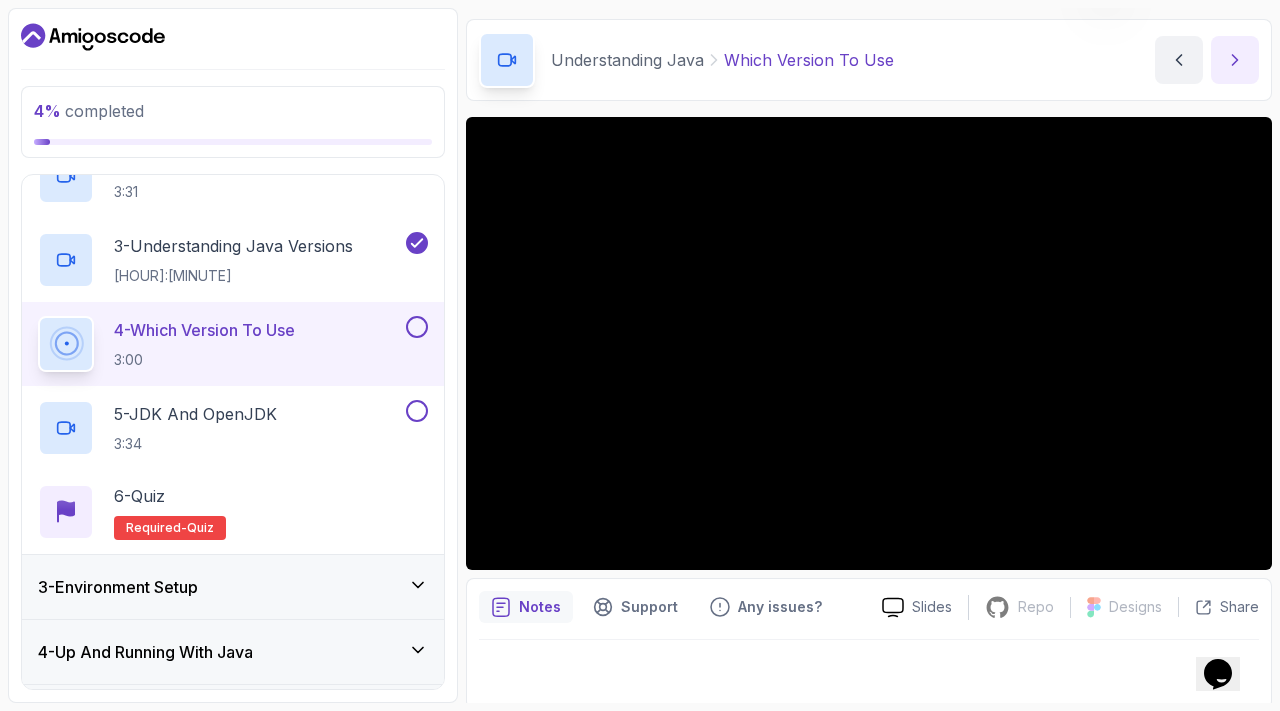 click 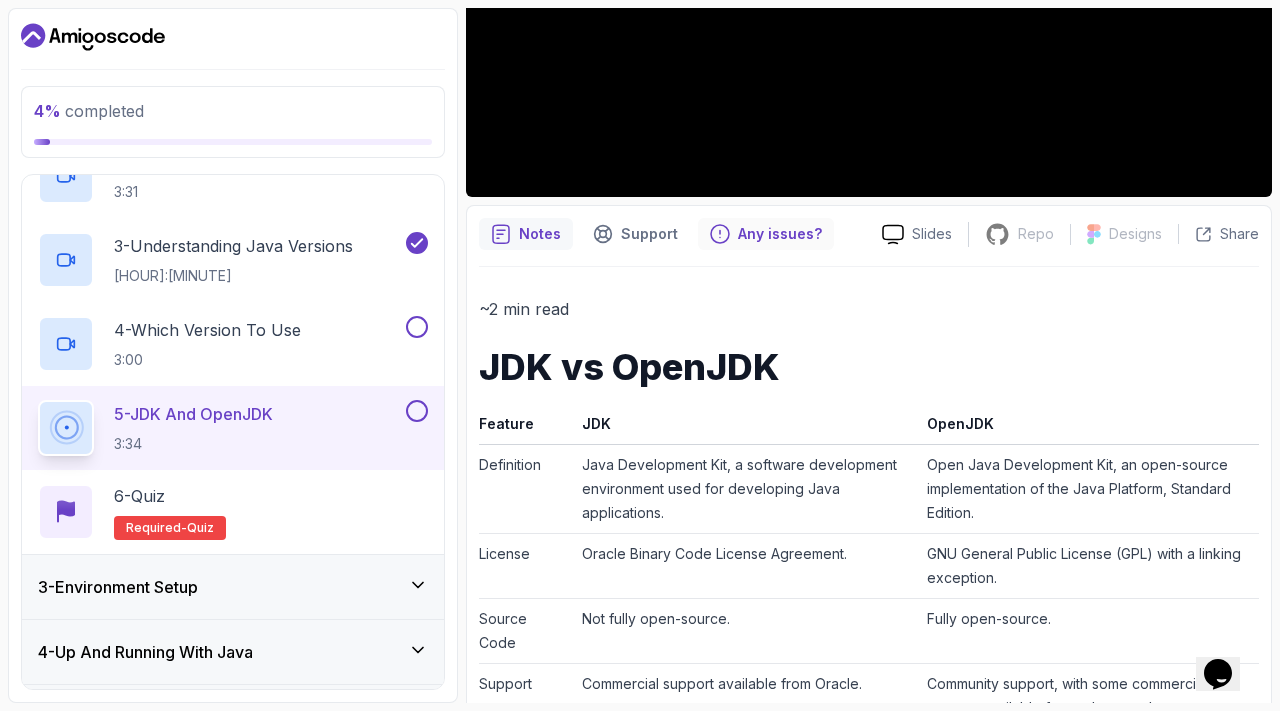scroll, scrollTop: 474, scrollLeft: 0, axis: vertical 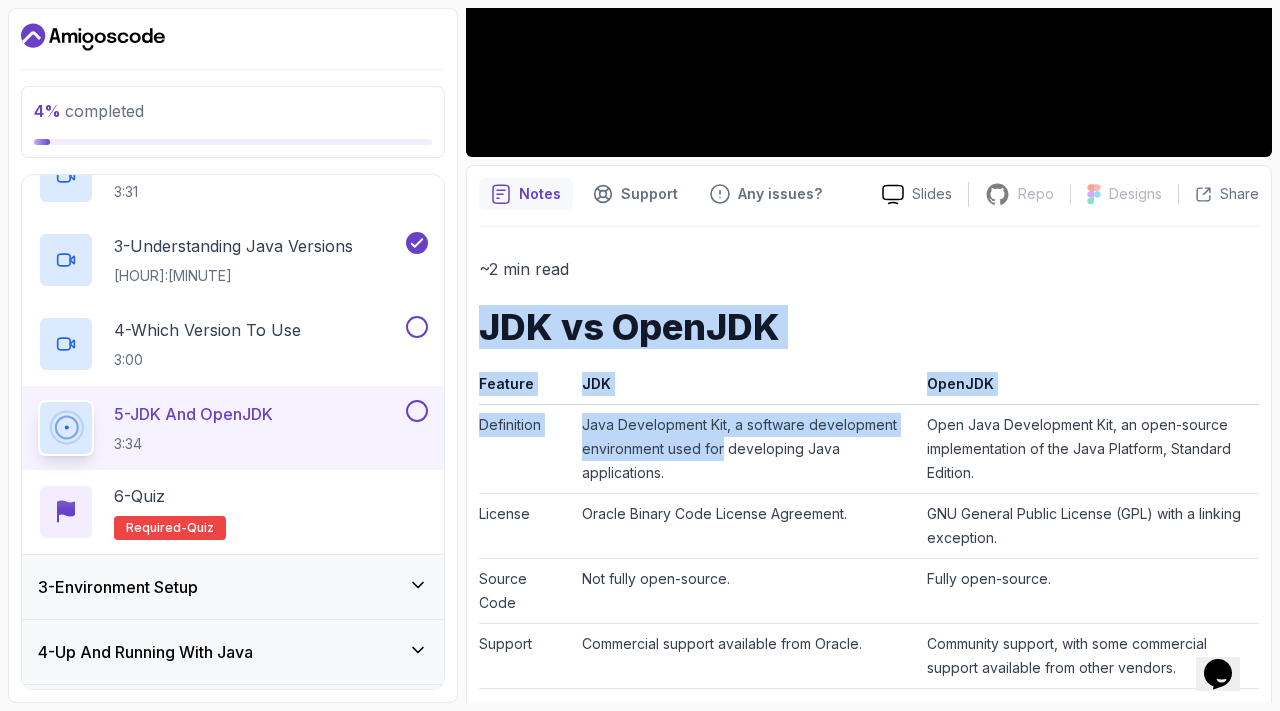 drag, startPoint x: 487, startPoint y: 320, endPoint x: 727, endPoint y: 464, distance: 279.88568 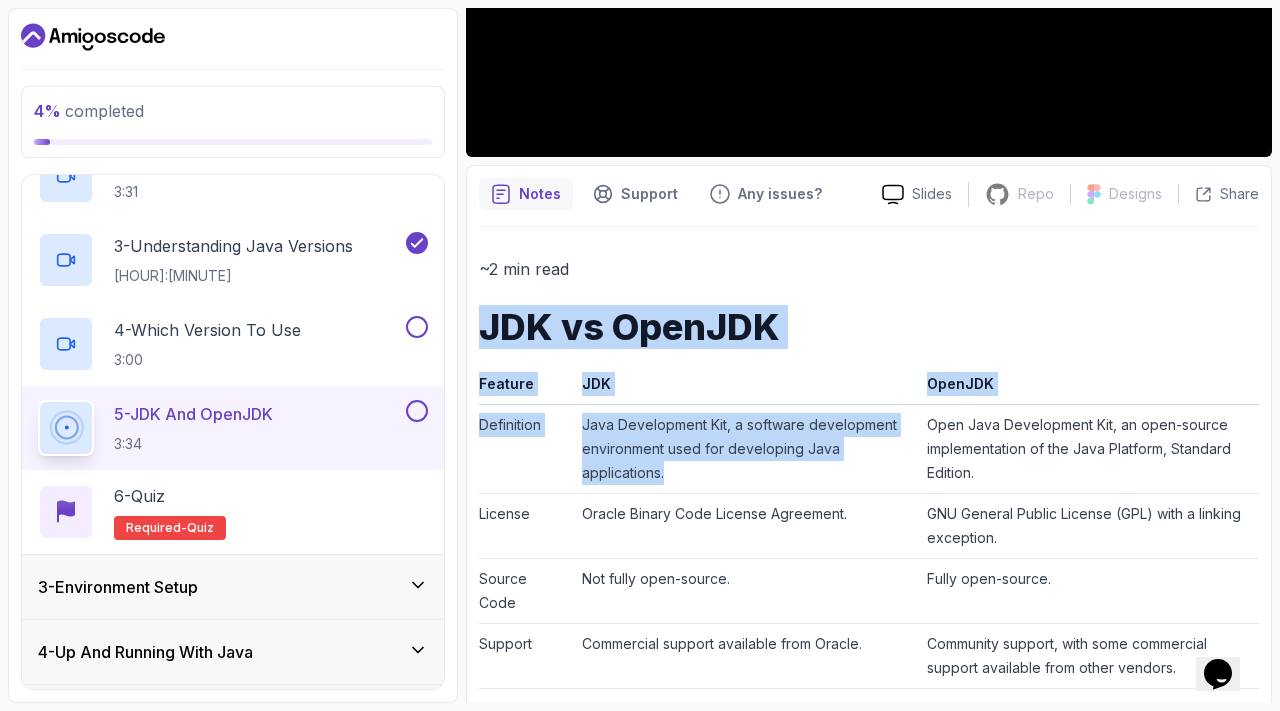 click on "Java Development Kit, a software development environment used for developing Java applications." at bounding box center [746, 449] 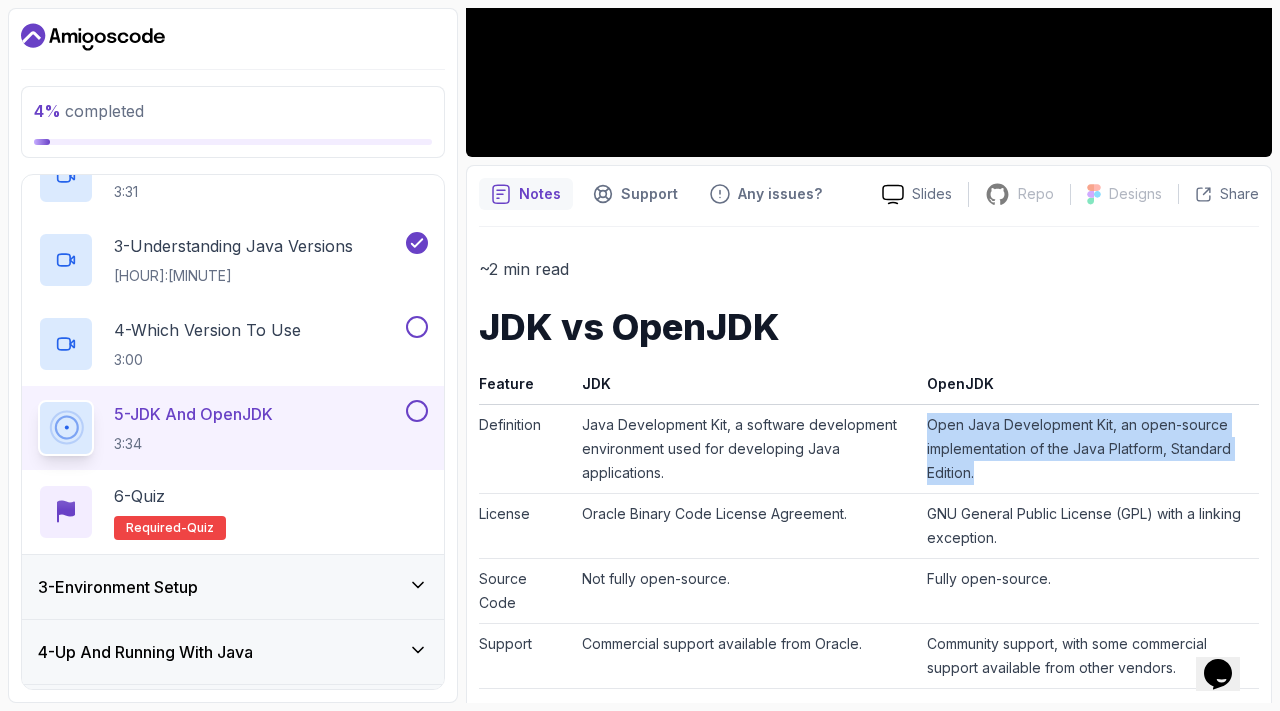 drag, startPoint x: 924, startPoint y: 422, endPoint x: 1034, endPoint y: 475, distance: 122.10242 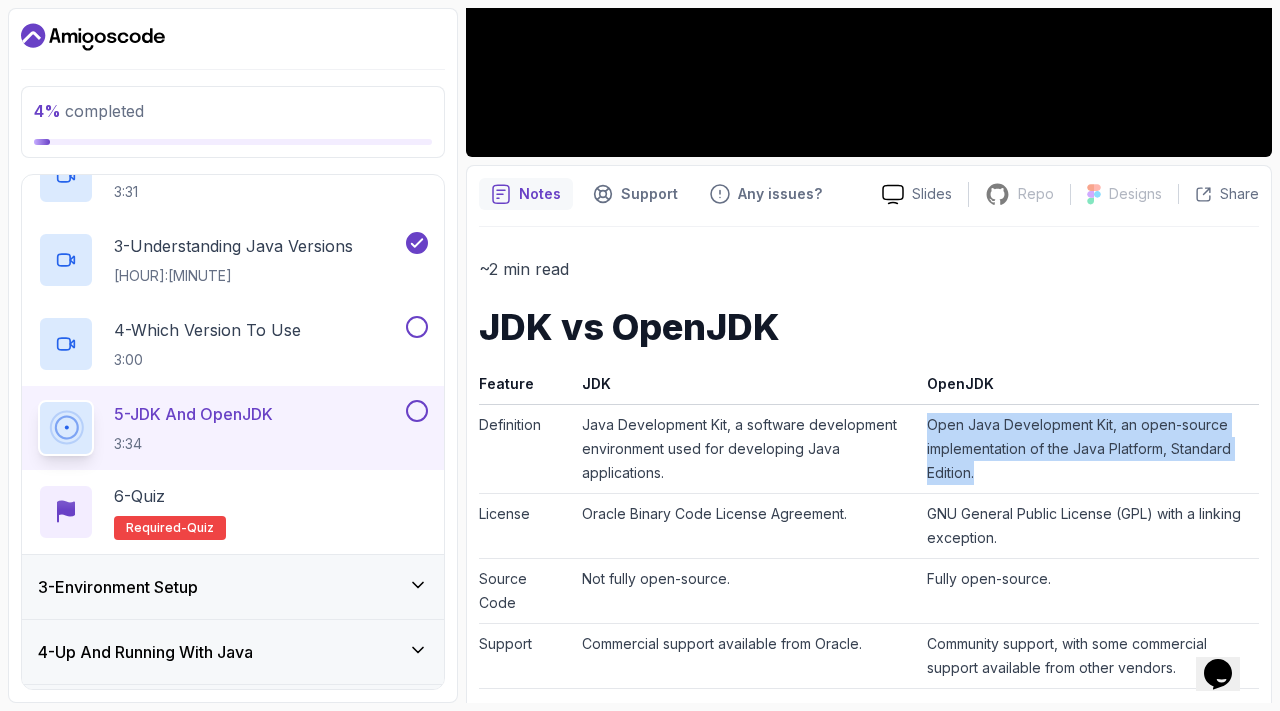 click on "Open Java Development Kit, an open-source implementation of the Java Platform, Standard Edition." at bounding box center (1089, 449) 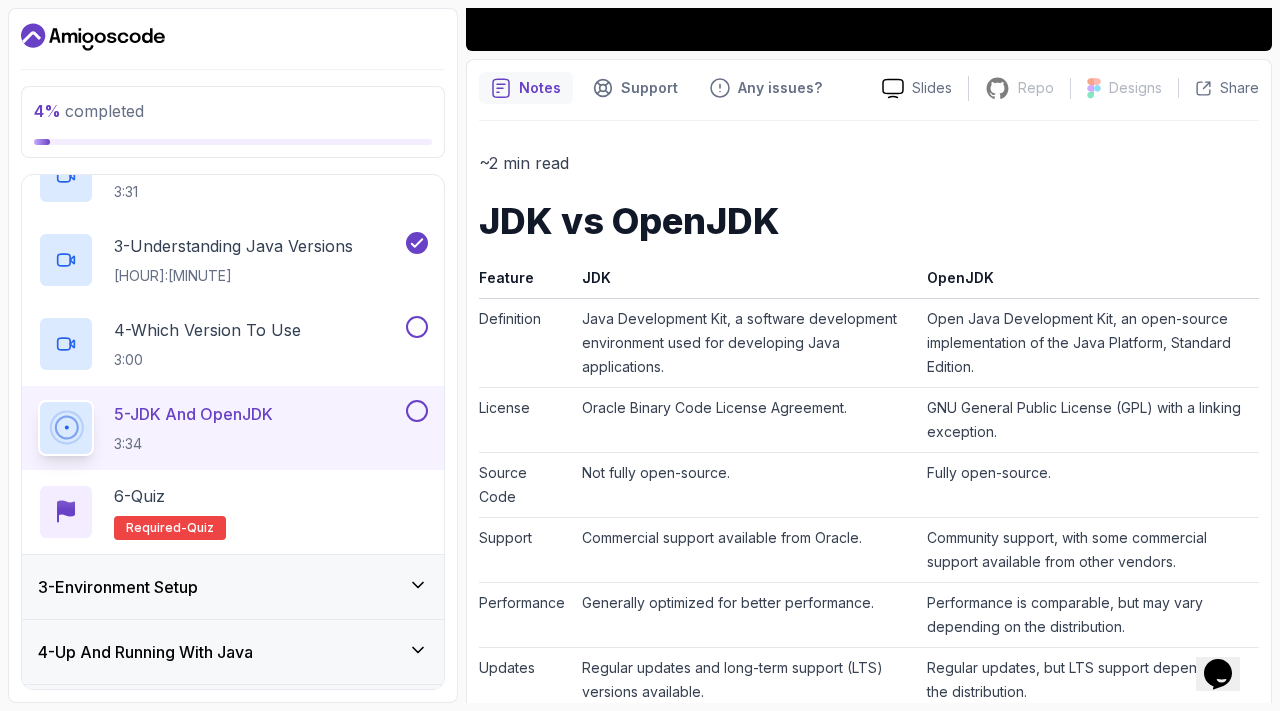 scroll, scrollTop: 592, scrollLeft: 0, axis: vertical 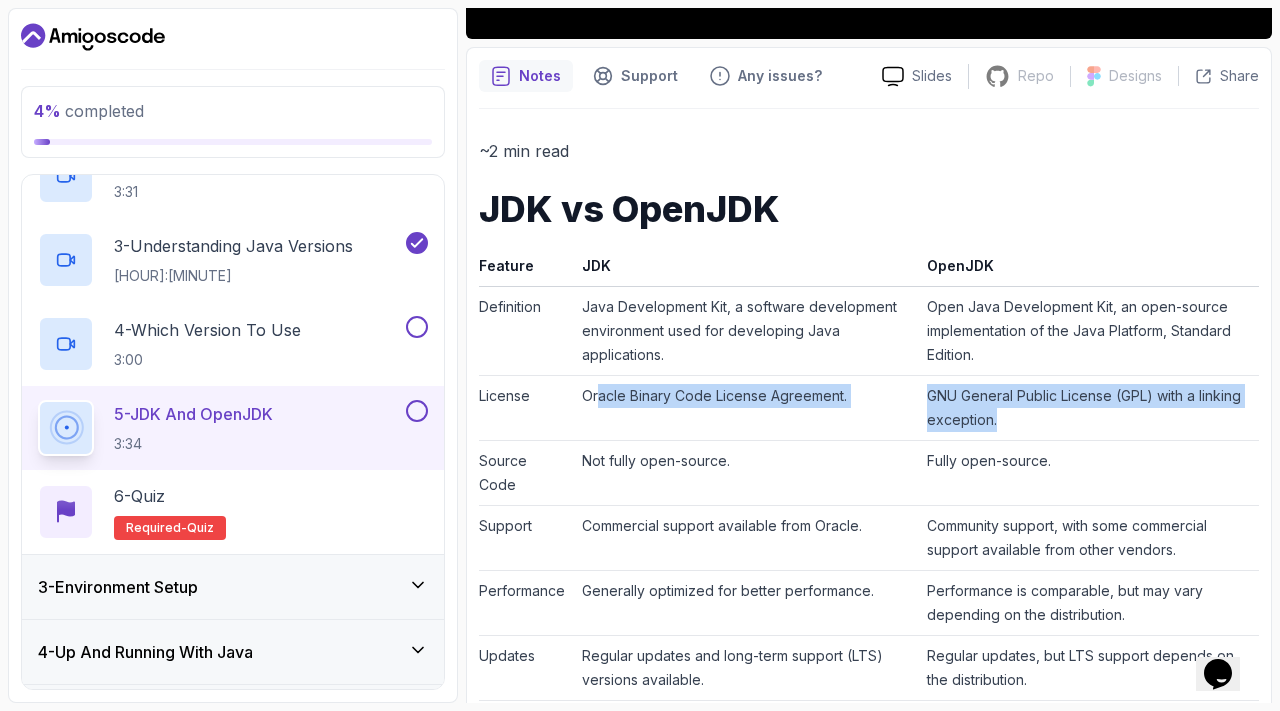 drag, startPoint x: 595, startPoint y: 393, endPoint x: 1011, endPoint y: 421, distance: 416.94125 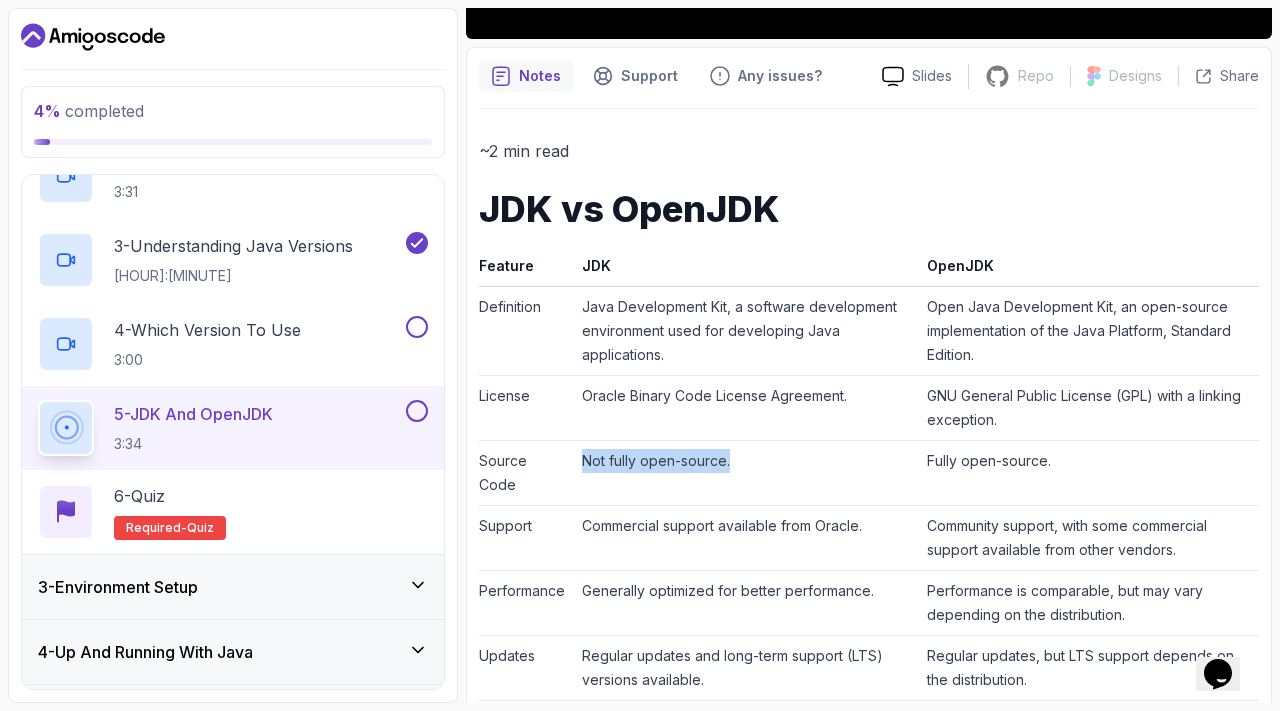 drag, startPoint x: 581, startPoint y: 457, endPoint x: 833, endPoint y: 462, distance: 252.04959 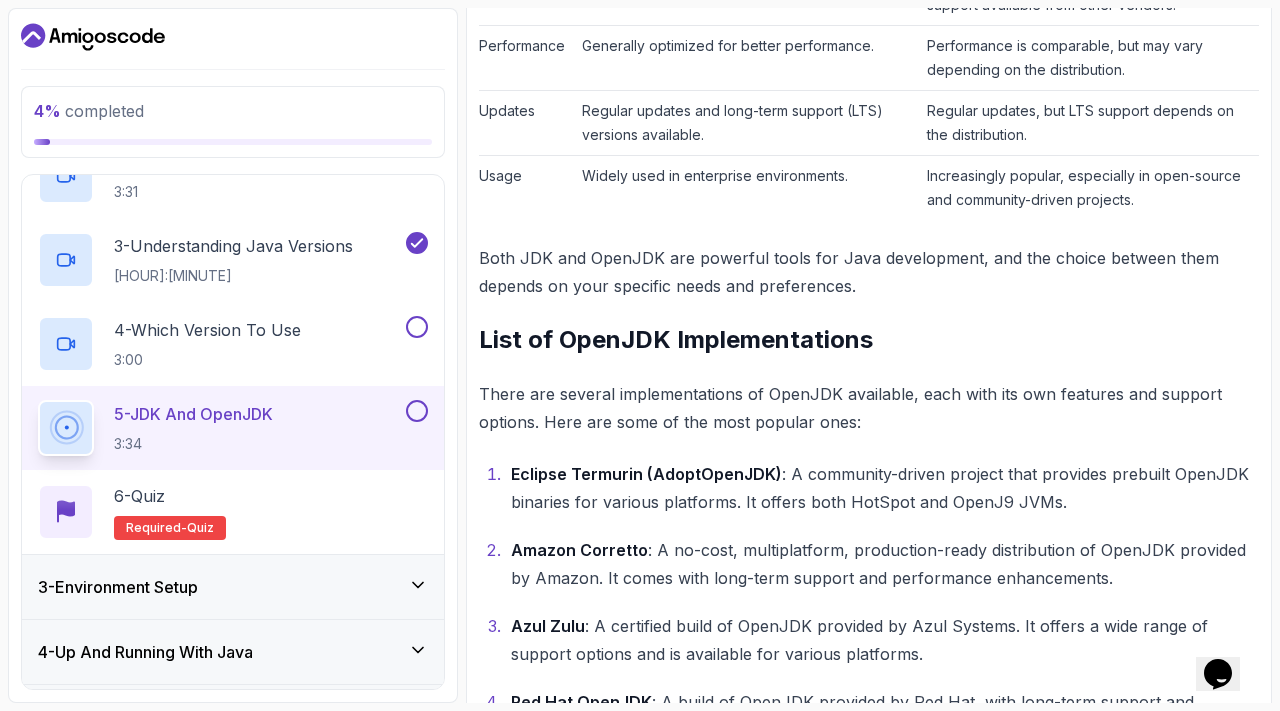 scroll, scrollTop: 1223, scrollLeft: 0, axis: vertical 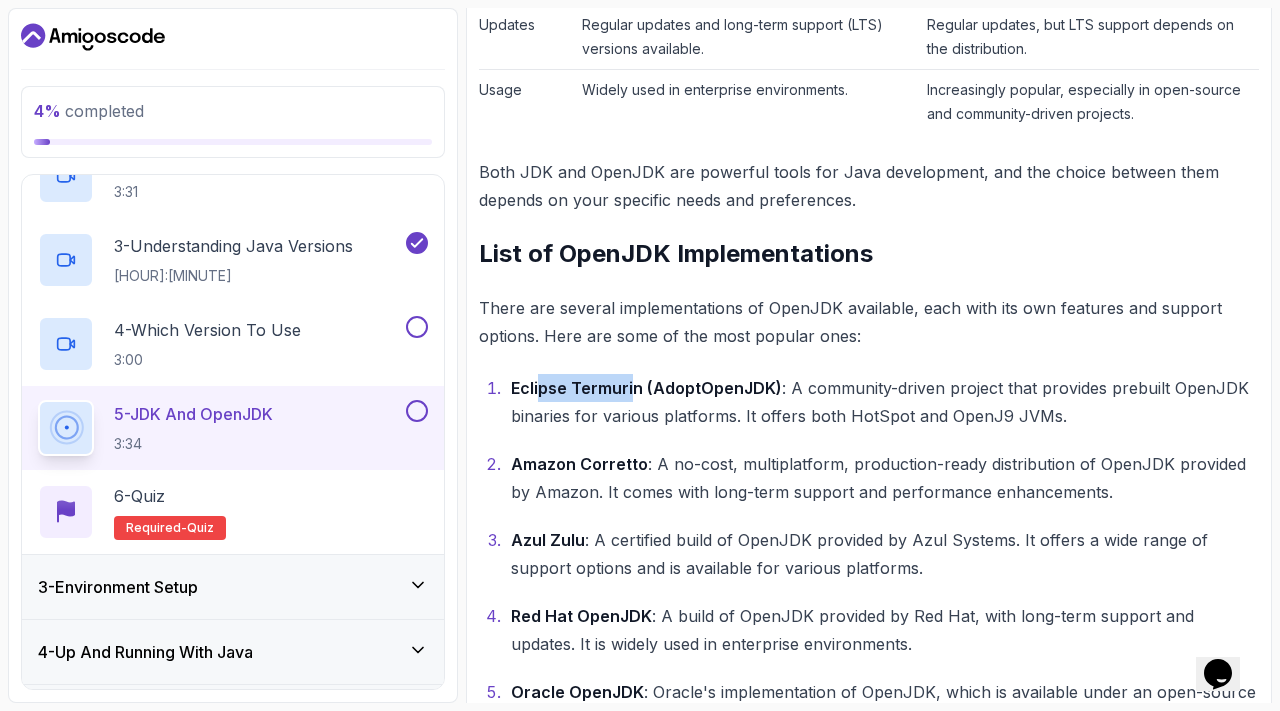 drag, startPoint x: 536, startPoint y: 387, endPoint x: 667, endPoint y: 400, distance: 131.64346 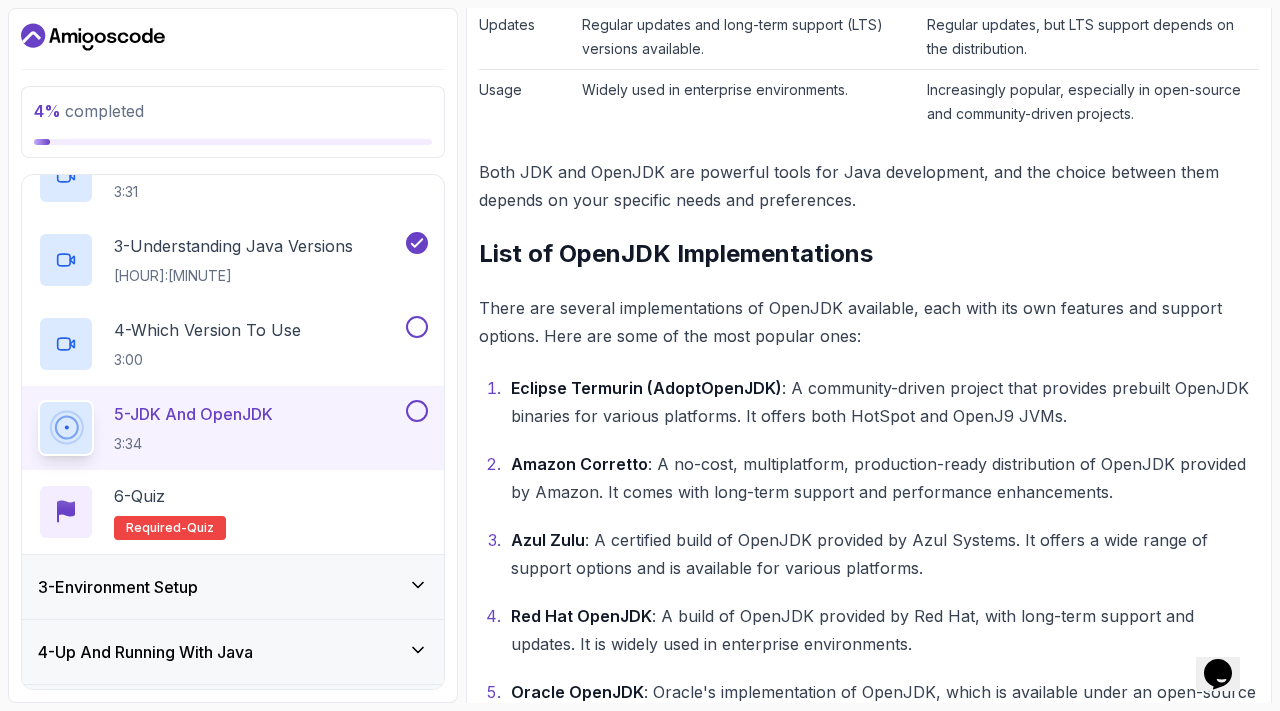 click on "Eclipse Termurin (AdoptOpenJDK) : A community-driven project that provides prebuilt OpenJDK binaries for various platforms. It offers both HotSpot and OpenJ9 JVMs." at bounding box center [885, 402] 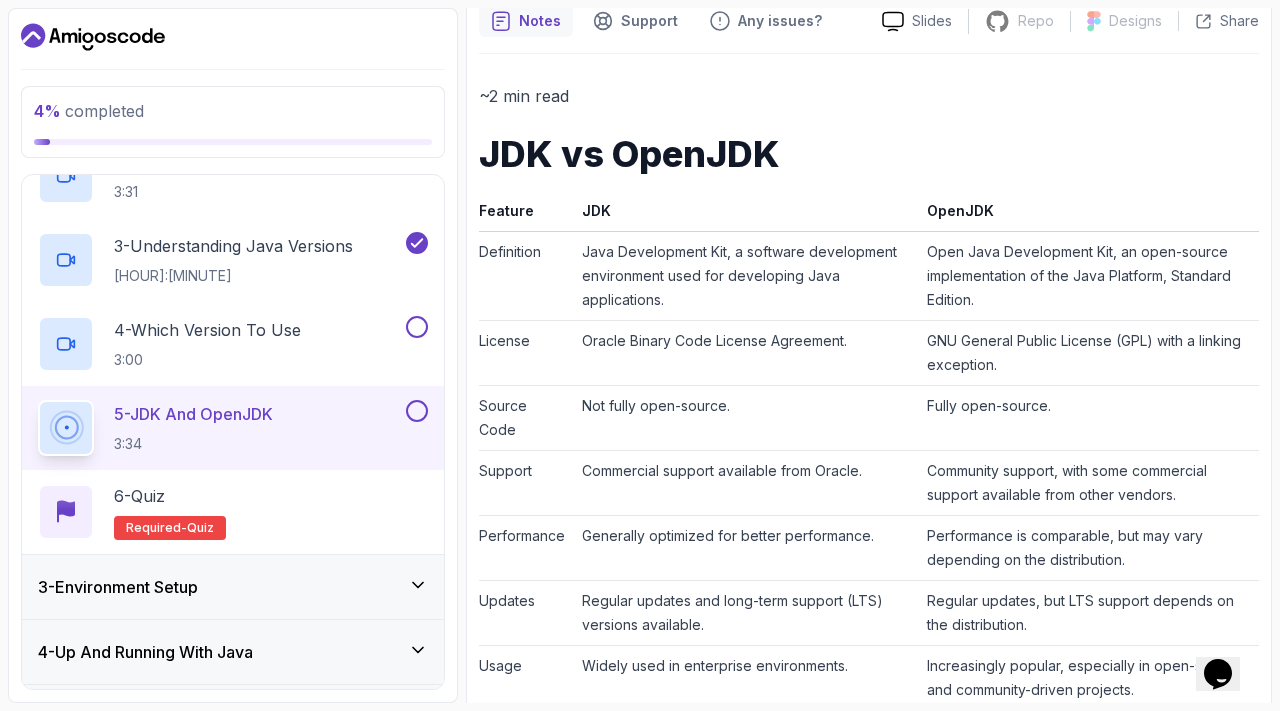 scroll, scrollTop: 1451, scrollLeft: 0, axis: vertical 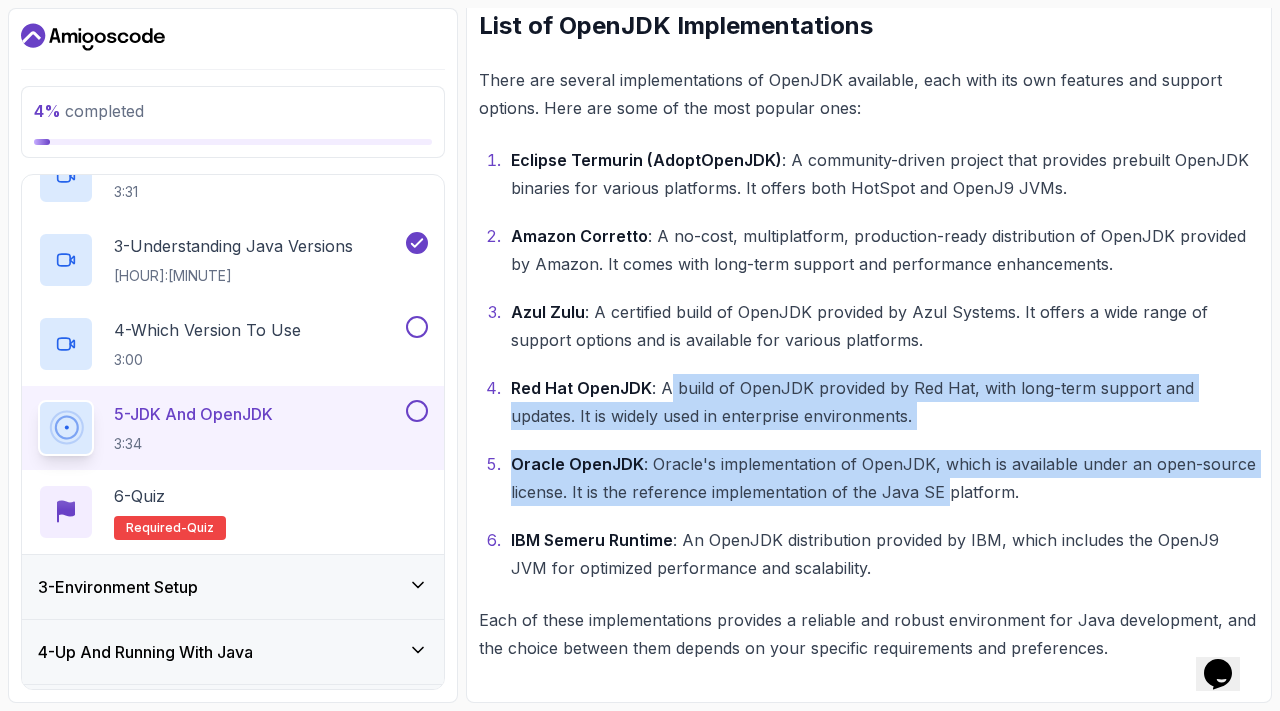 drag, startPoint x: 666, startPoint y: 386, endPoint x: 977, endPoint y: 496, distance: 329.88028 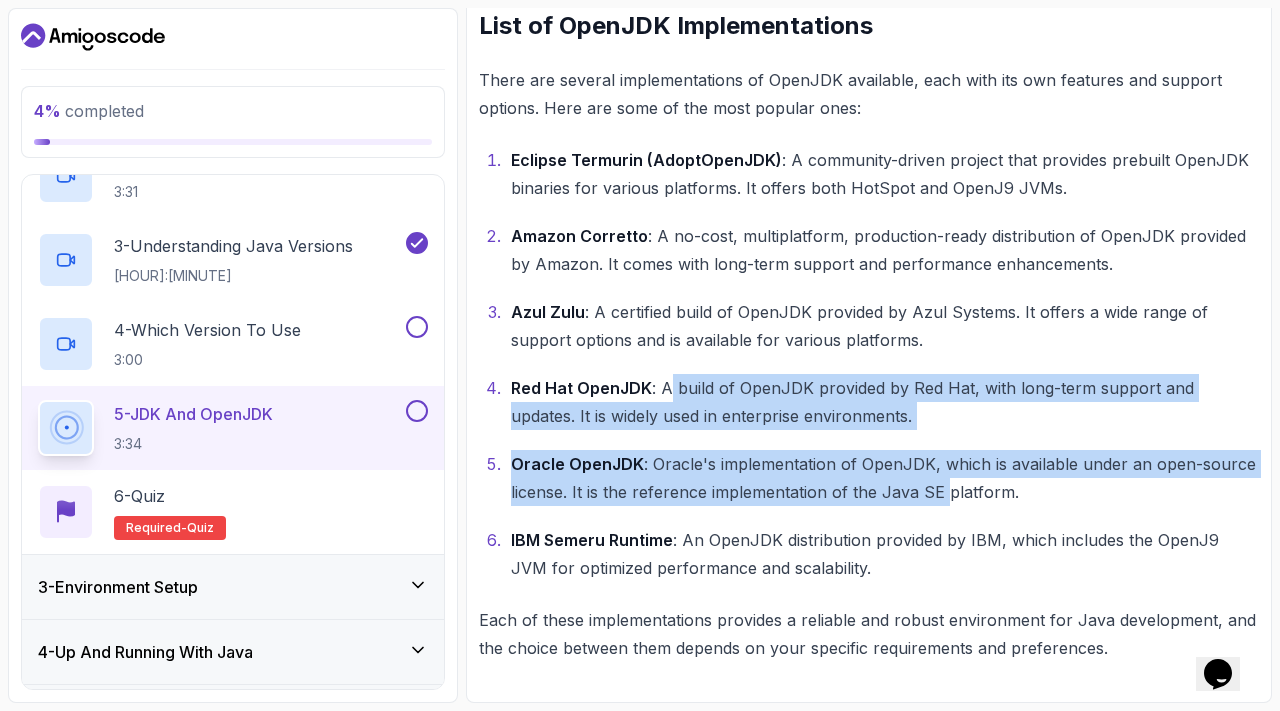 click on "Eclipse Termurin (AdoptOpenJDK) : A community-driven project that provides prebuilt OpenJDK binaries for various platforms. It offers both HotSpot and OpenJ9 JVMs.
Amazon Corretto : A no-cost, multiplatform, production-ready distribution of OpenJDK provided by Amazon. It comes with long-term support and performance enhancements.
Azul Zulu : A certified build of OpenJDK provided by Azul Systems. It offers a wide range of support options and is available for various platforms.
Red Hat OpenJDK : A build of OpenJDK provided by Red Hat, with long-term support and updates. It is widely used in enterprise environments.
Oracle OpenJDK : Oracle's implementation of OpenJDK, which is available under an open-source license. It is the reference implementation of the Java SE platform.
IBM Semeru Runtime : An OpenJDK distribution provided by IBM, which includes the OpenJ9 JVM for optimized performance and scalability." at bounding box center (869, 364) 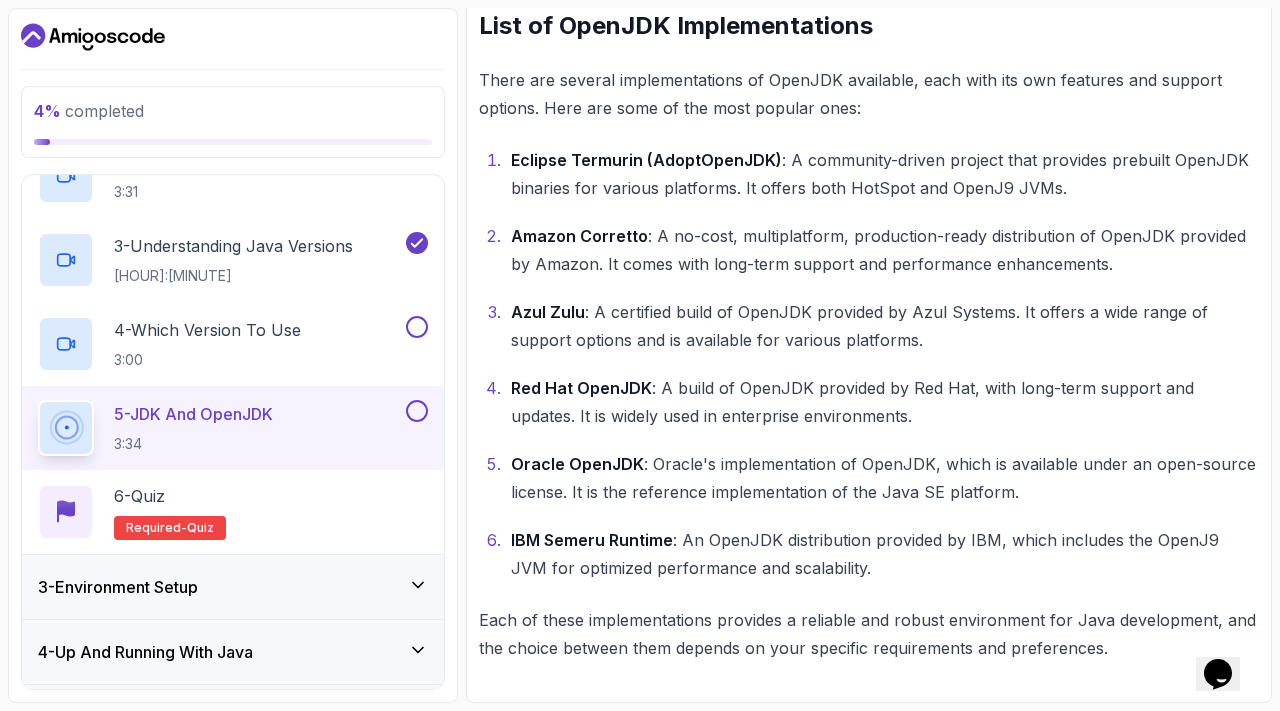 click on "Oracle OpenJDK : Oracle's implementation of OpenJDK, which is available under an open-source license. It is the reference implementation of the Java SE platform." at bounding box center [885, 478] 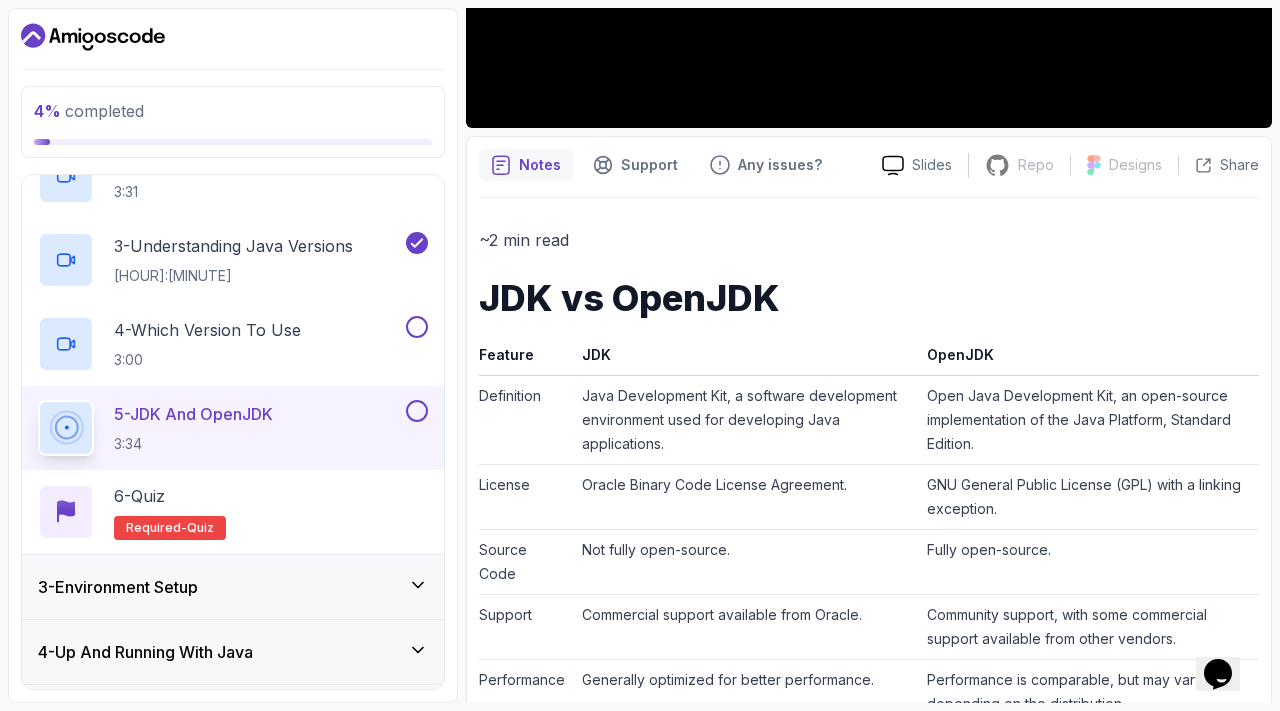 scroll, scrollTop: 0, scrollLeft: 0, axis: both 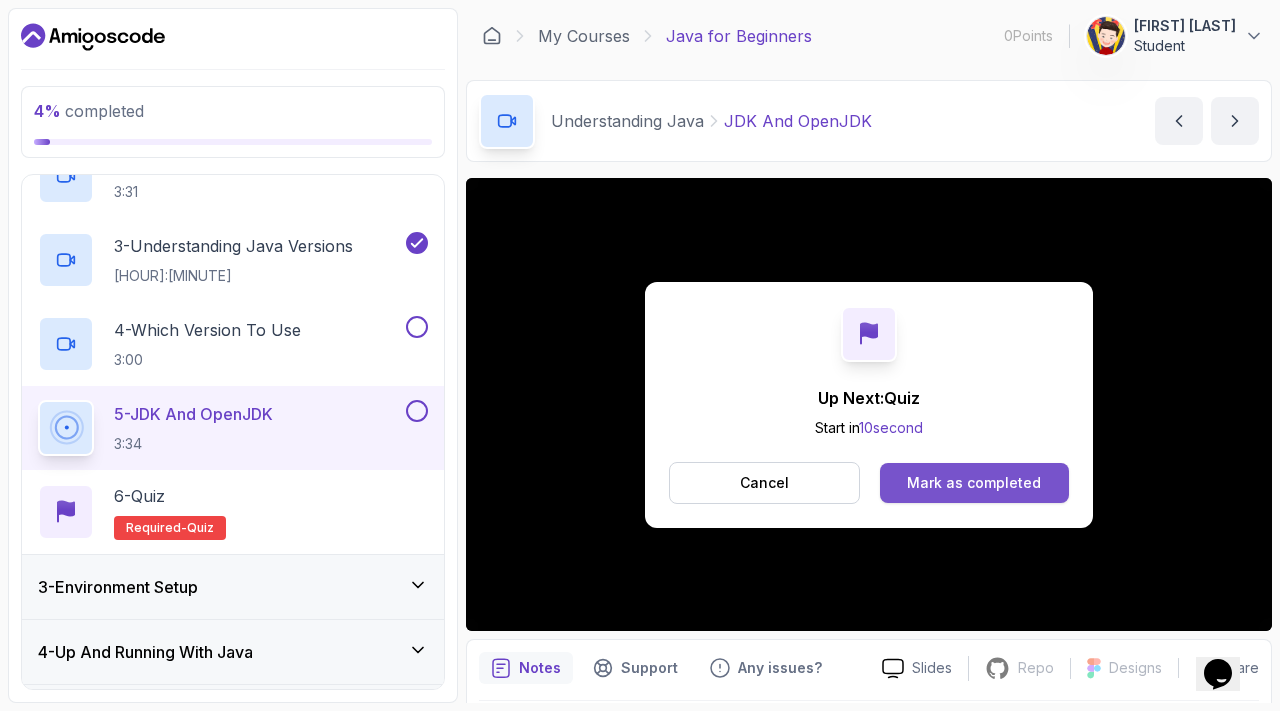 click on "Mark as completed" at bounding box center (974, 483) 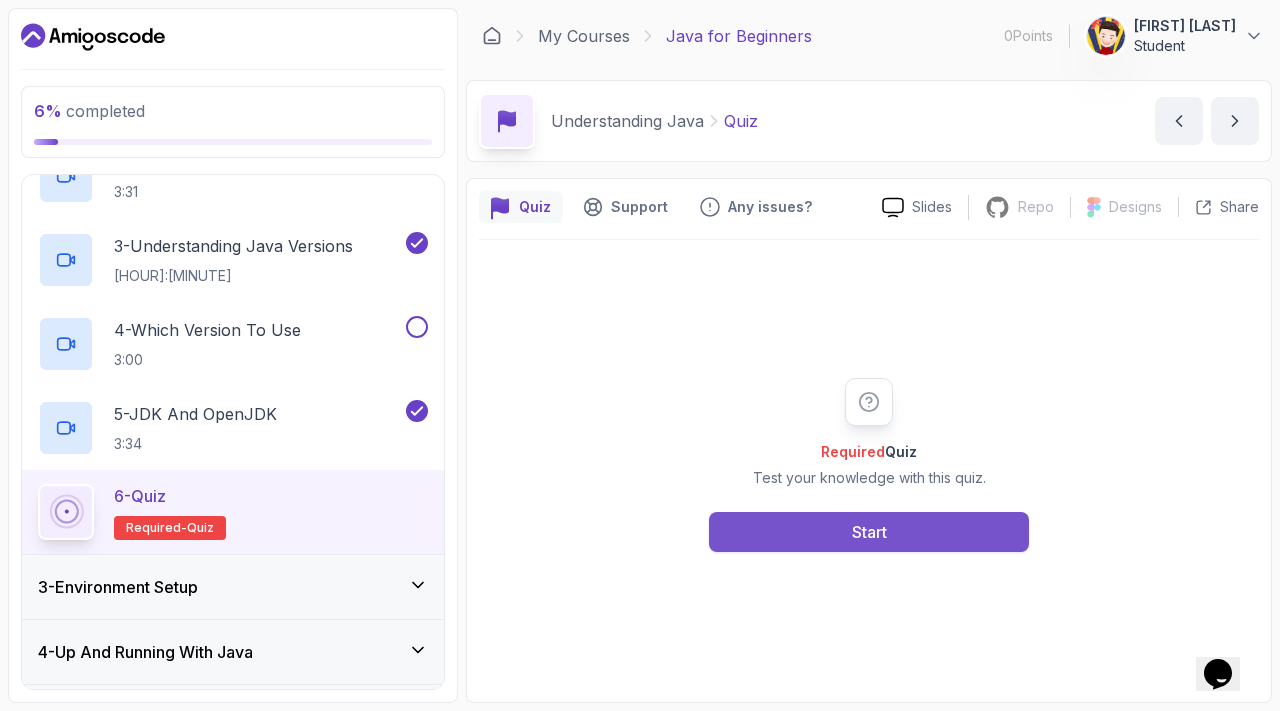 click on "Start" at bounding box center [869, 532] 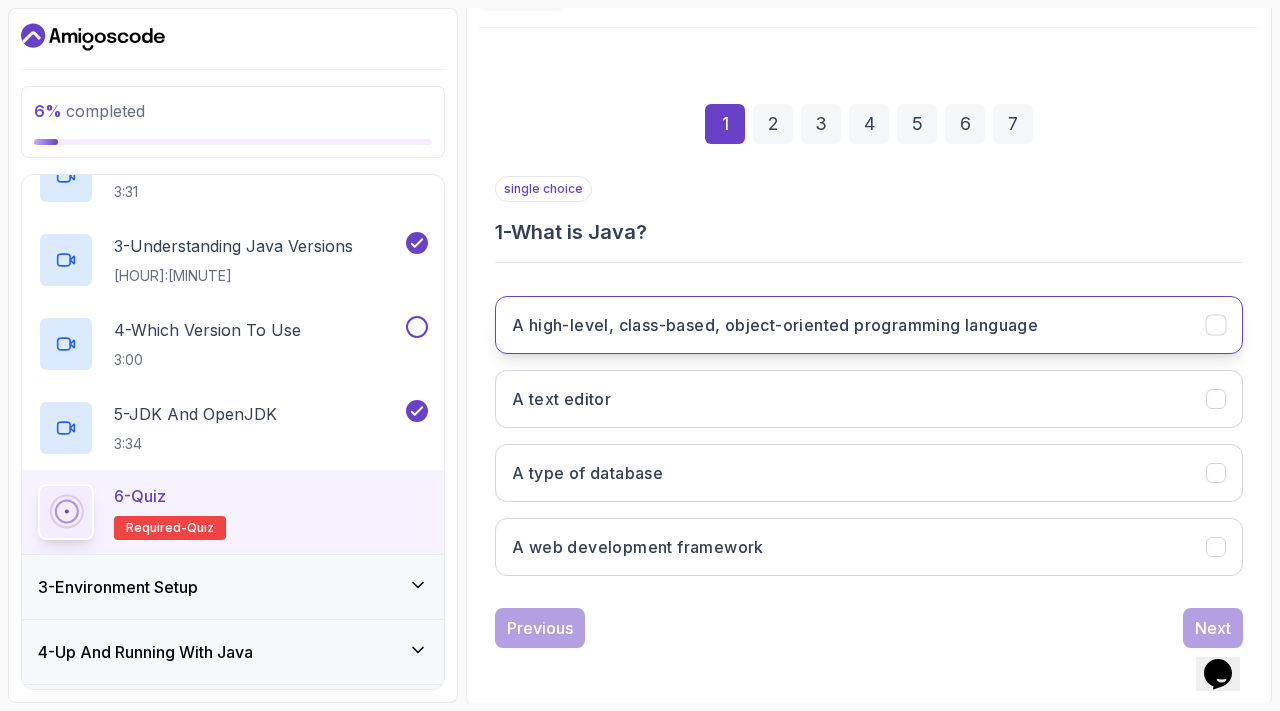 scroll, scrollTop: 214, scrollLeft: 0, axis: vertical 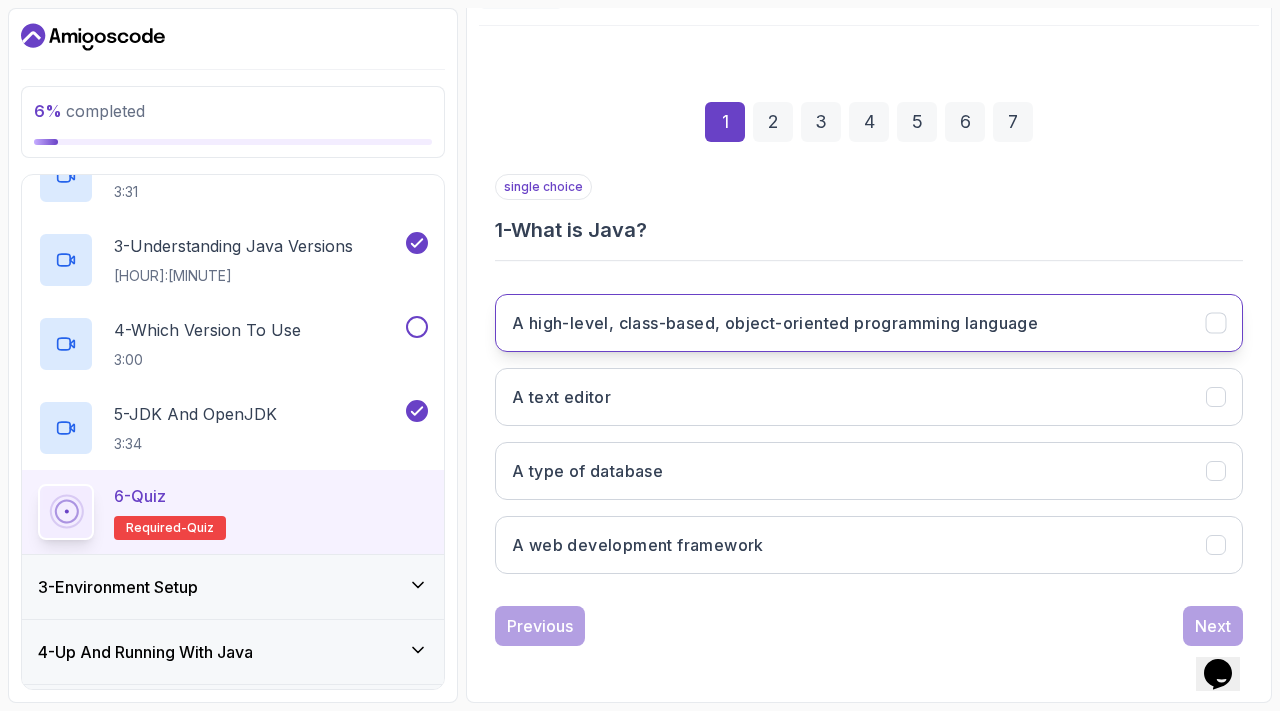 click on "A high-level, class-based, object-oriented programming language" at bounding box center [775, 323] 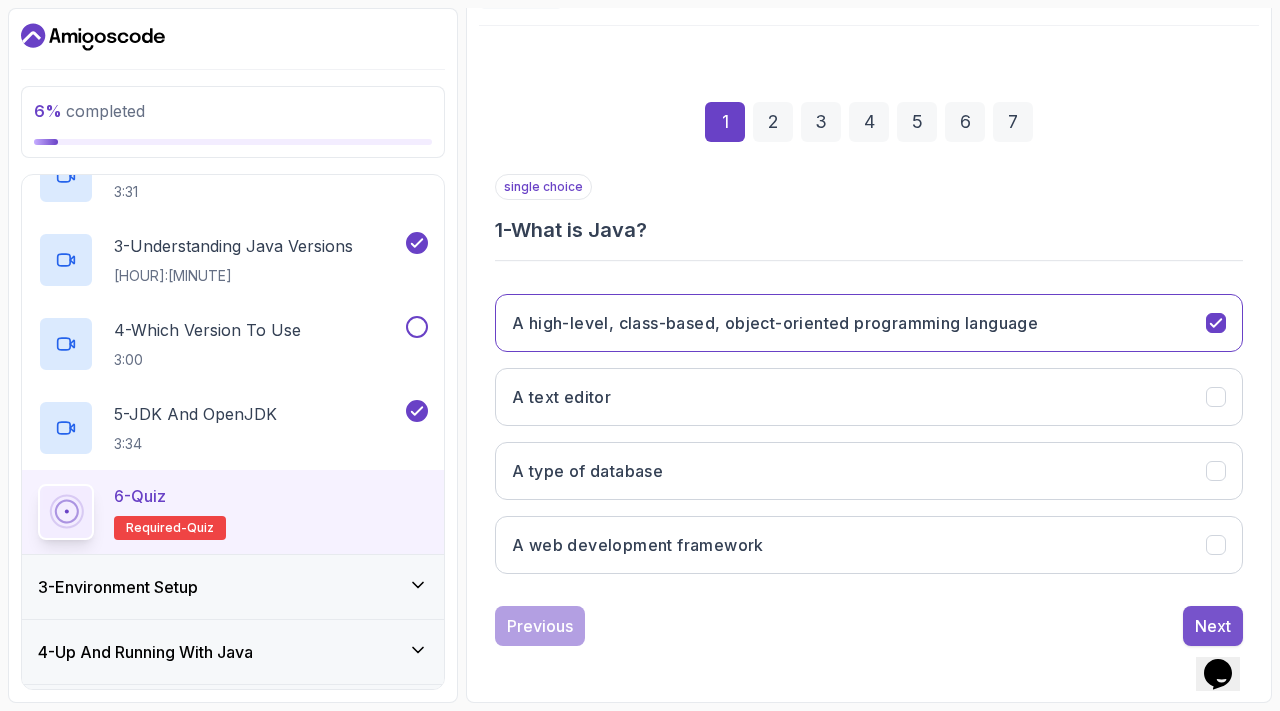 click on "Next" at bounding box center [1213, 626] 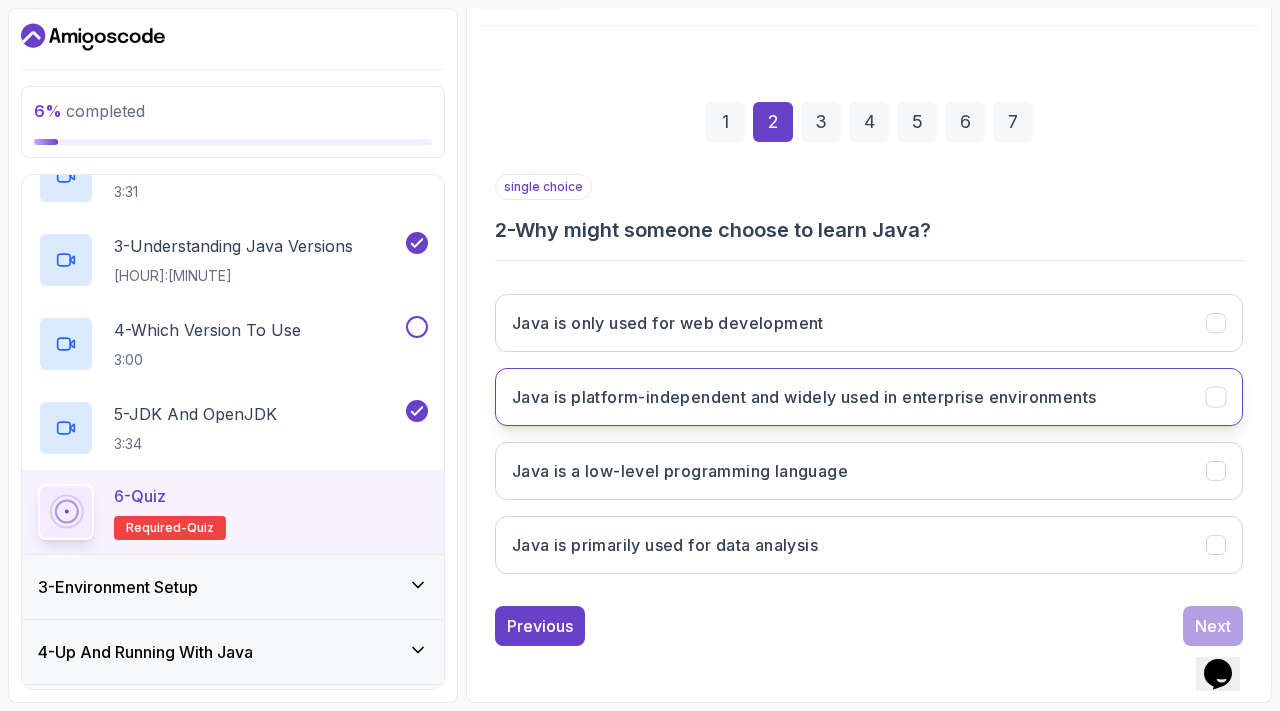 click on "Java is platform-independent and widely used in enterprise environments" at bounding box center [804, 397] 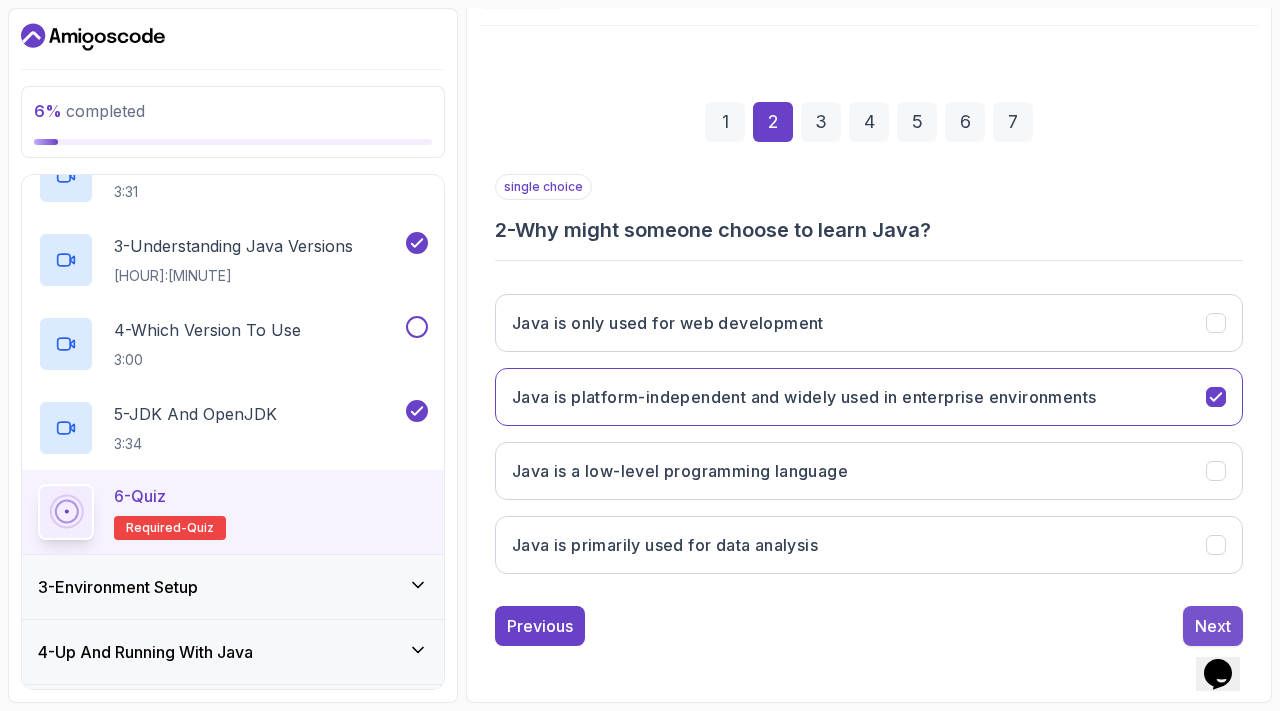 click on "Next" at bounding box center [1213, 626] 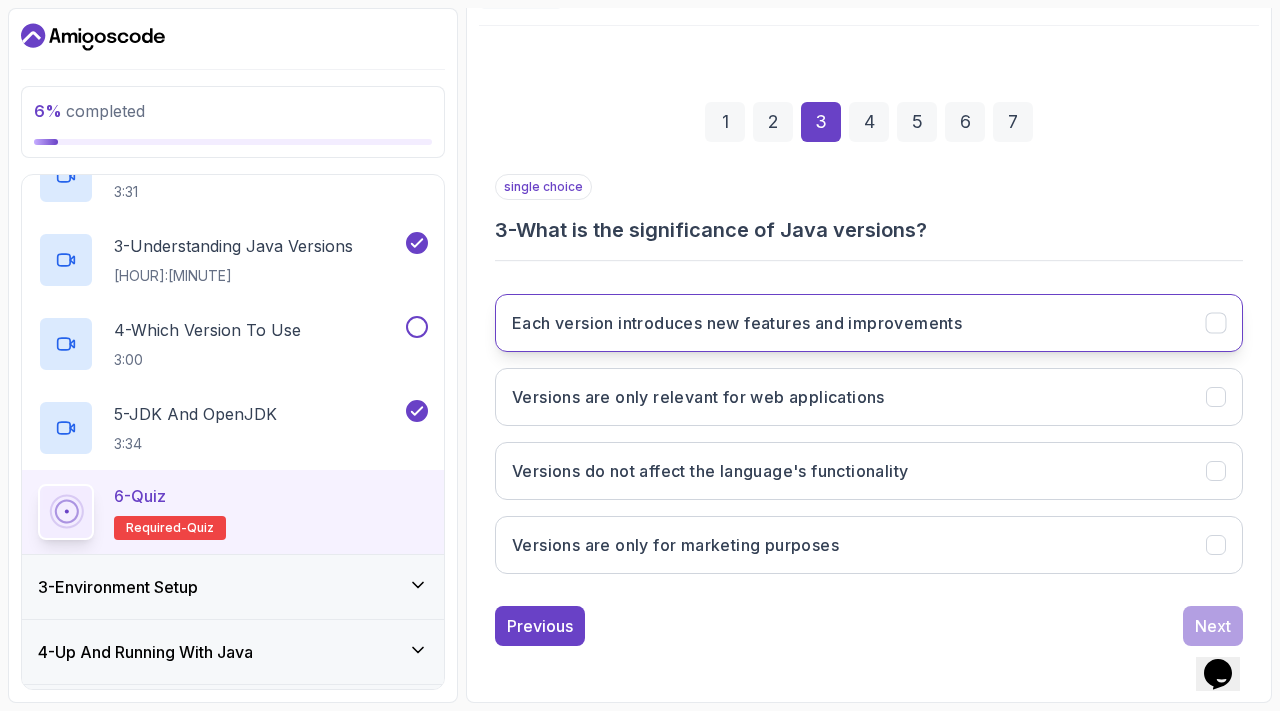 click on "Each version introduces new features and improvements" at bounding box center (869, 323) 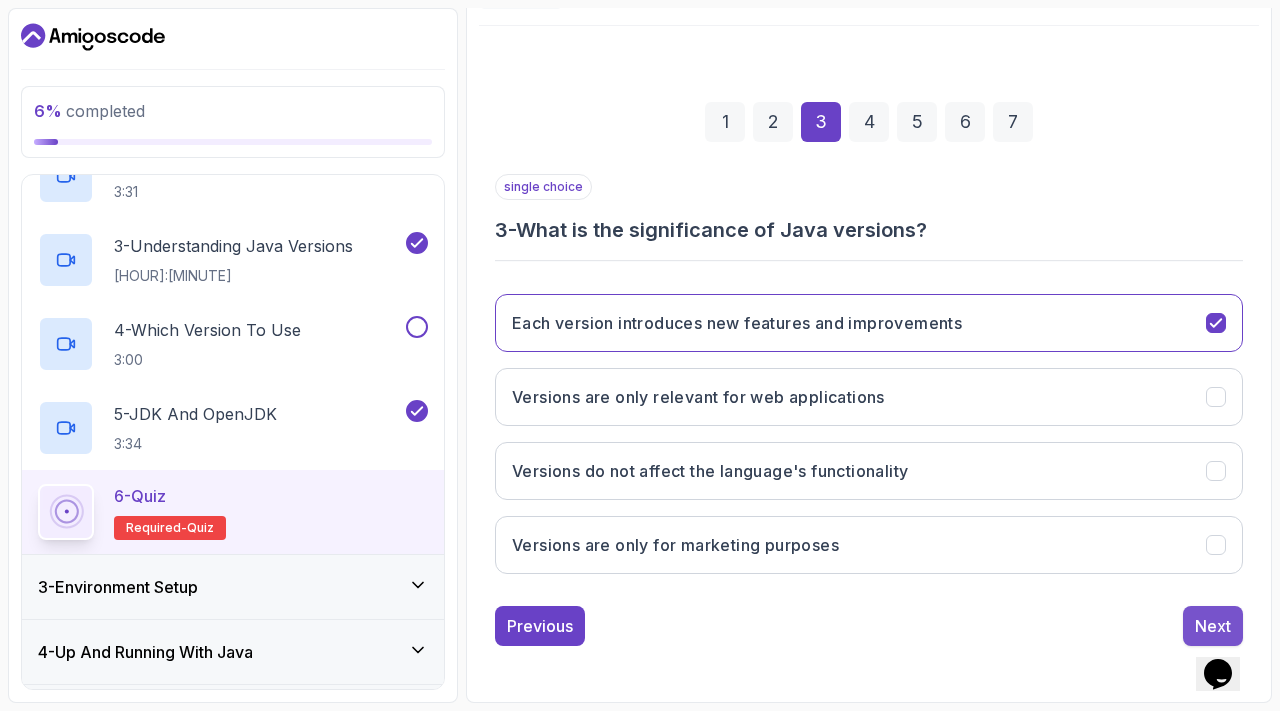 click on "Next" at bounding box center [1213, 626] 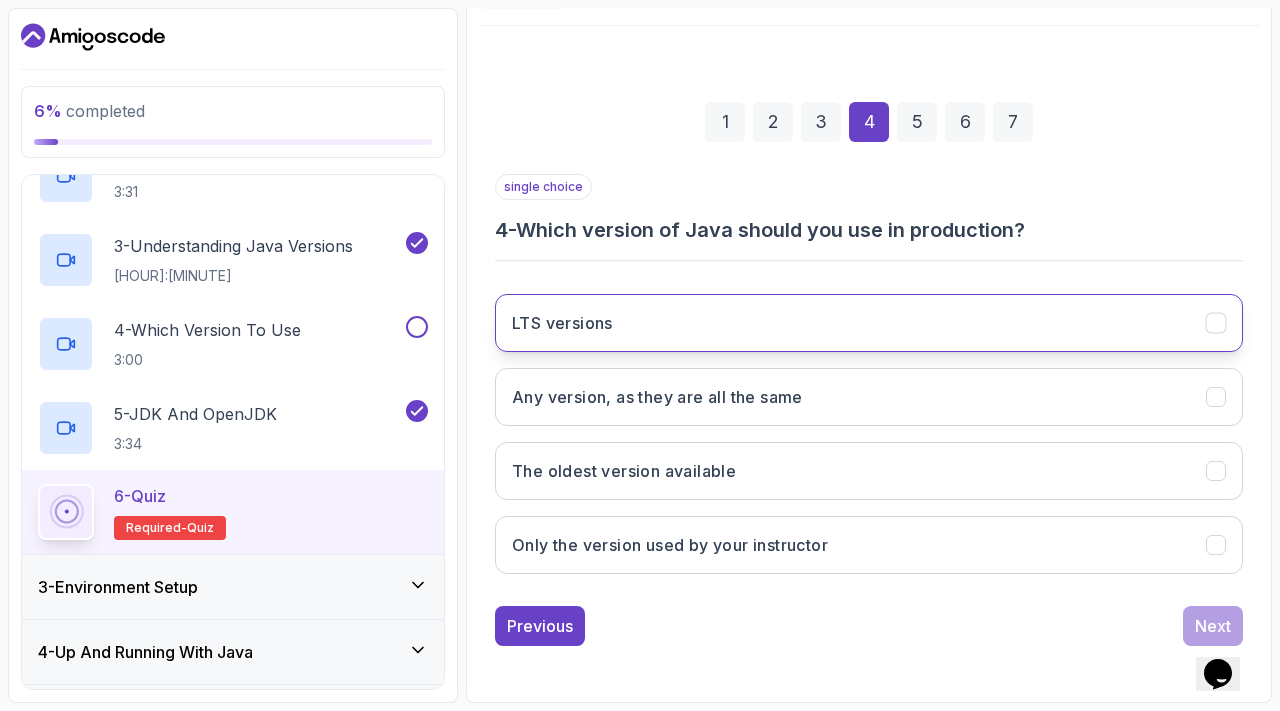 click on "LTS versions" at bounding box center (869, 323) 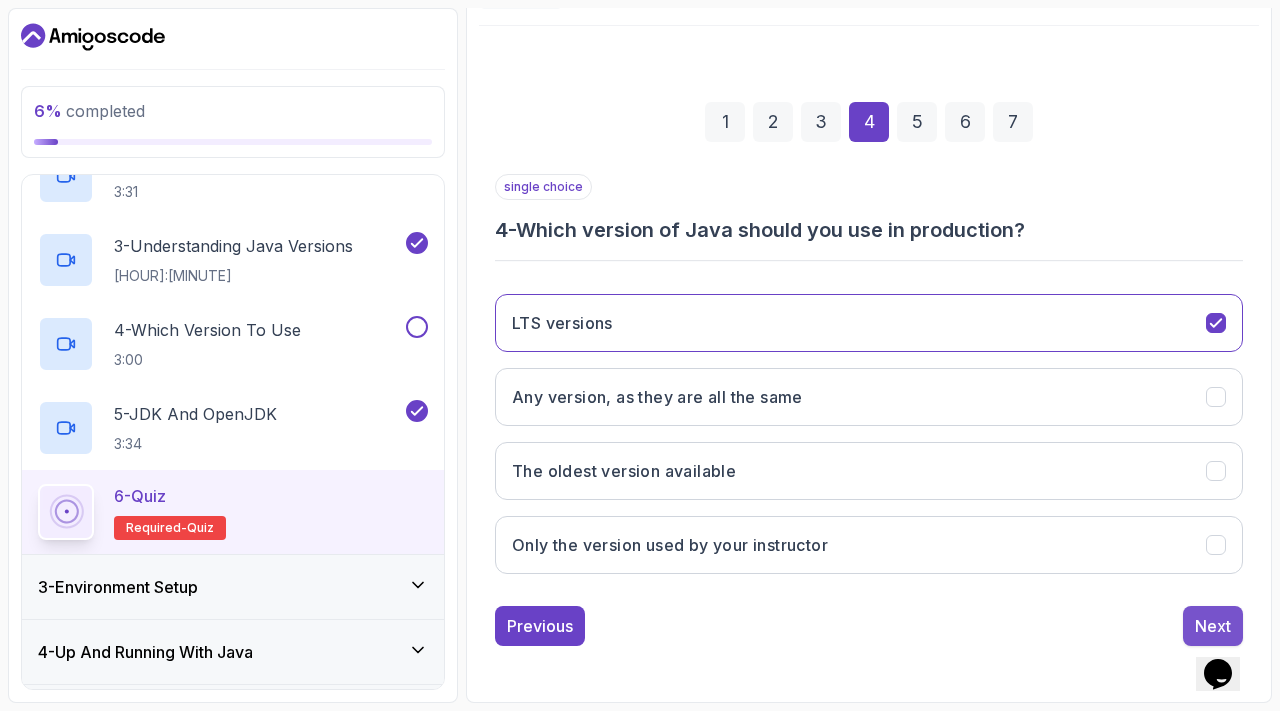 click on "Next" at bounding box center [1213, 626] 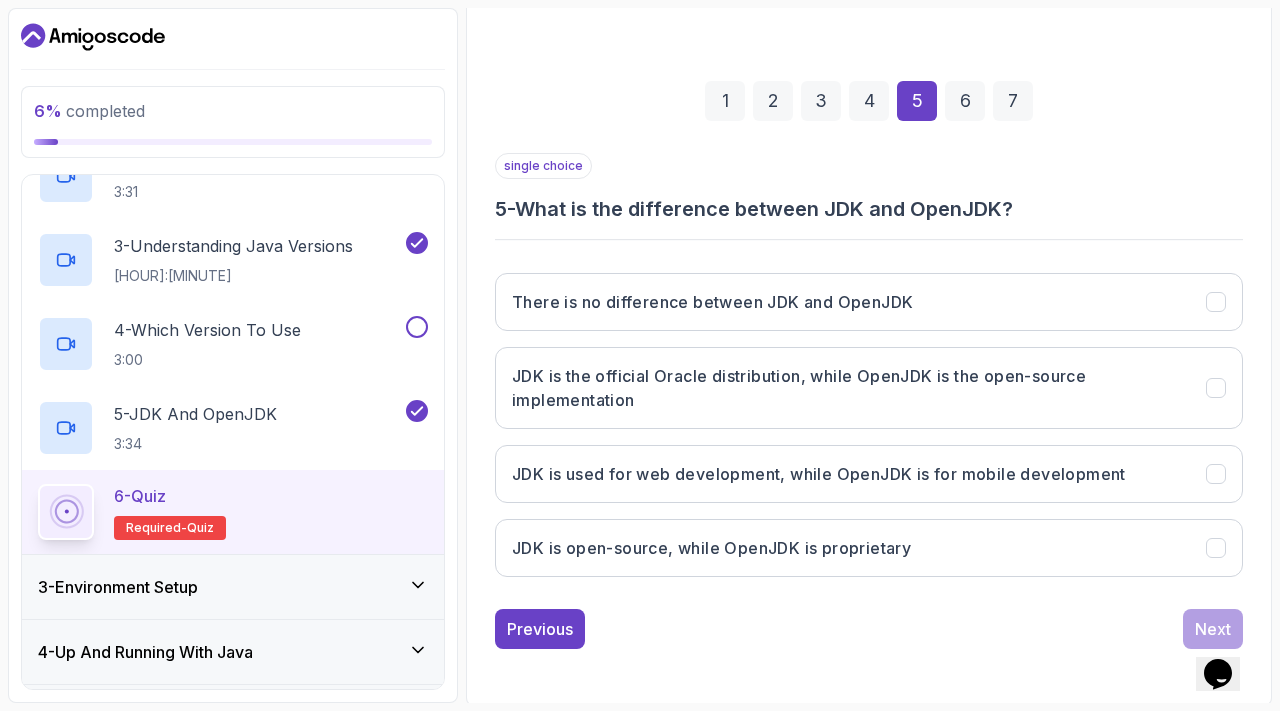 scroll, scrollTop: 238, scrollLeft: 0, axis: vertical 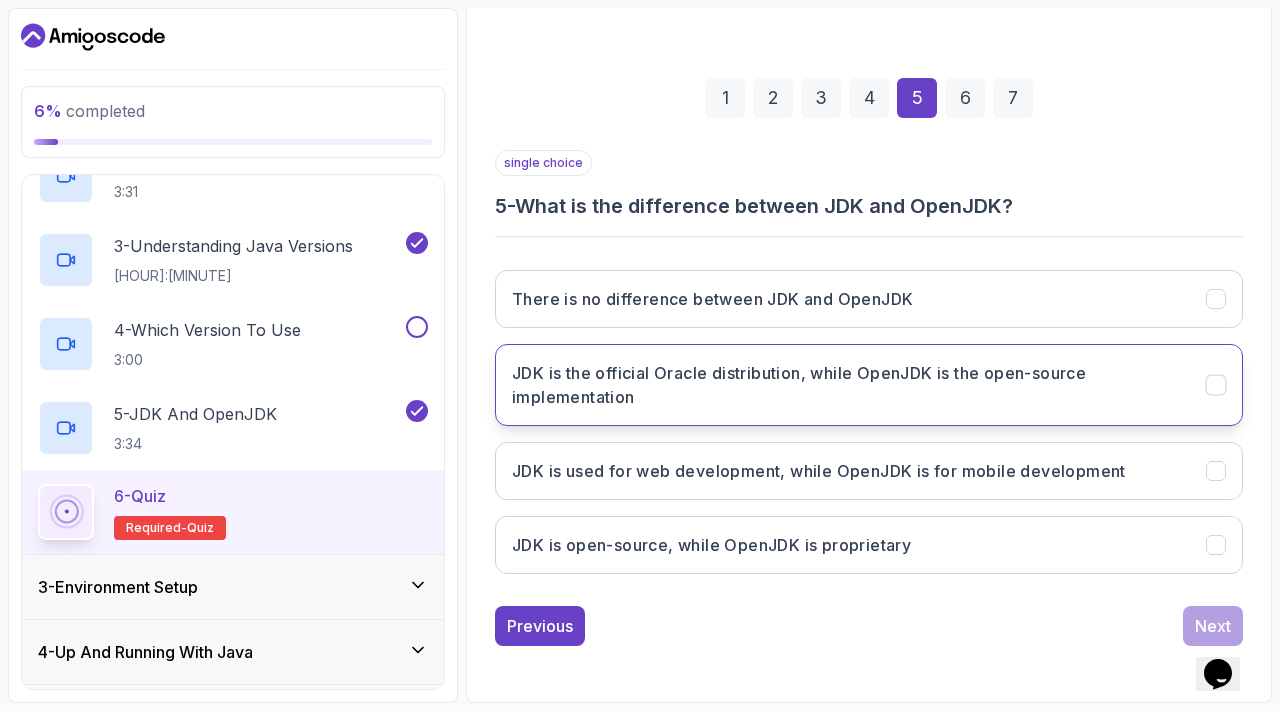 click on "JDK is the official Oracle distribution, while OpenJDK is the open-source implementation" at bounding box center [847, 385] 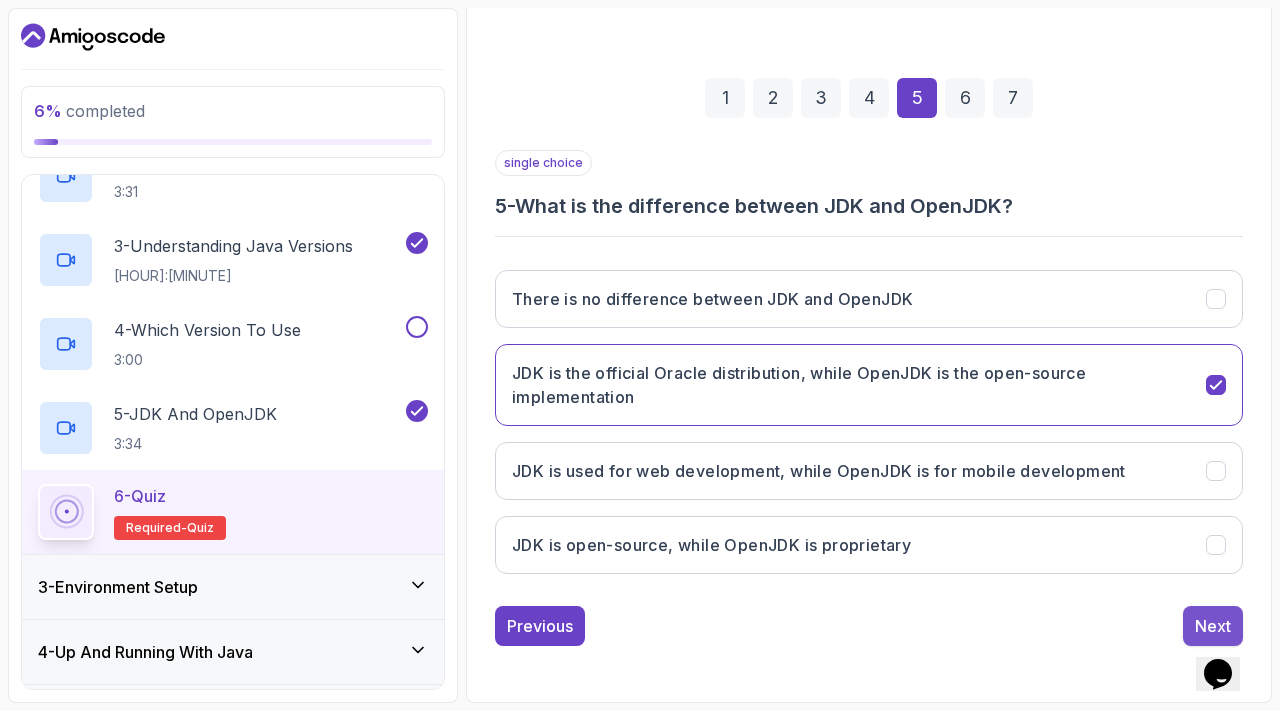 click on "Next" at bounding box center [1213, 626] 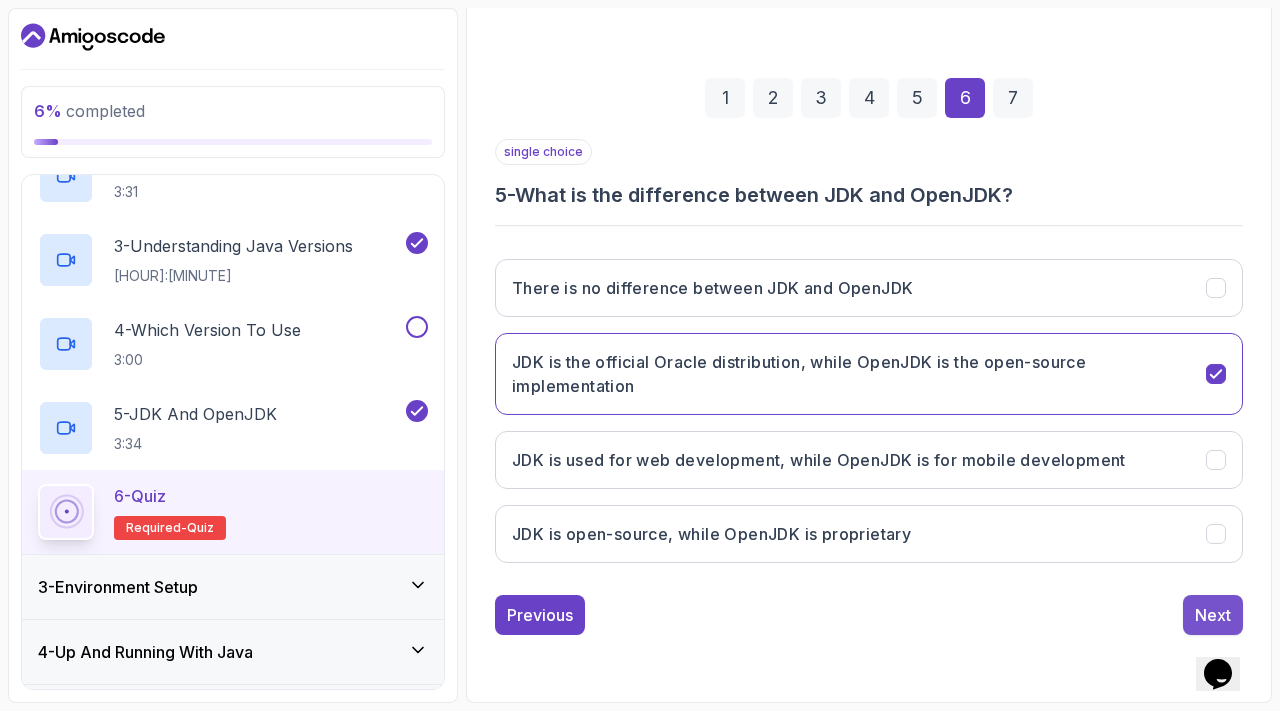 scroll, scrollTop: 214, scrollLeft: 0, axis: vertical 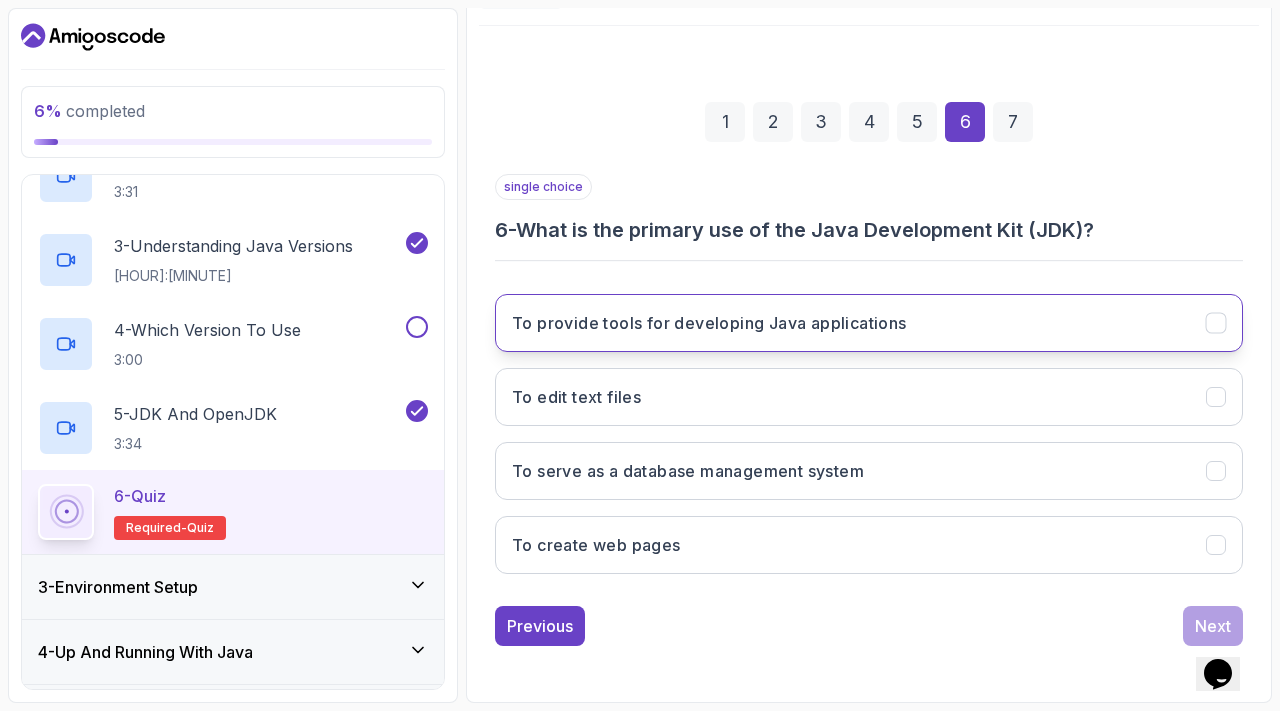click on "To provide tools for developing Java applications" at bounding box center [709, 323] 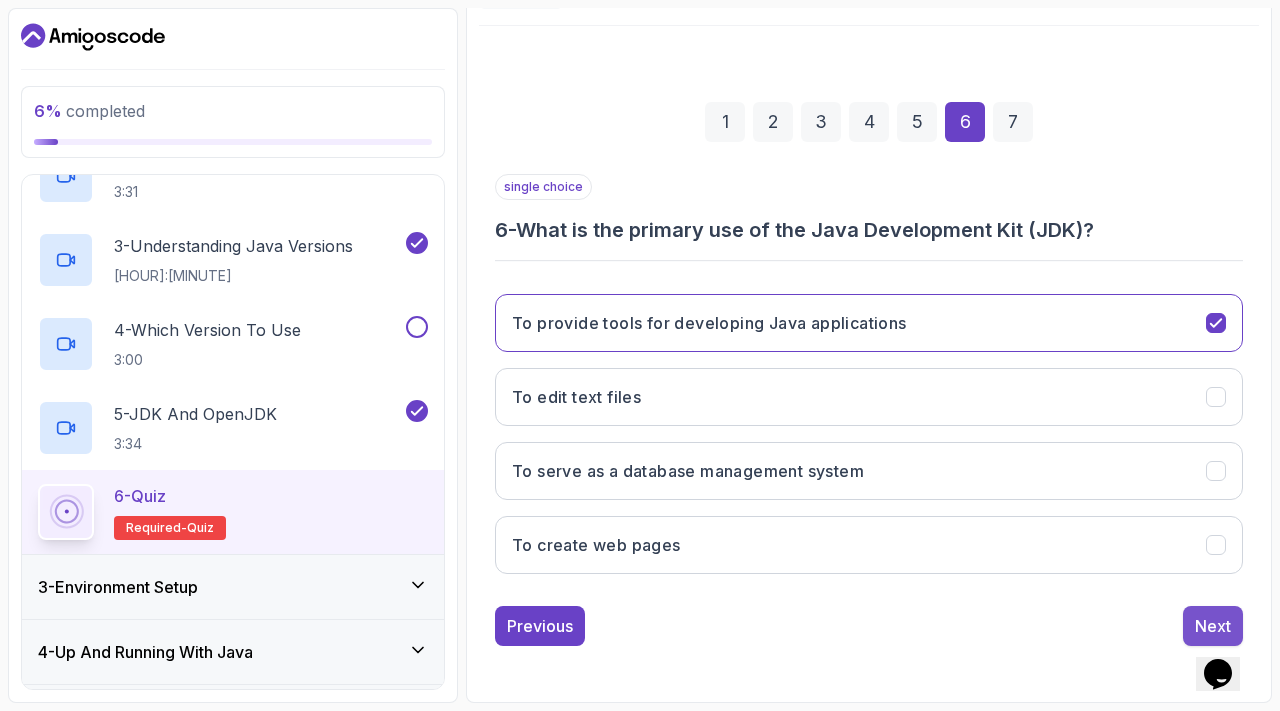click on "Next" at bounding box center (1213, 626) 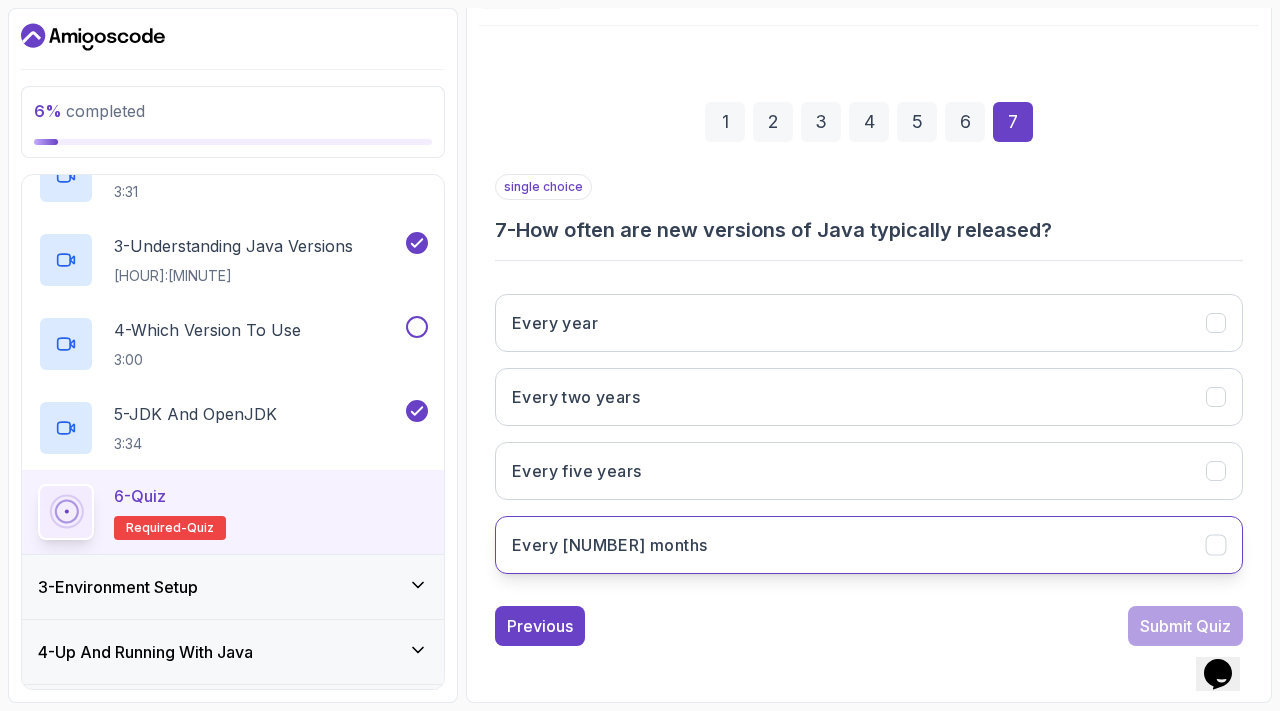 click on "Every six months" at bounding box center (869, 545) 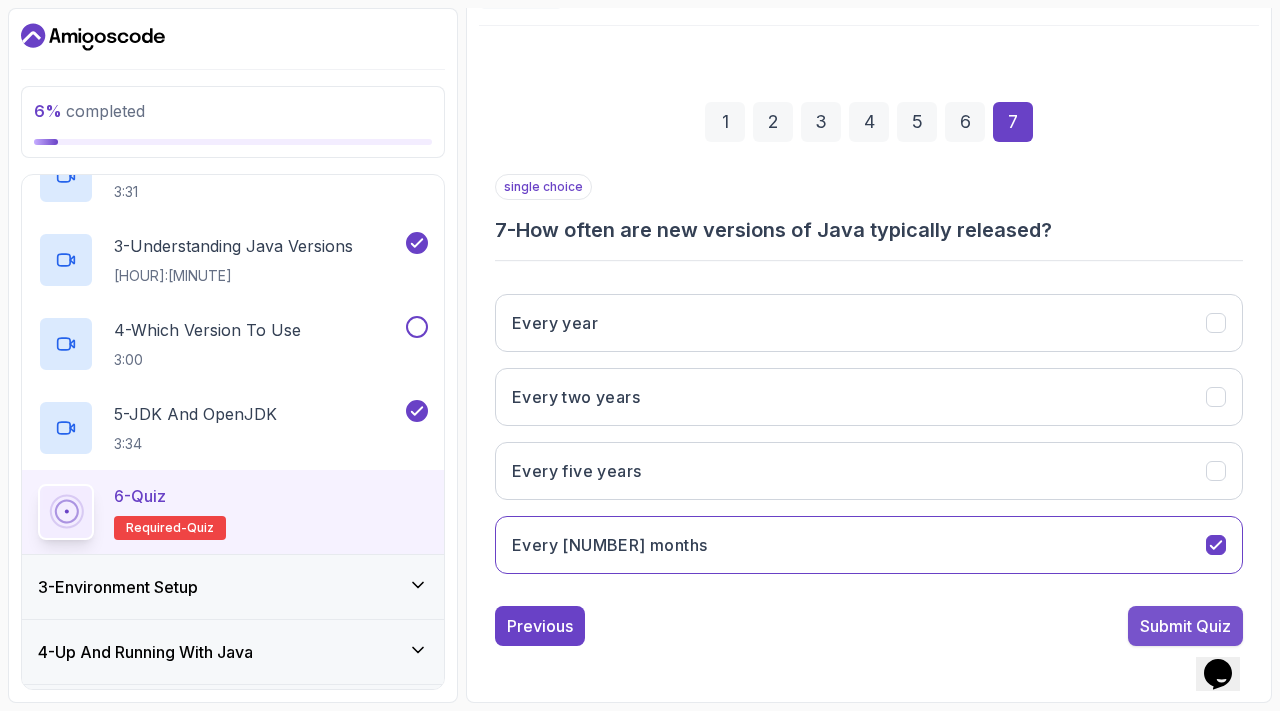 click on "Submit Quiz" at bounding box center [1185, 626] 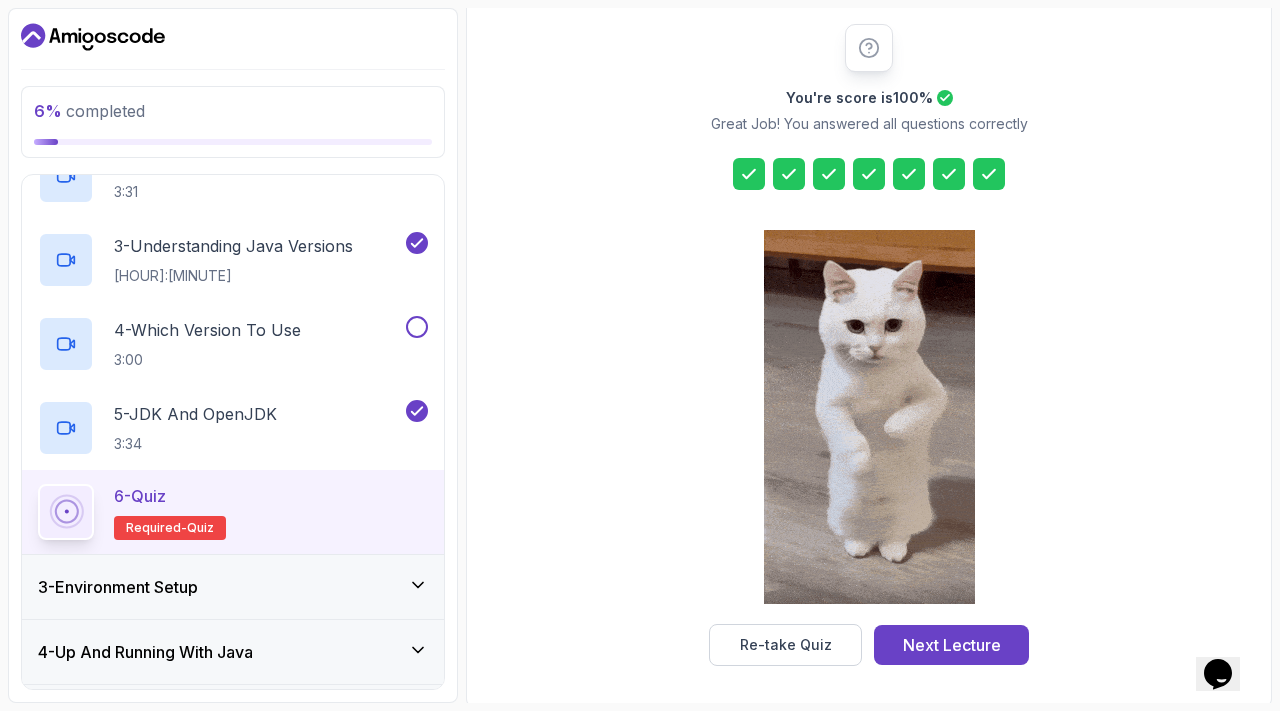 scroll, scrollTop: 248, scrollLeft: 0, axis: vertical 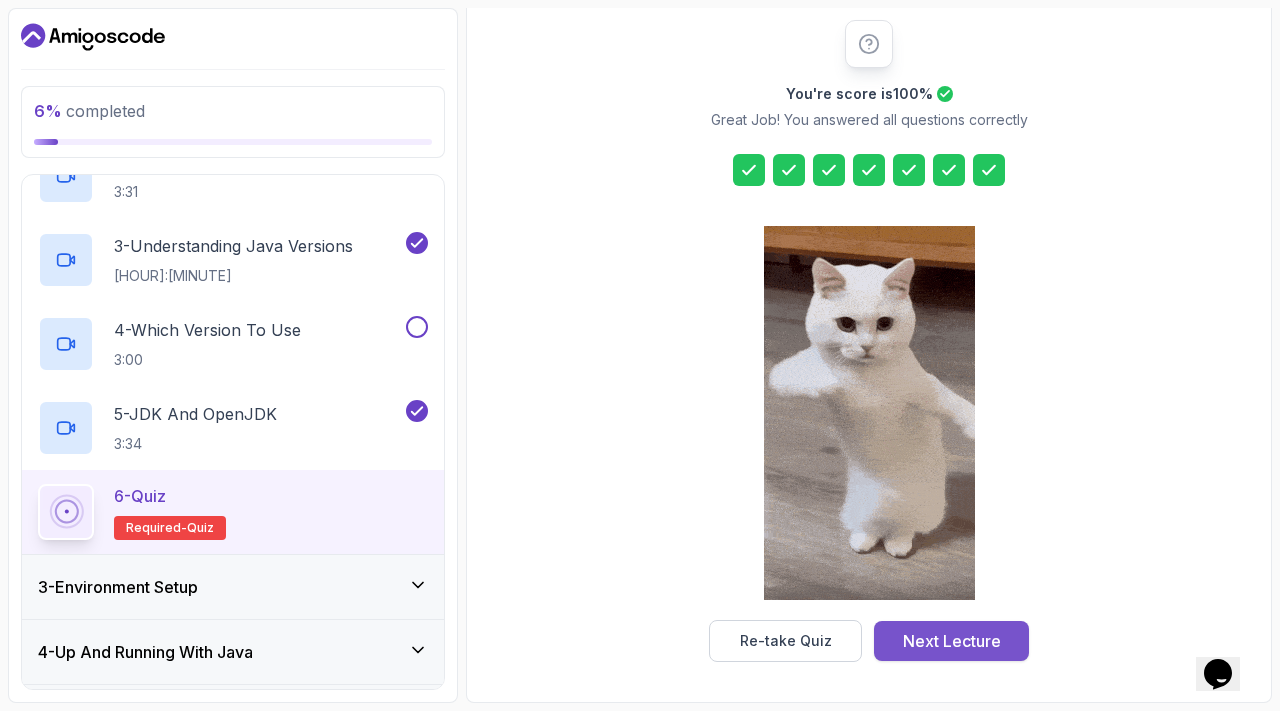 click on "Next Lecture" at bounding box center [952, 641] 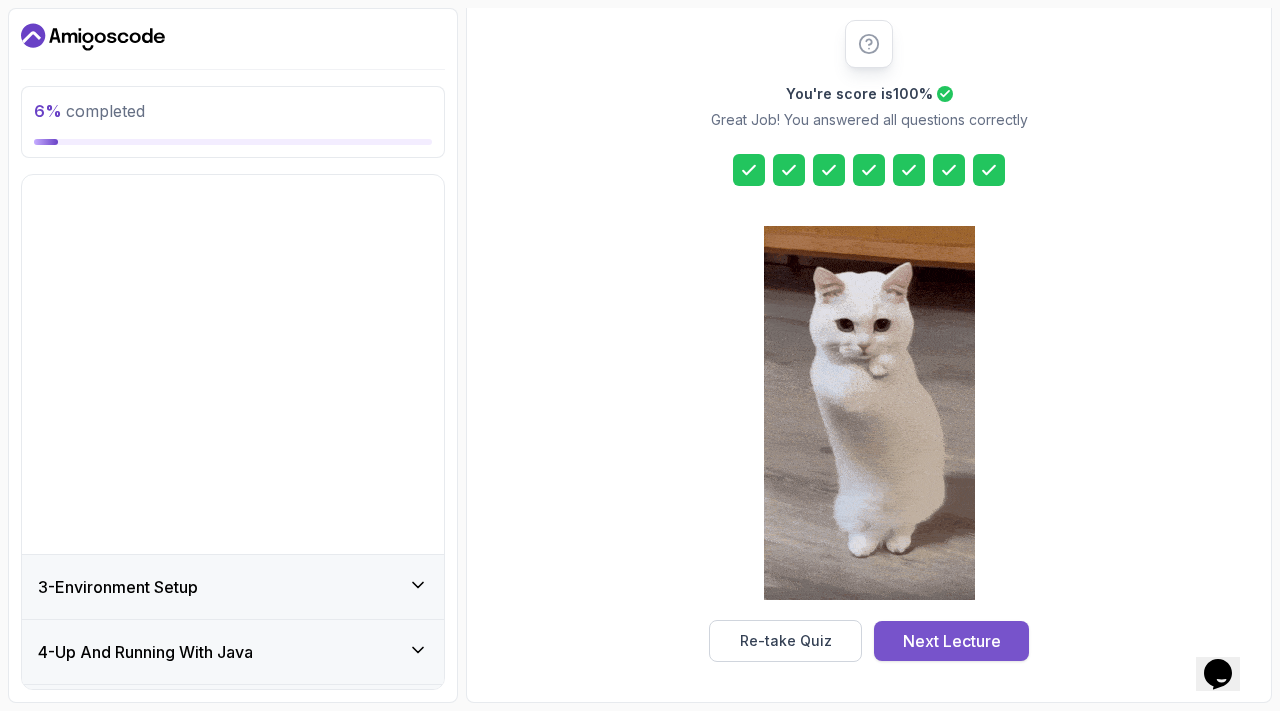 scroll, scrollTop: 0, scrollLeft: 0, axis: both 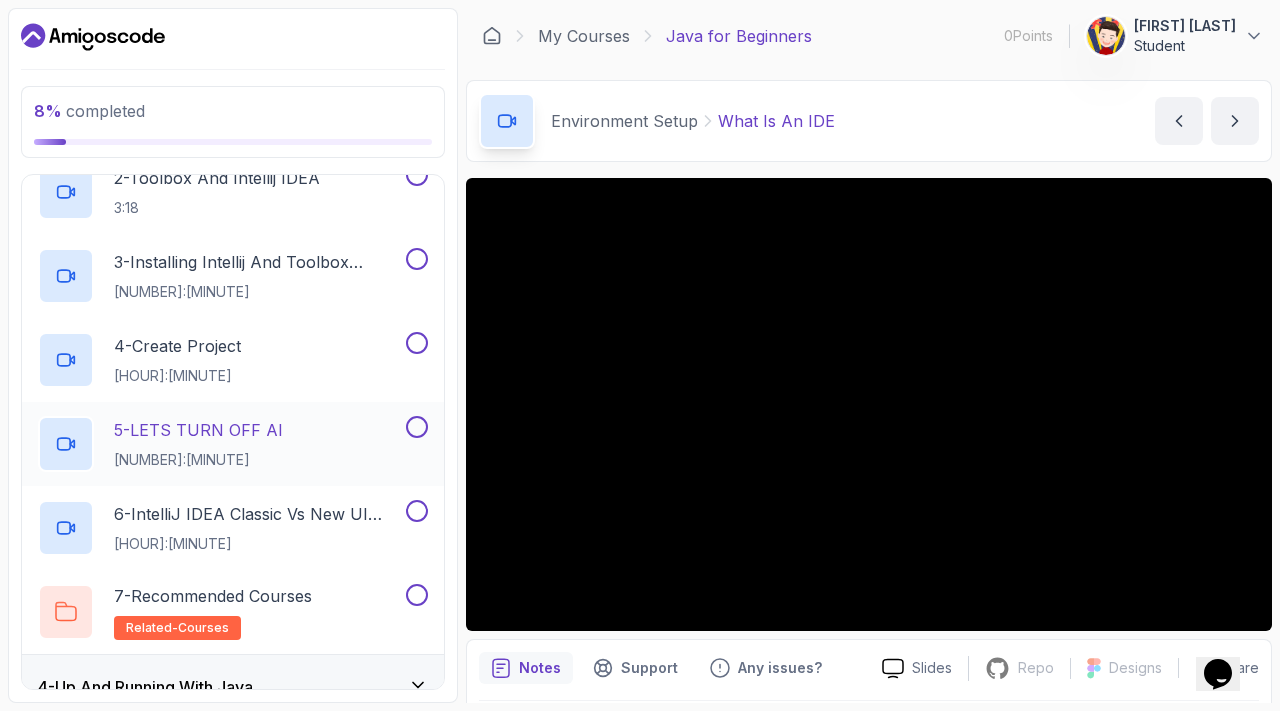 click on "5  -  LETS TURN OFF AI" at bounding box center [198, 430] 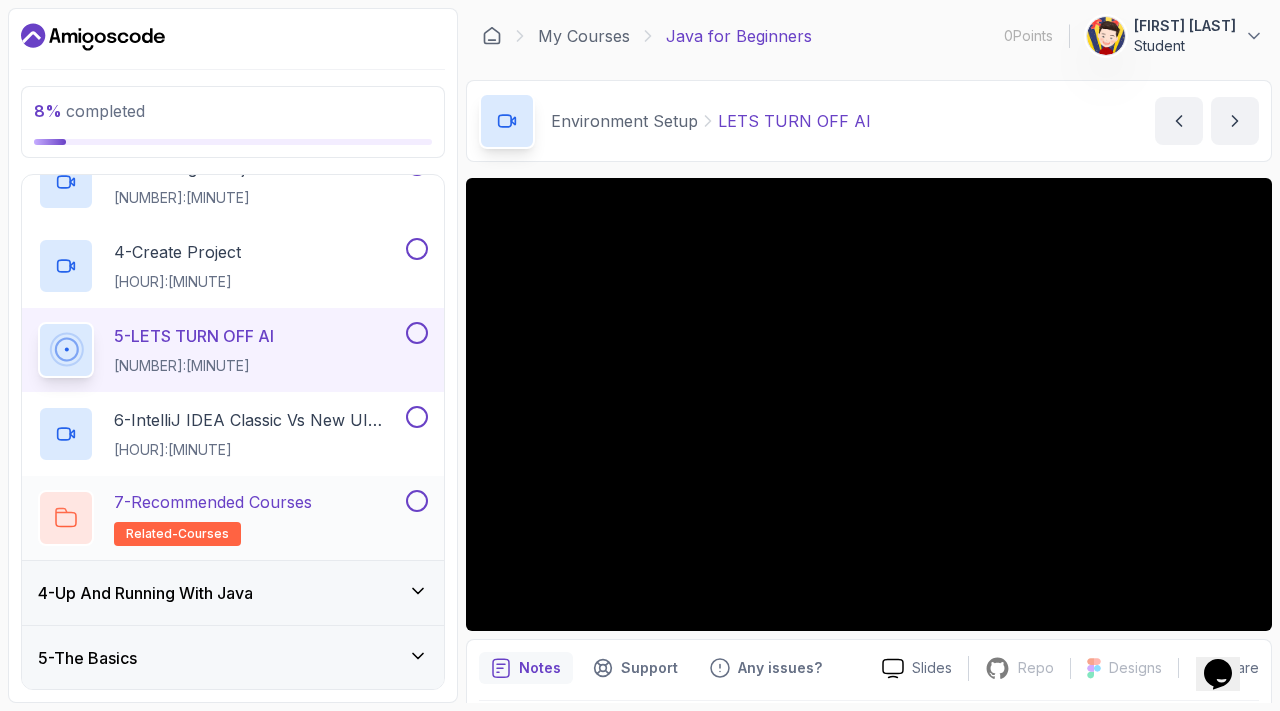 scroll, scrollTop: 415, scrollLeft: 0, axis: vertical 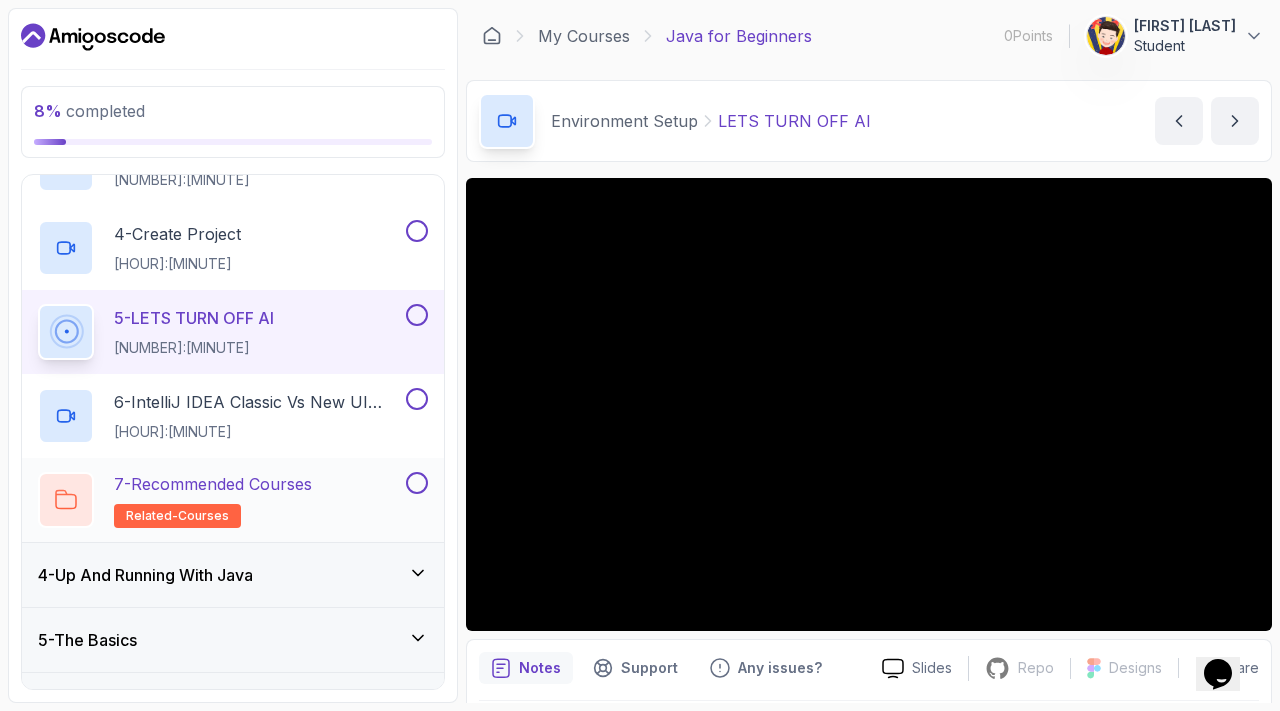 click on "7  -  Recommended Courses" at bounding box center [213, 484] 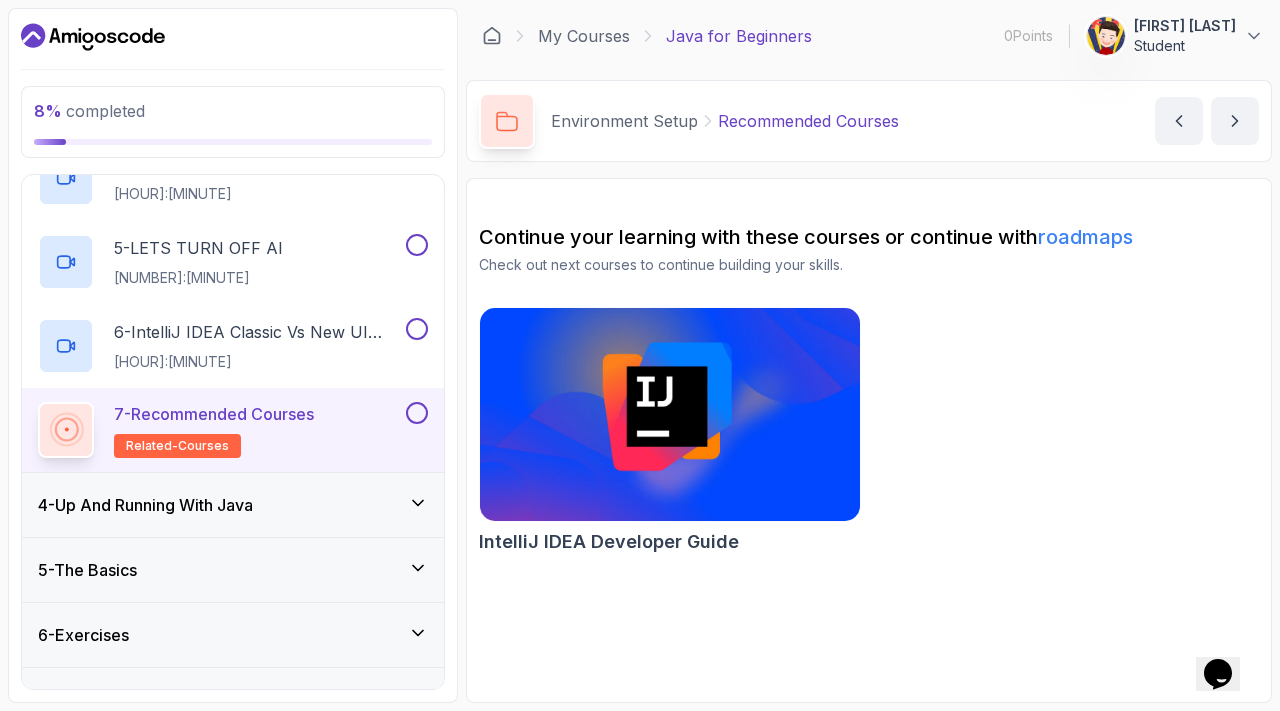 scroll, scrollTop: 527, scrollLeft: 0, axis: vertical 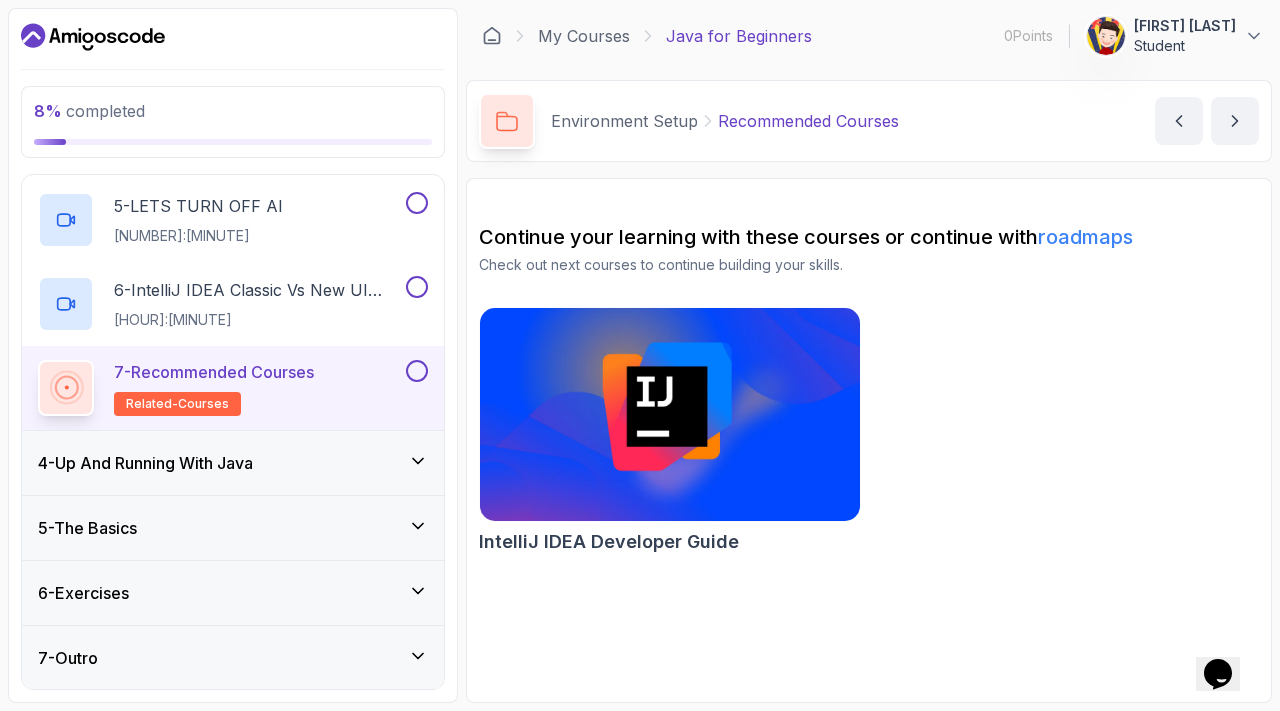 click on "4  -  Up And Running With Java" at bounding box center (233, 463) 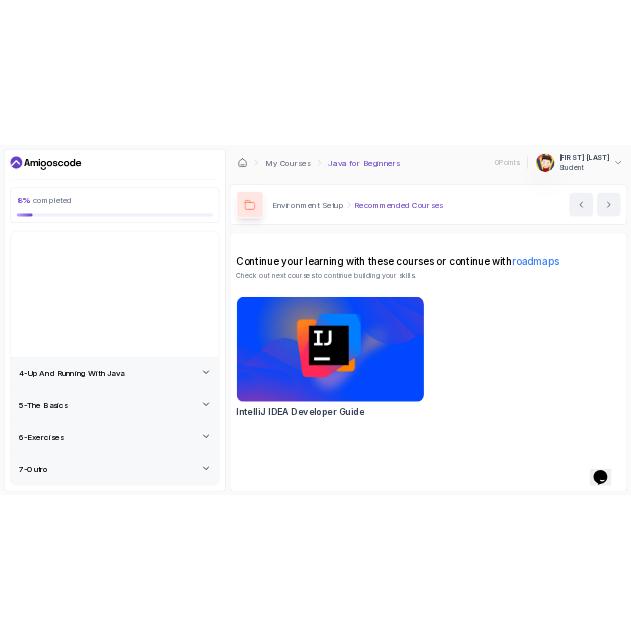 scroll, scrollTop: 0, scrollLeft: 0, axis: both 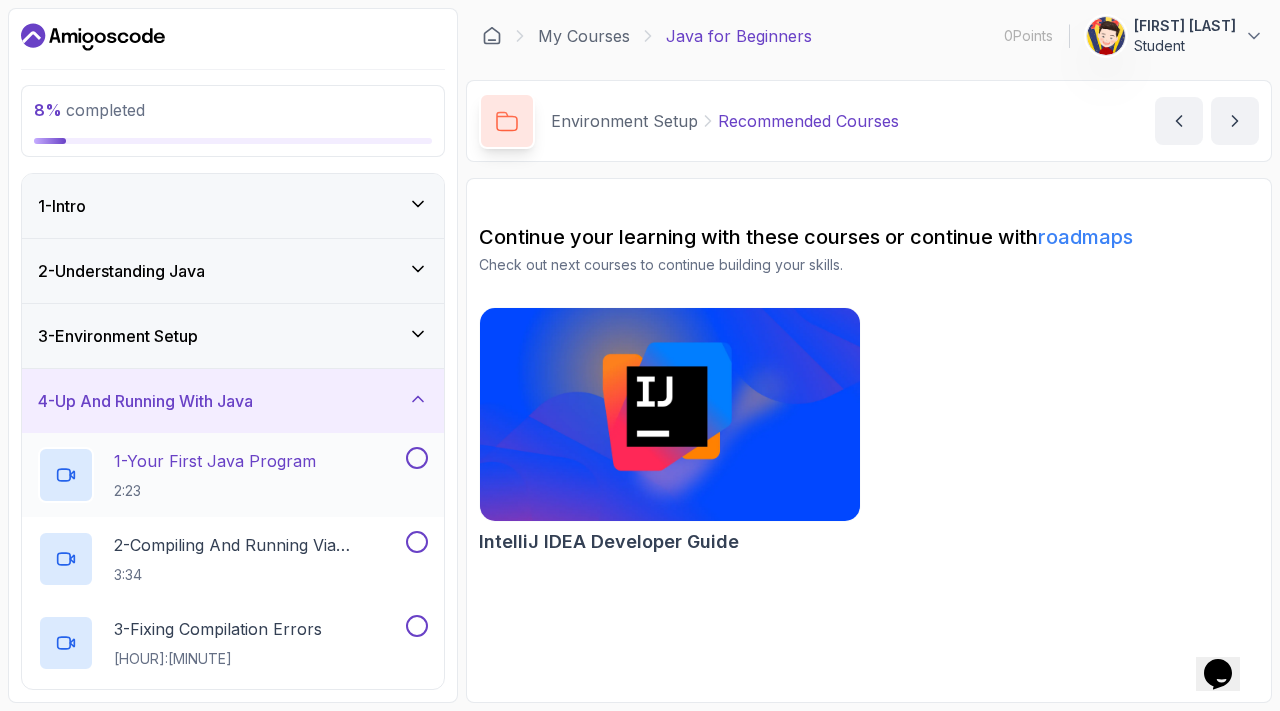 click on "1  -  Your First Java Program 2:23" at bounding box center (215, 475) 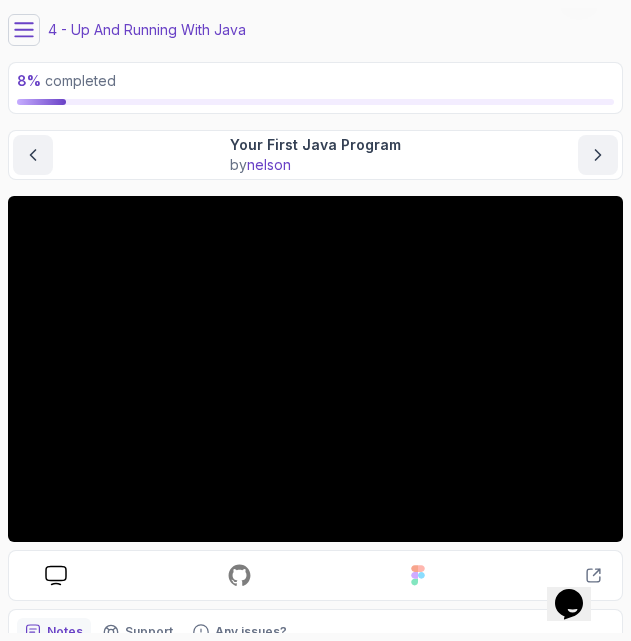 scroll, scrollTop: 188, scrollLeft: 0, axis: vertical 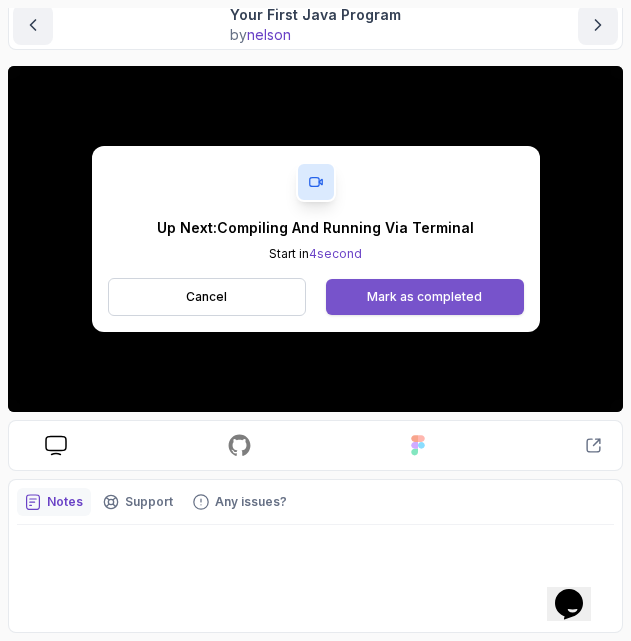 click on "Mark as completed" at bounding box center (424, 297) 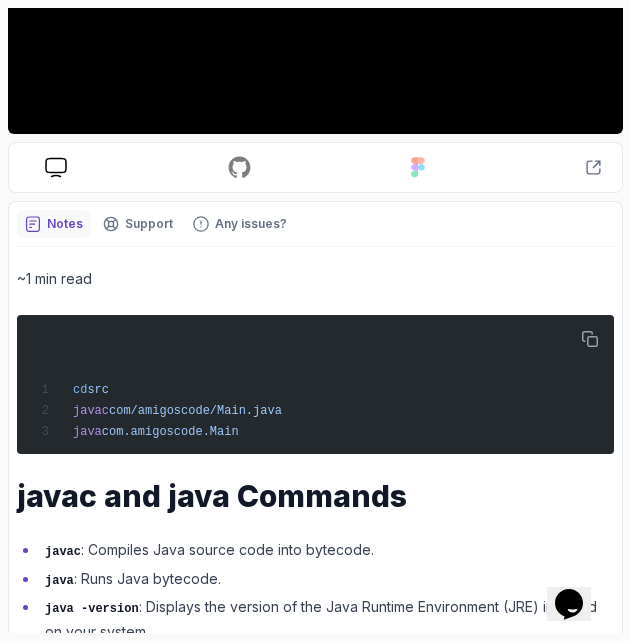 scroll, scrollTop: 0, scrollLeft: 0, axis: both 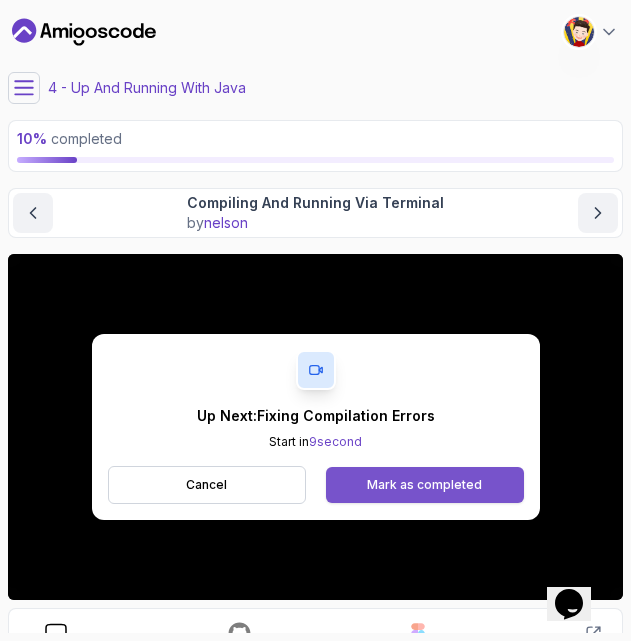 click on "Mark as completed" at bounding box center [424, 485] 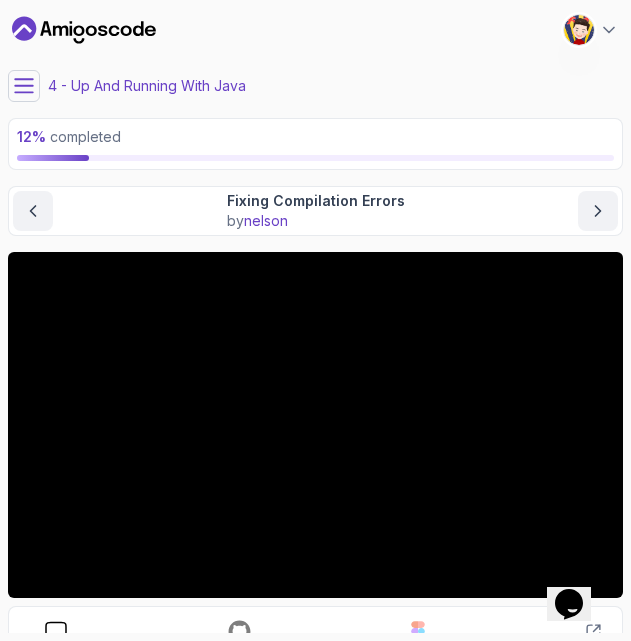 scroll, scrollTop: 0, scrollLeft: 0, axis: both 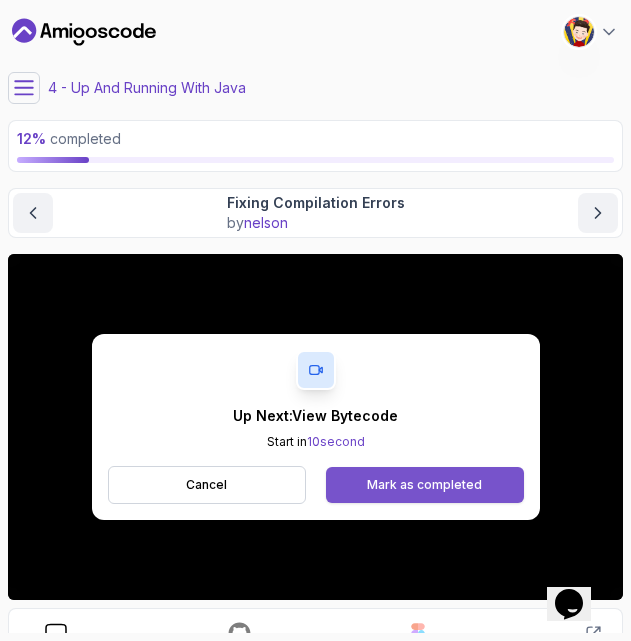 click on "Mark as completed" at bounding box center [424, 485] 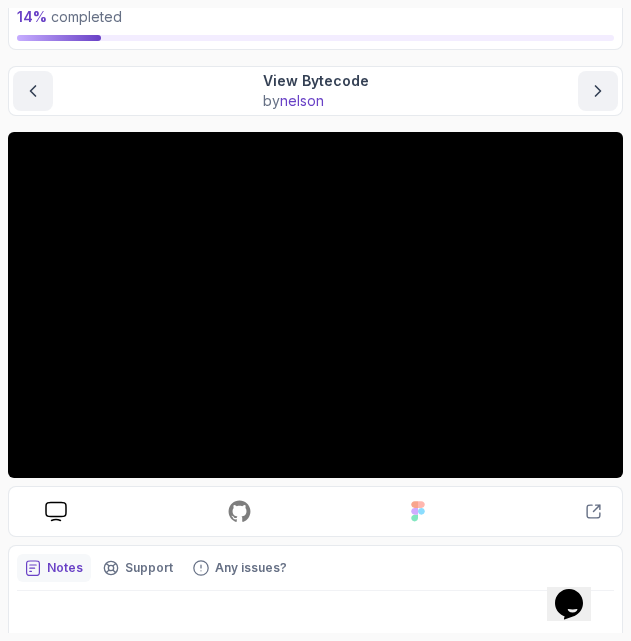 scroll, scrollTop: 123, scrollLeft: 0, axis: vertical 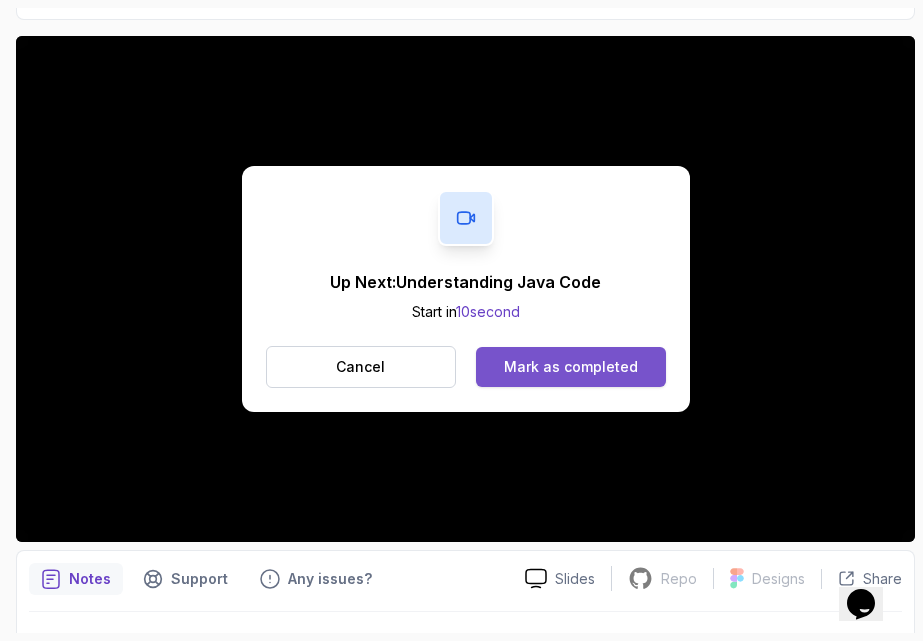click on "Mark as completed" at bounding box center [571, 367] 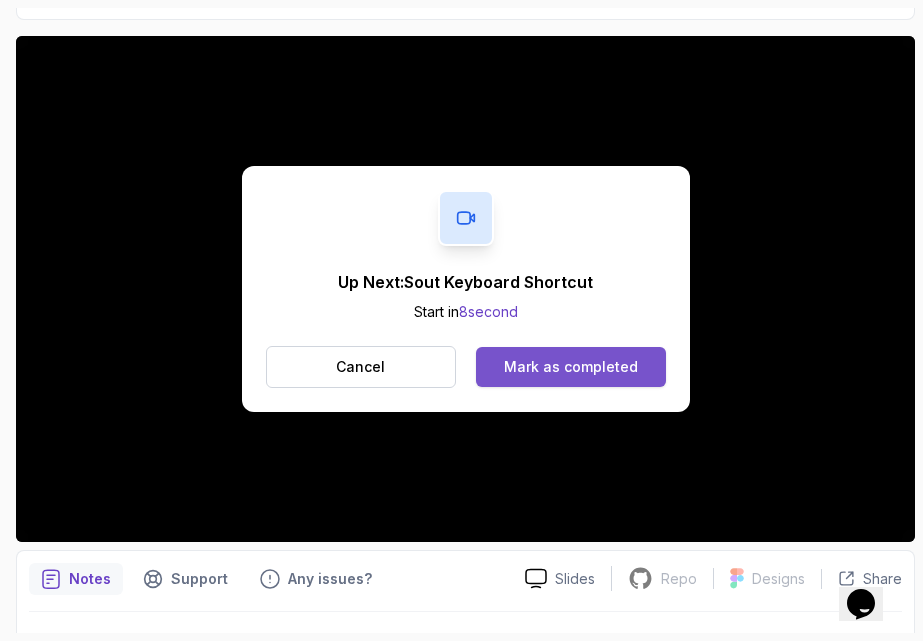 click on "Mark as completed" at bounding box center [570, 367] 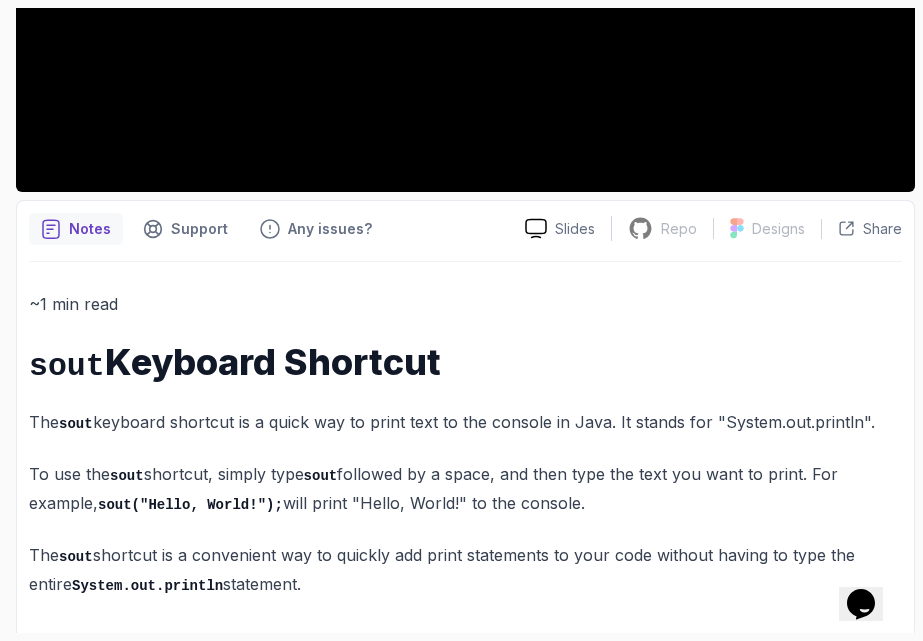 scroll, scrollTop: 621, scrollLeft: 0, axis: vertical 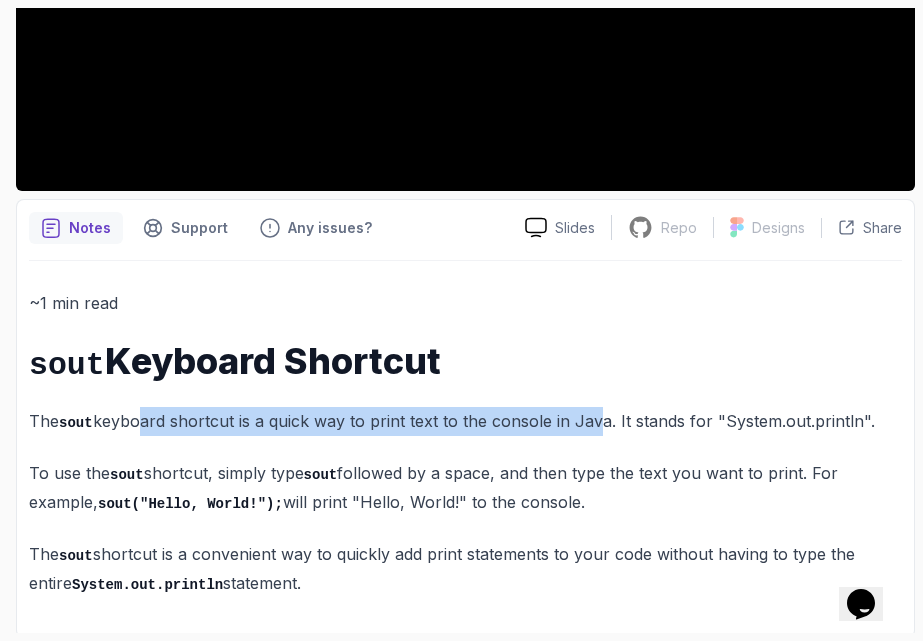 drag, startPoint x: 135, startPoint y: 413, endPoint x: 610, endPoint y: 429, distance: 475.2694 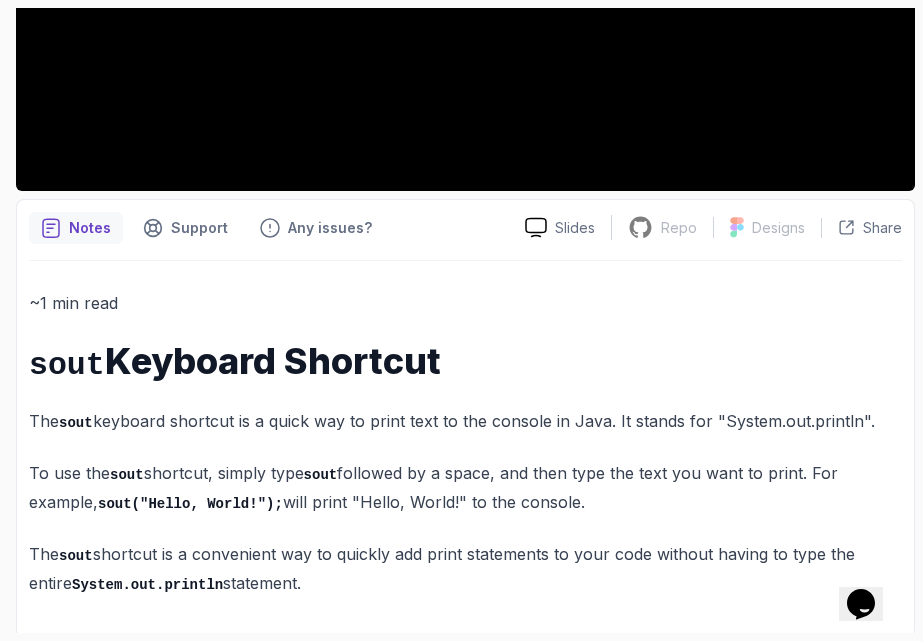 click on "~1 min read sout  Keyboard Shortcut
The  sout  keyboard shortcut is a quick way to print text to the console in Java. It stands for "System.out.println".
To use the  sout  shortcut, simply type  sout  followed by a space, and then type the text you want to print. For example,  sout("Hello, World!");  will print "Hello, World!" to the console.
The  sout  shortcut is a convenient way to quickly add print statements to your code without having to type the entire  System.out.println  statement." at bounding box center [465, 443] 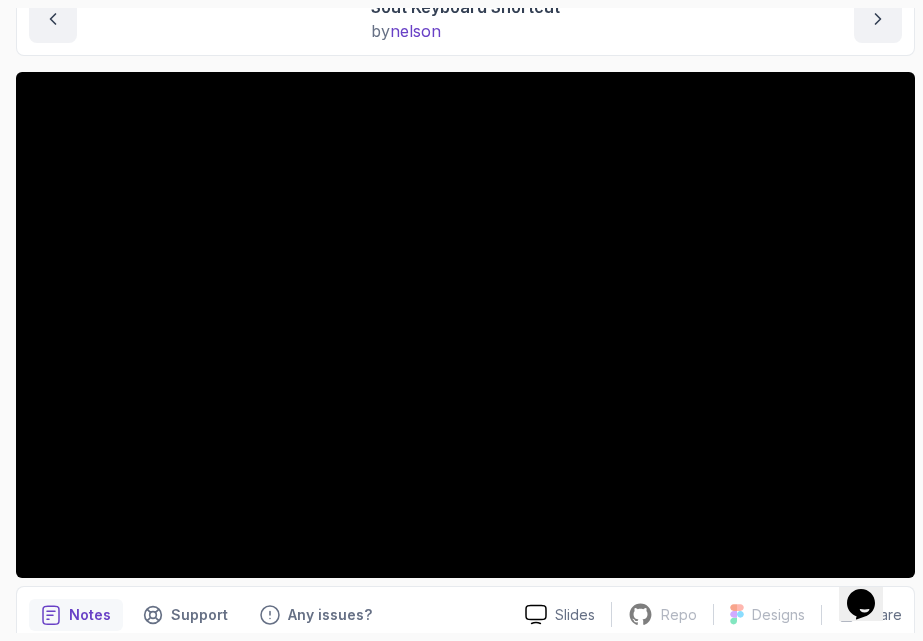 scroll, scrollTop: 244, scrollLeft: 0, axis: vertical 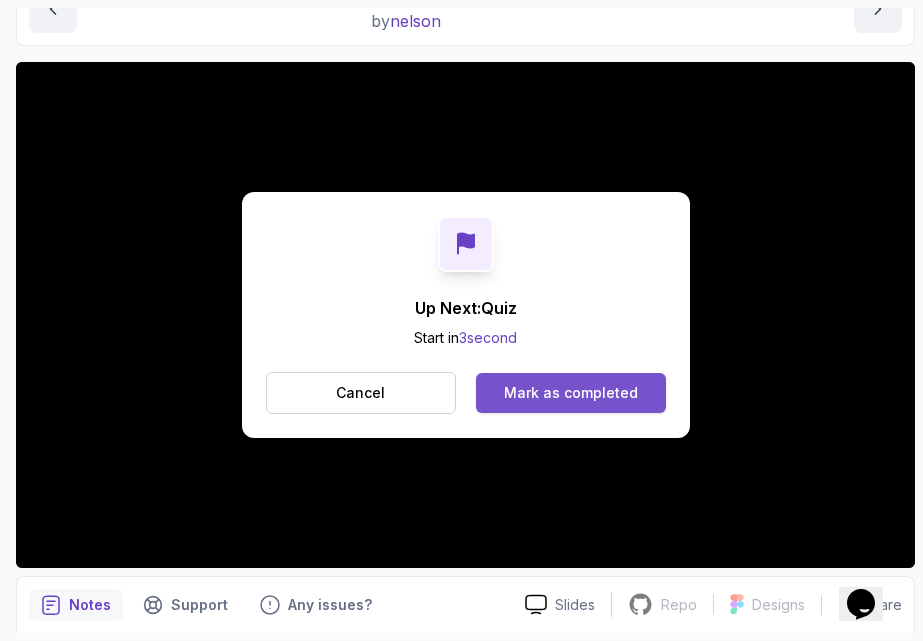 click on "Mark as completed" at bounding box center (571, 393) 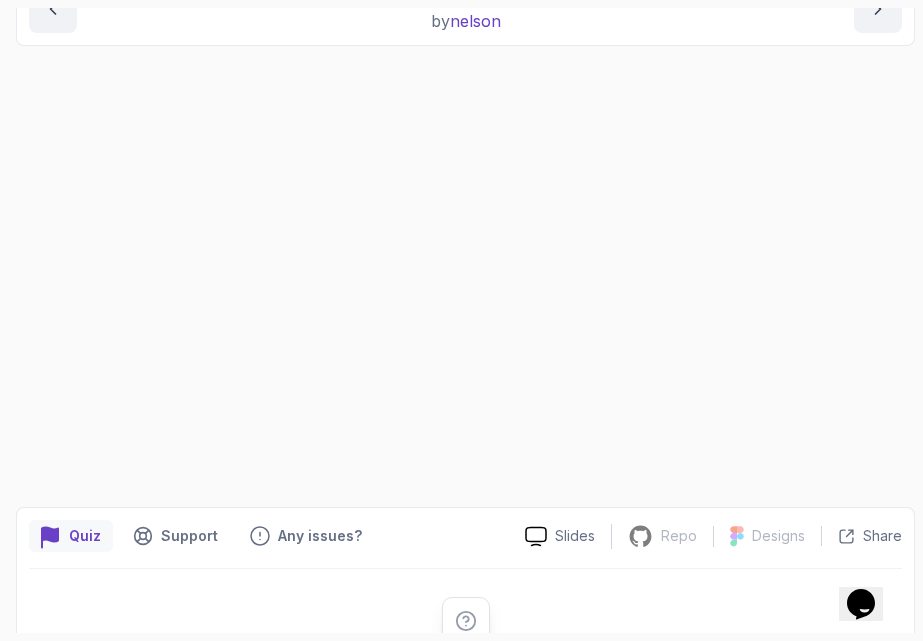 scroll, scrollTop: 0, scrollLeft: 0, axis: both 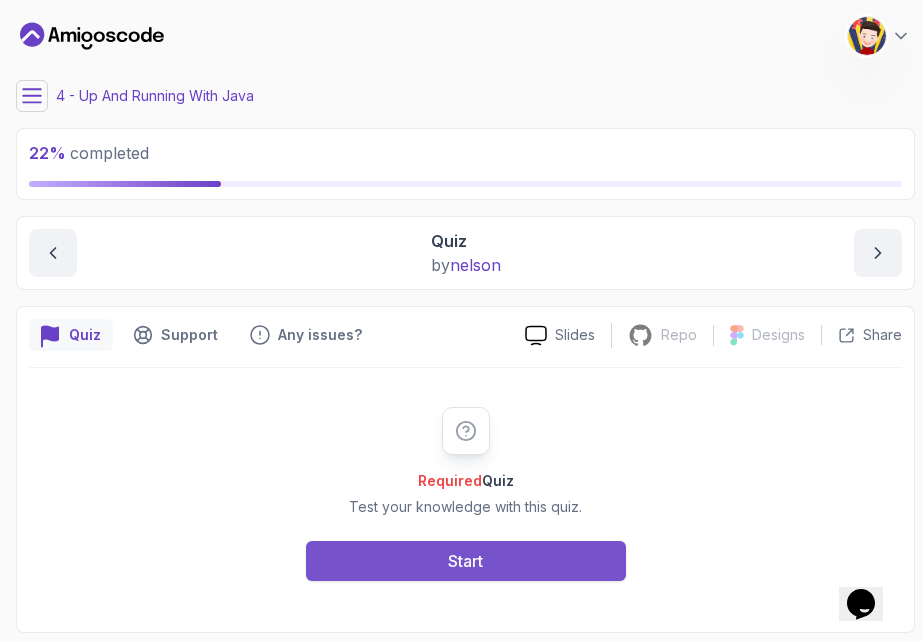 click on "Start" at bounding box center [465, 561] 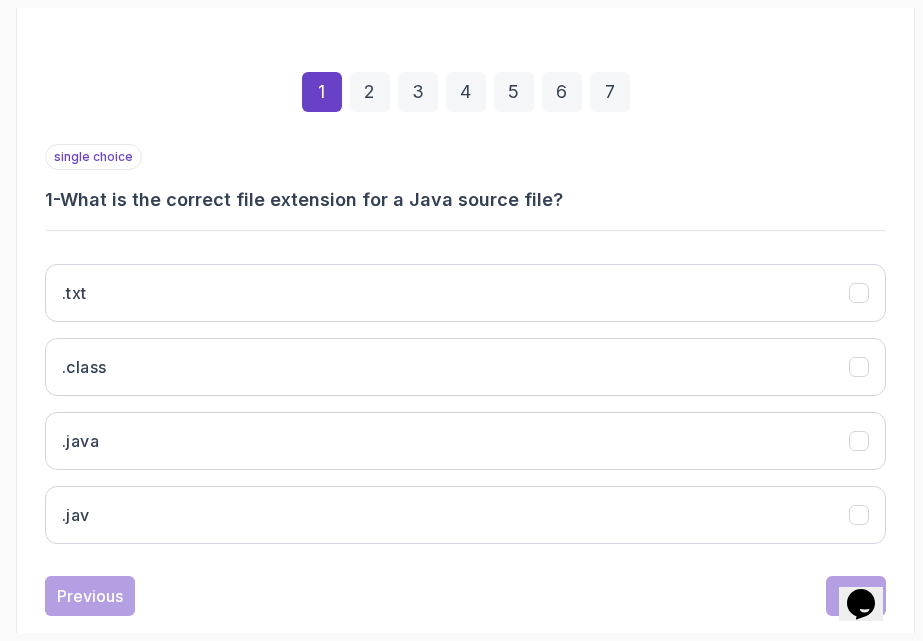 scroll, scrollTop: 412, scrollLeft: 0, axis: vertical 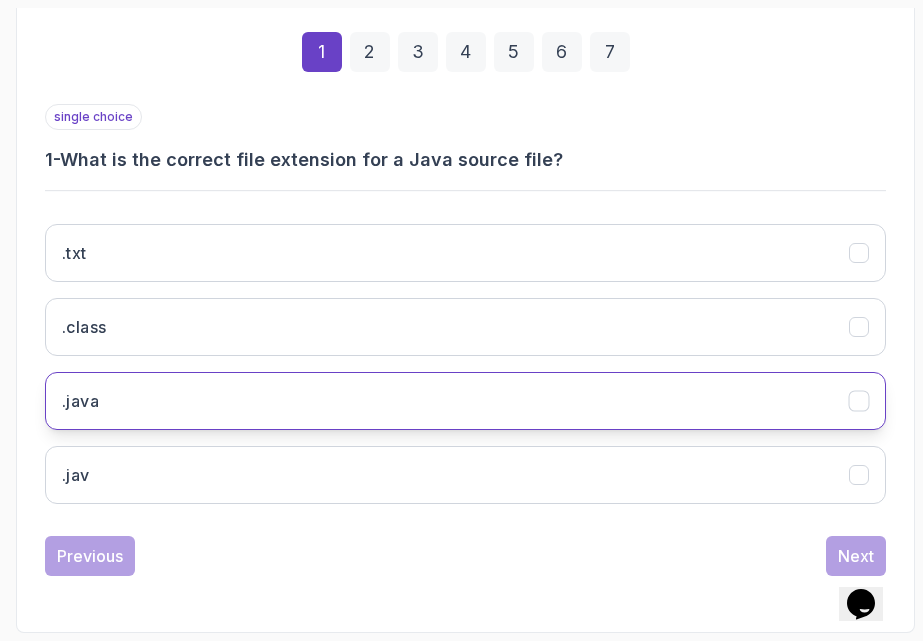 click on ".java" at bounding box center (465, 401) 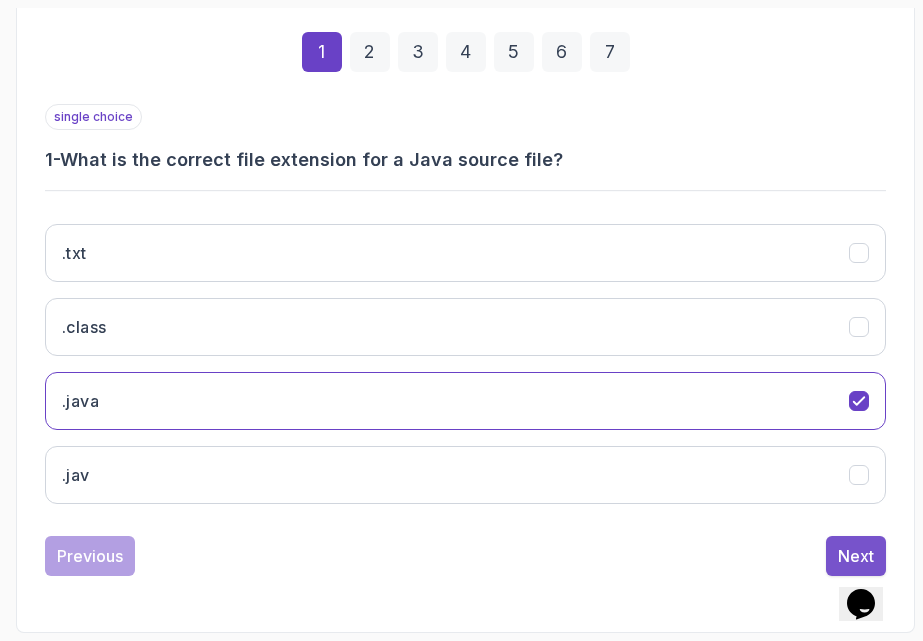 click on "Next" at bounding box center [856, 556] 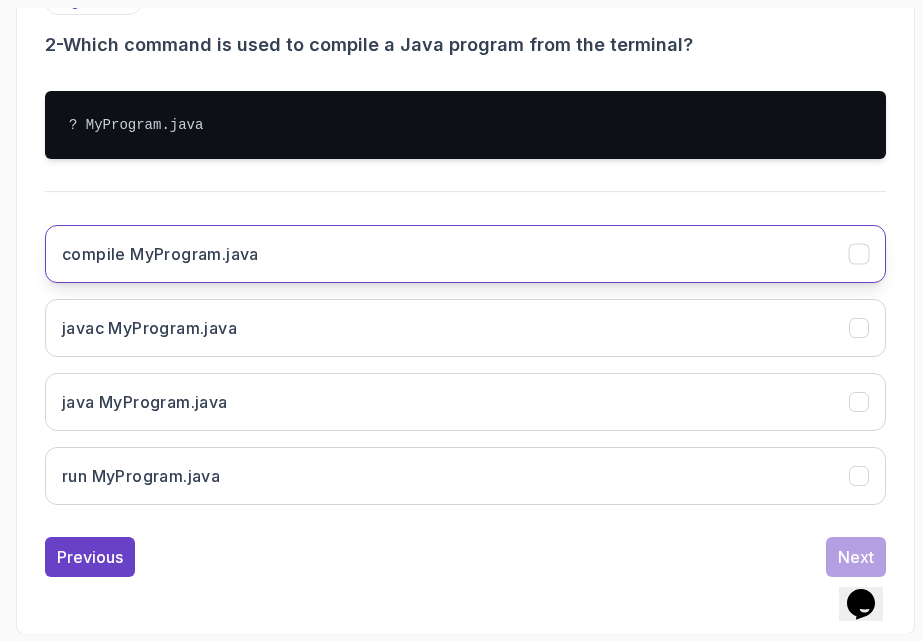 scroll, scrollTop: 528, scrollLeft: 0, axis: vertical 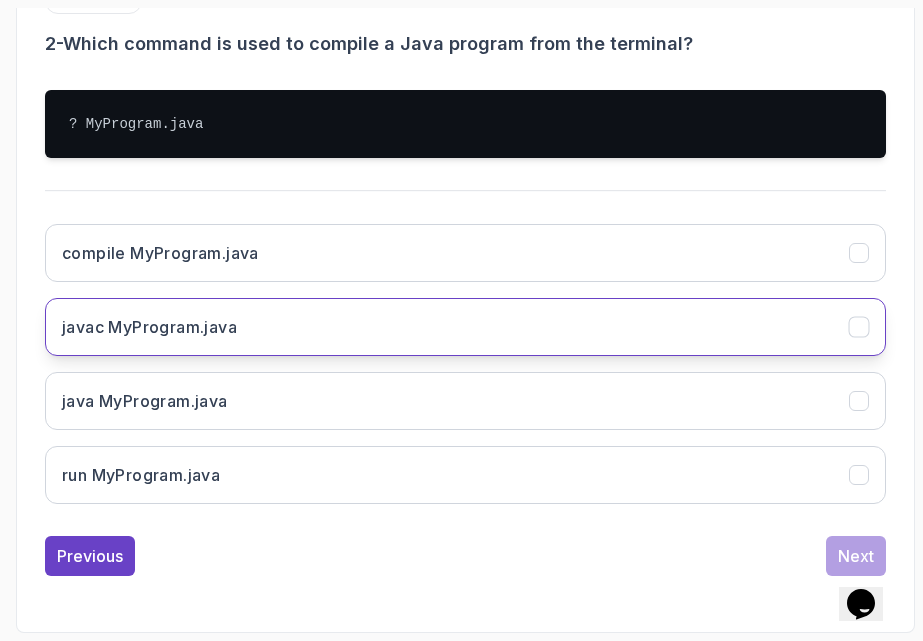 click on "javac MyProgram.java" at bounding box center [465, 327] 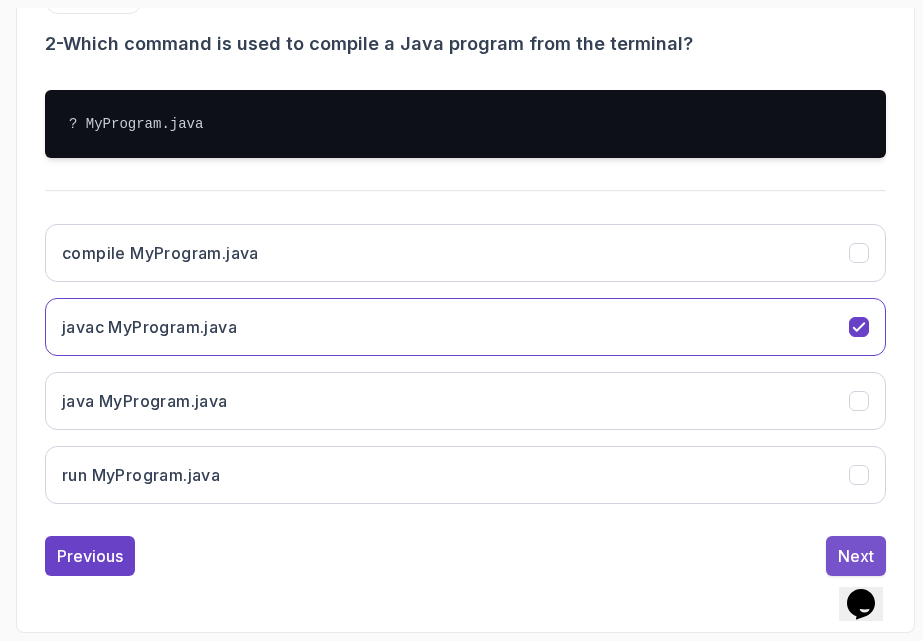 click on "Next" at bounding box center (856, 556) 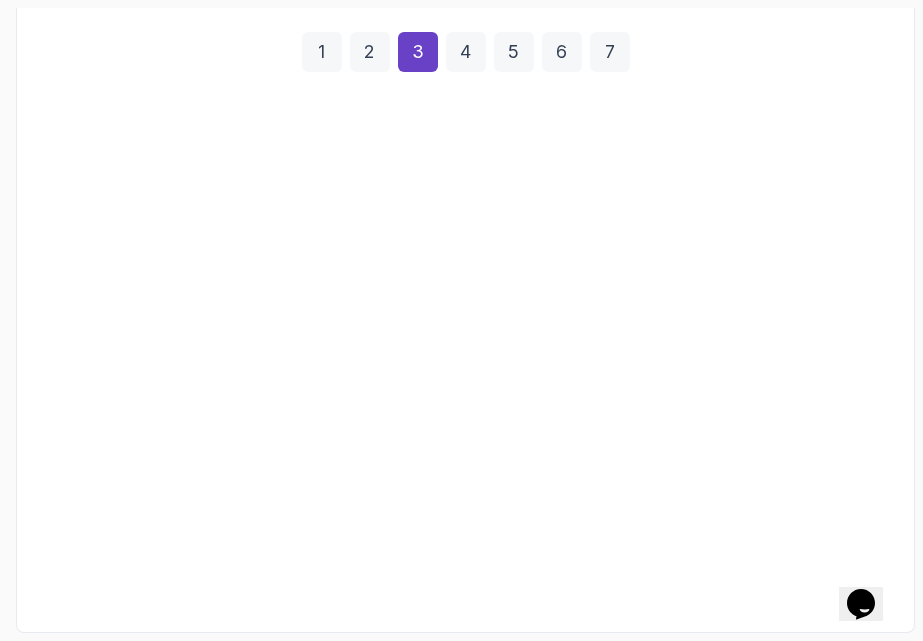 scroll, scrollTop: 412, scrollLeft: 0, axis: vertical 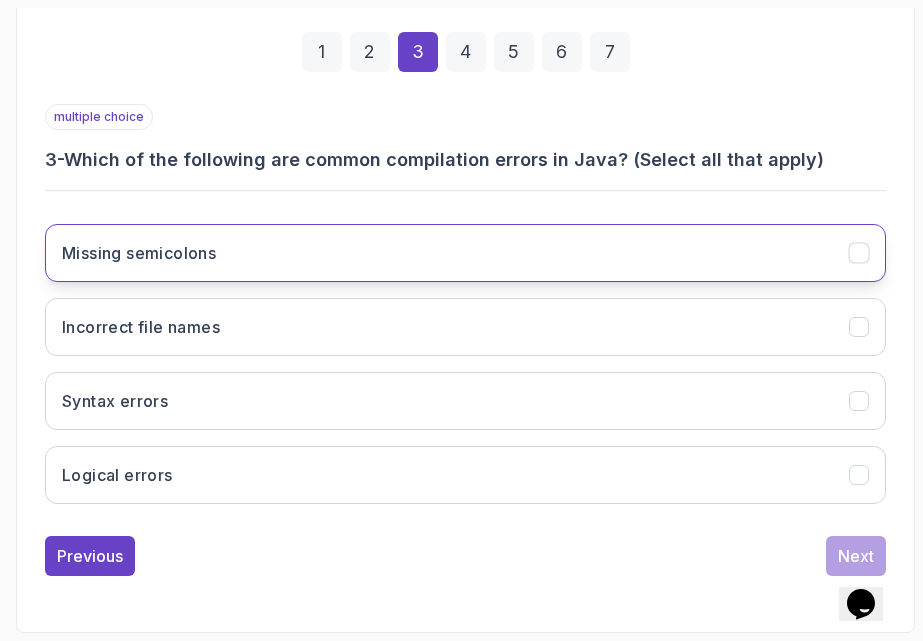 click on "Missing semicolons" at bounding box center [465, 253] 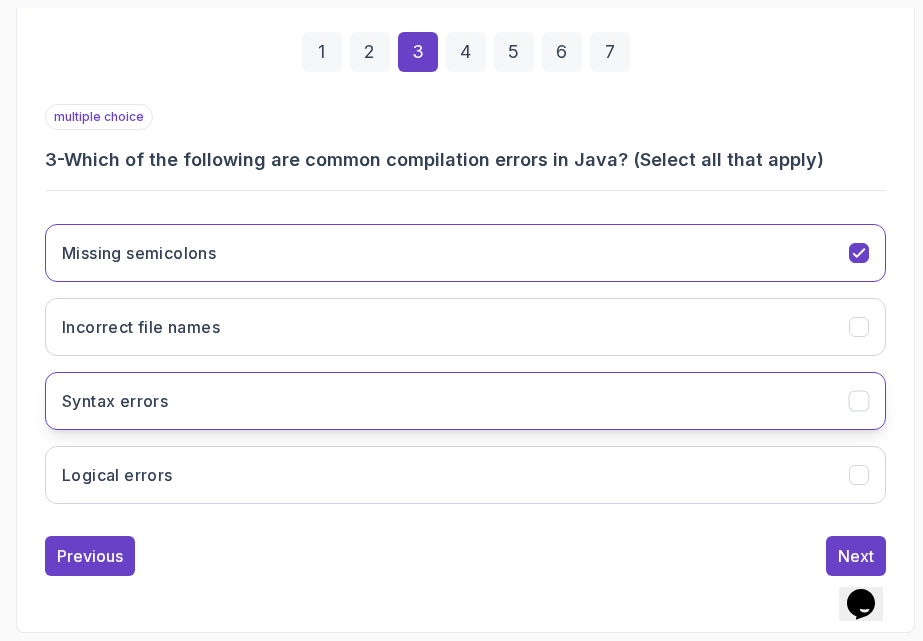 click on "Syntax errors" at bounding box center [465, 401] 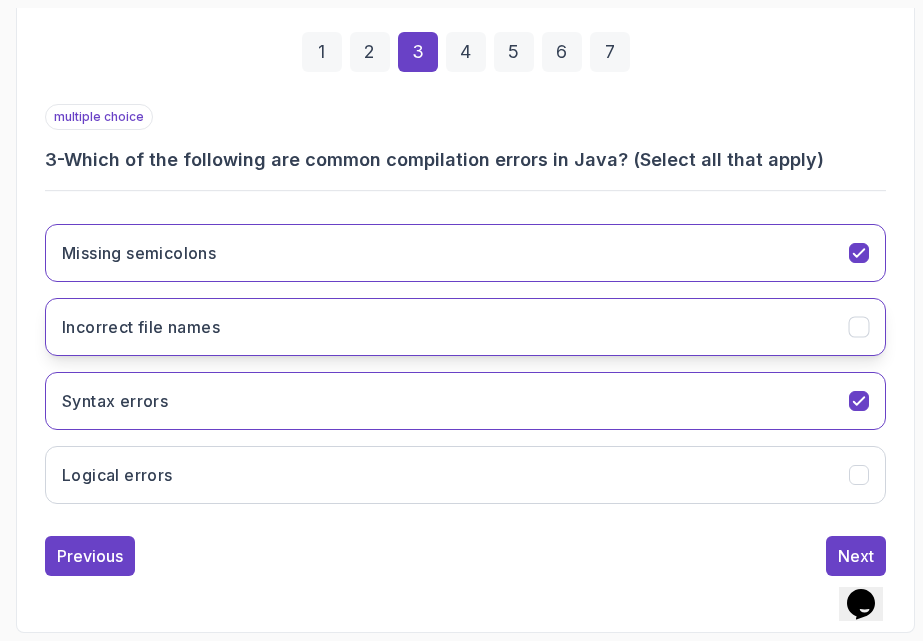 click on "Incorrect file names" at bounding box center [465, 327] 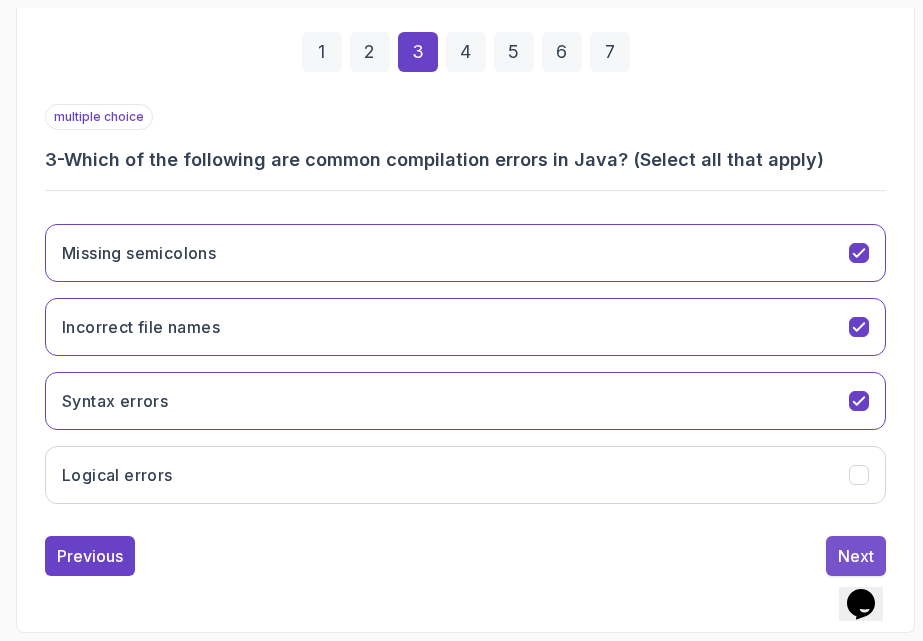 click on "Next" at bounding box center [856, 556] 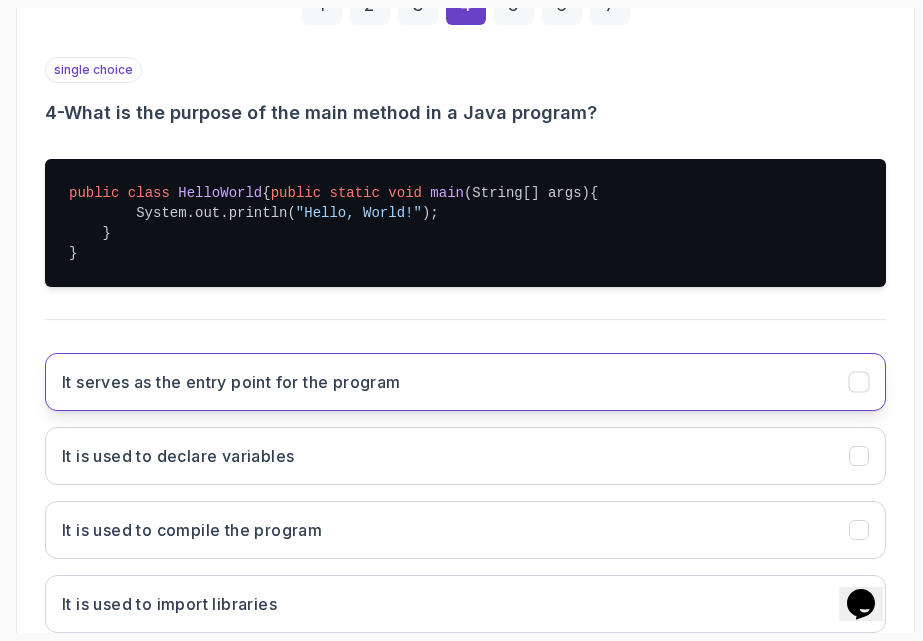 click on "It serves as the entry point for the program" at bounding box center [465, 382] 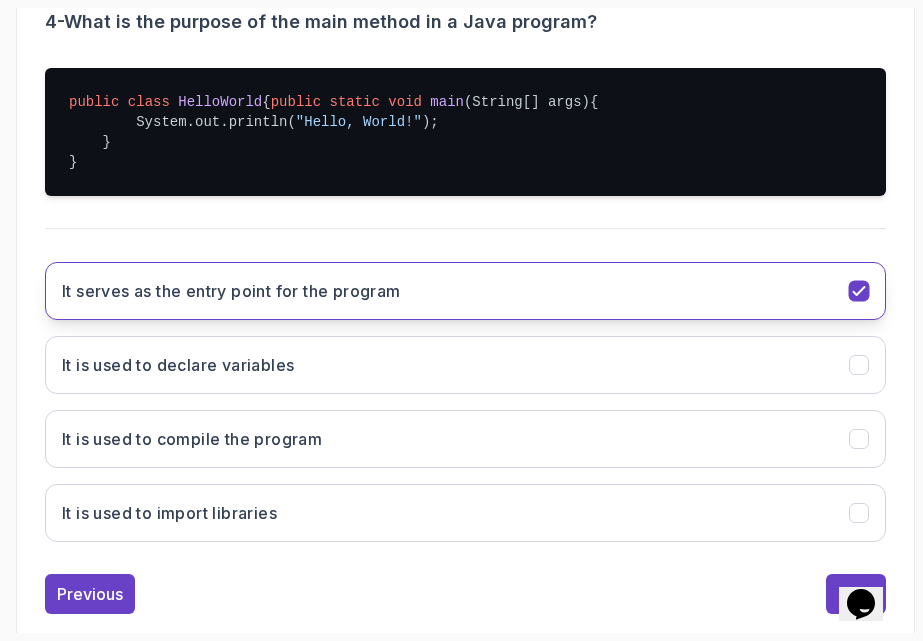 scroll, scrollTop: 608, scrollLeft: 0, axis: vertical 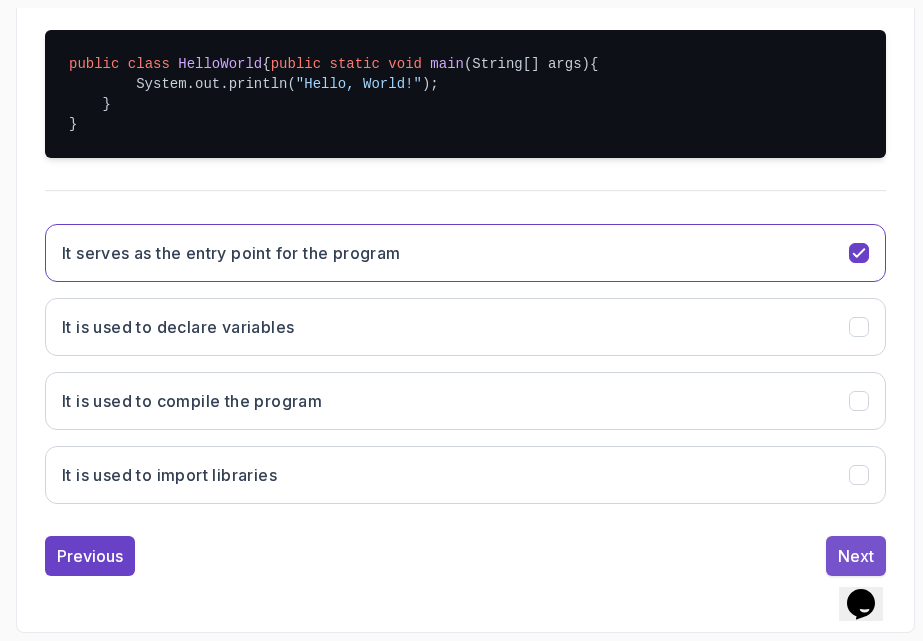 click on "Next" at bounding box center (856, 556) 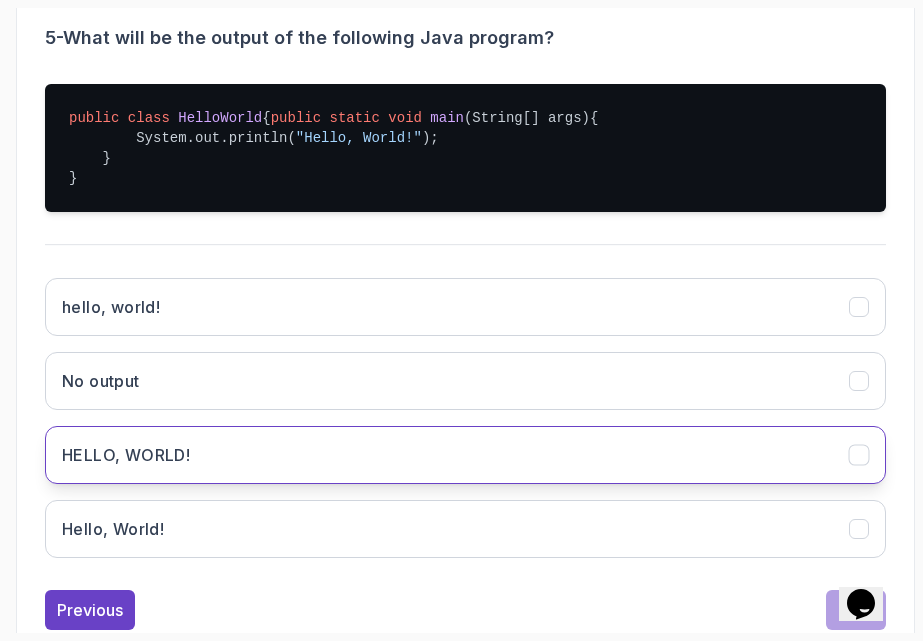 scroll, scrollTop: 534, scrollLeft: 0, axis: vertical 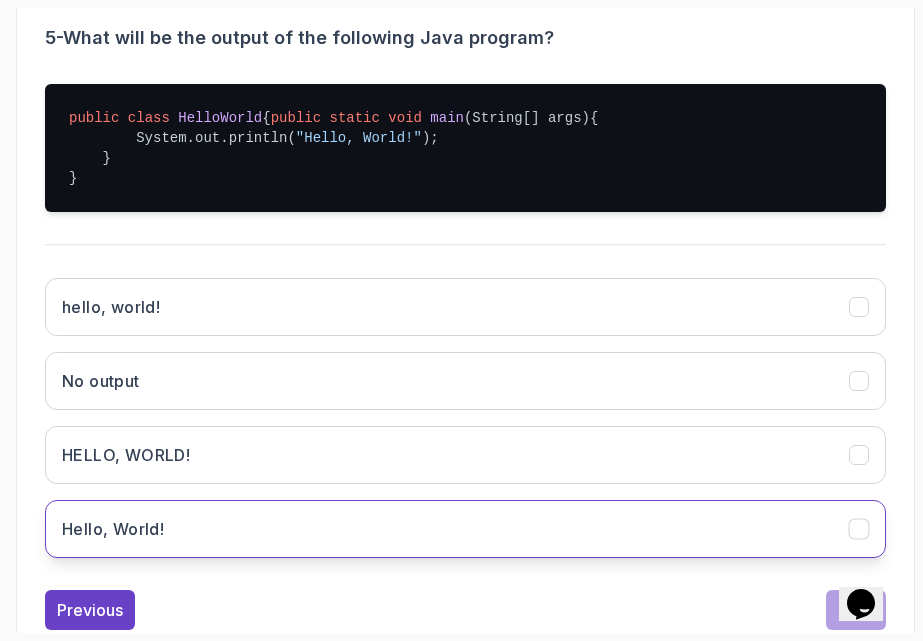 click on "Hello, World!" at bounding box center [465, 529] 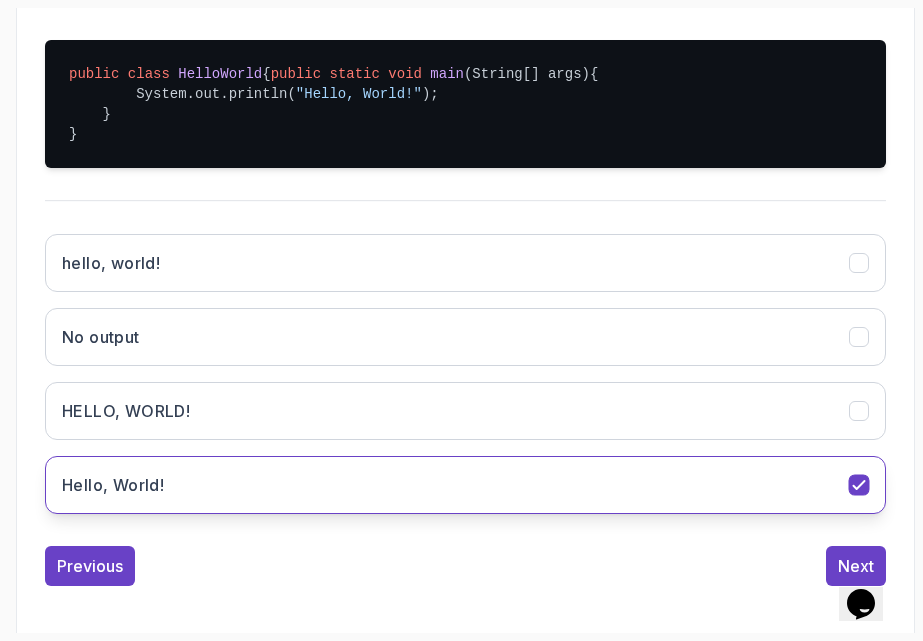 scroll, scrollTop: 608, scrollLeft: 0, axis: vertical 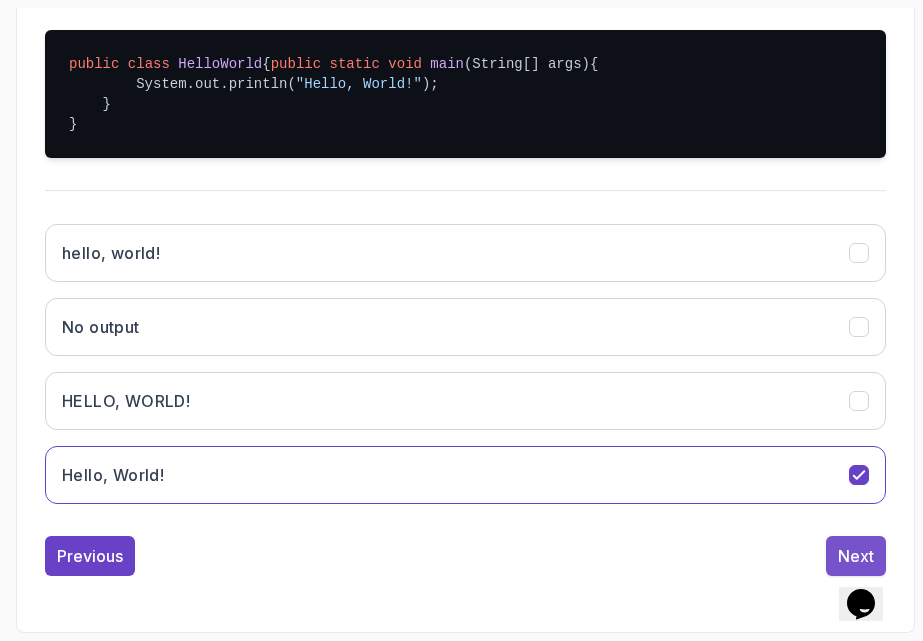 click on "Next" at bounding box center (856, 556) 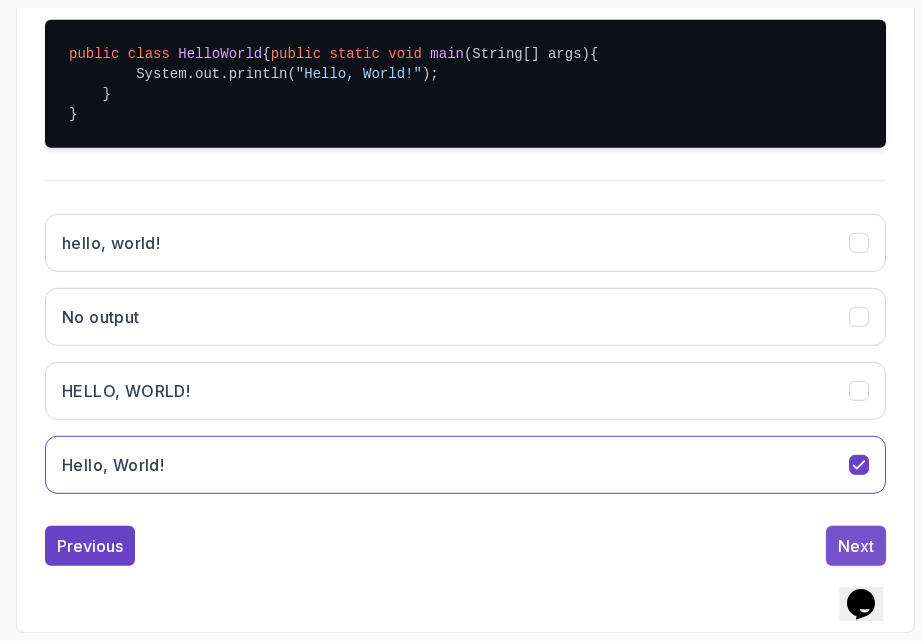 scroll, scrollTop: 412, scrollLeft: 0, axis: vertical 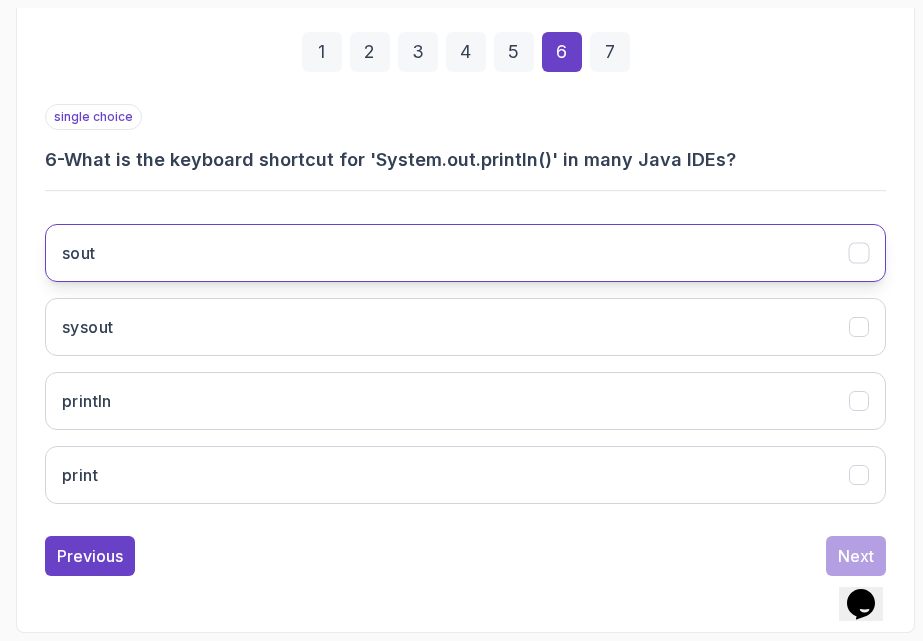 click on "sout" at bounding box center (465, 253) 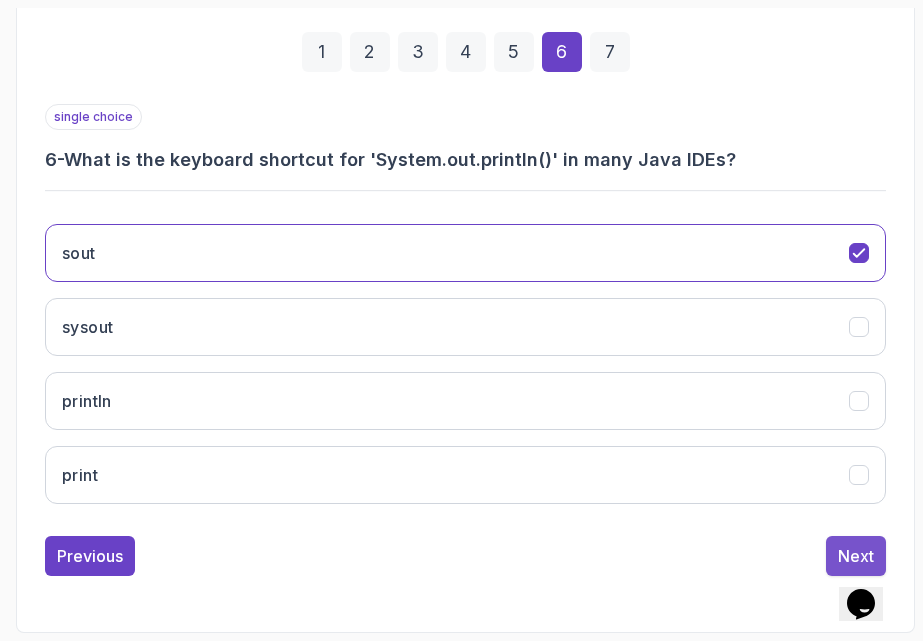click on "Next" at bounding box center (856, 556) 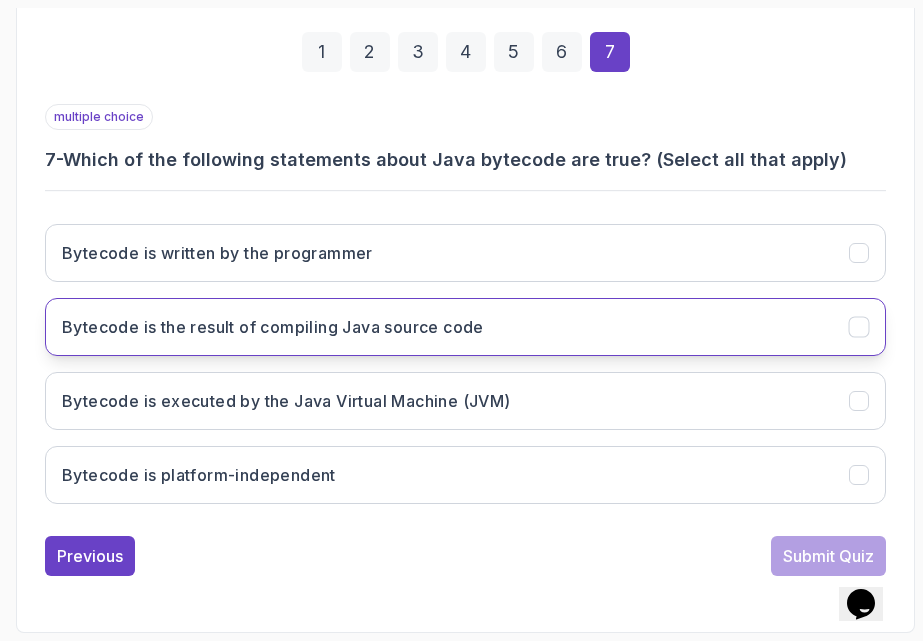 click on "Bytecode is the result of compiling Java source code" at bounding box center [273, 327] 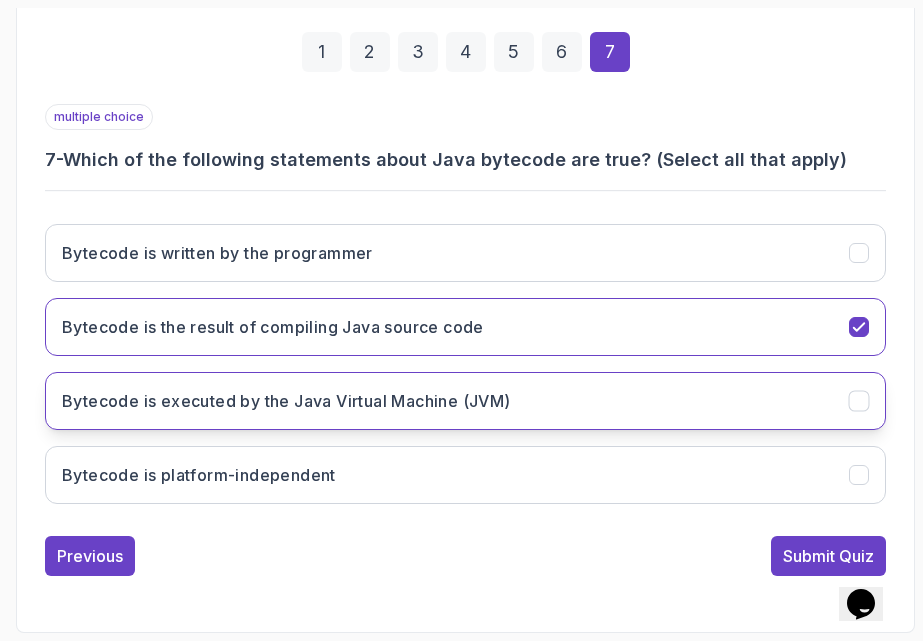 click on "Bytecode is executed by the Java Virtual Machine (JVM)" at bounding box center (465, 401) 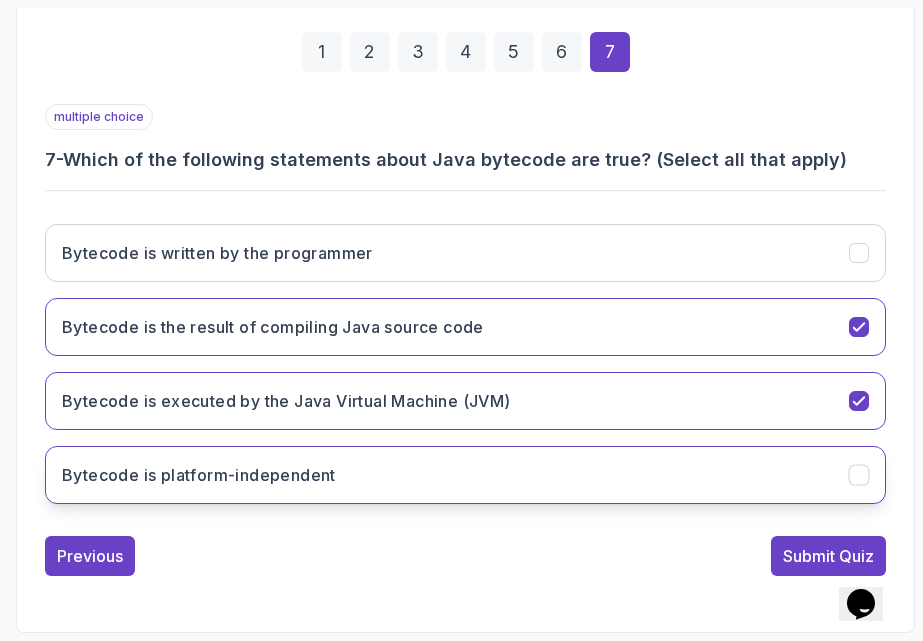 click on "Bytecode is platform-independent" at bounding box center (465, 475) 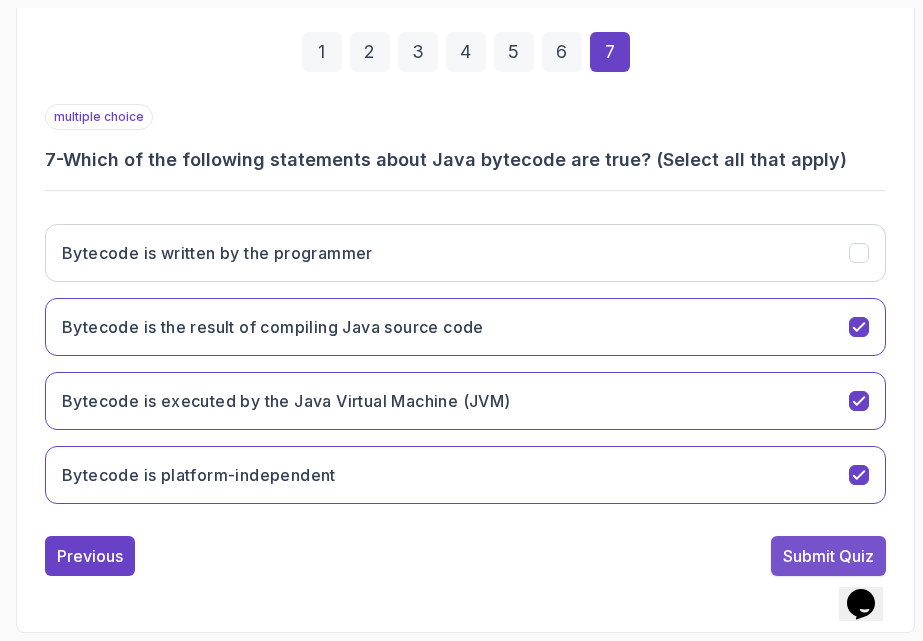 click on "Submit Quiz" at bounding box center [828, 556] 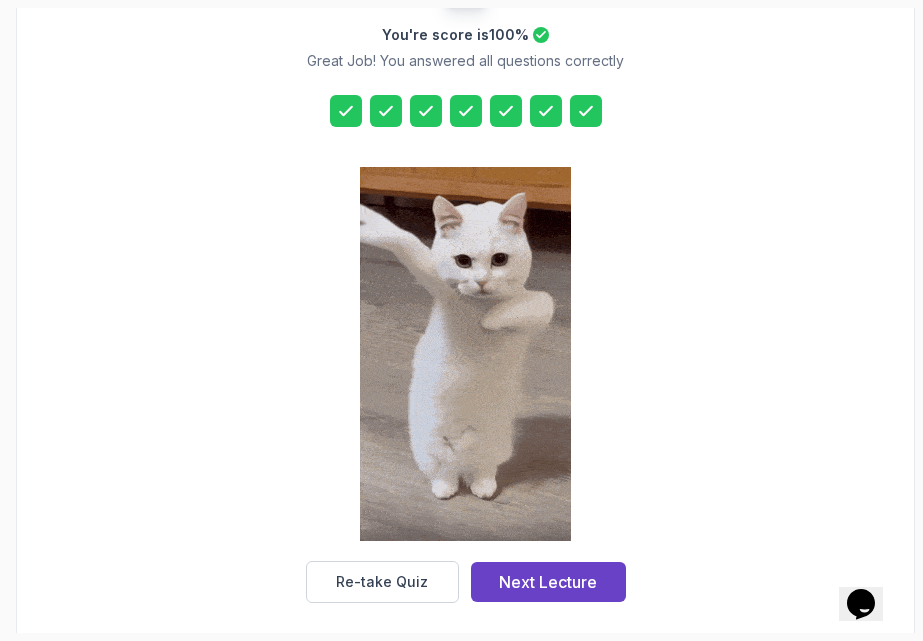 scroll, scrollTop: 446, scrollLeft: 0, axis: vertical 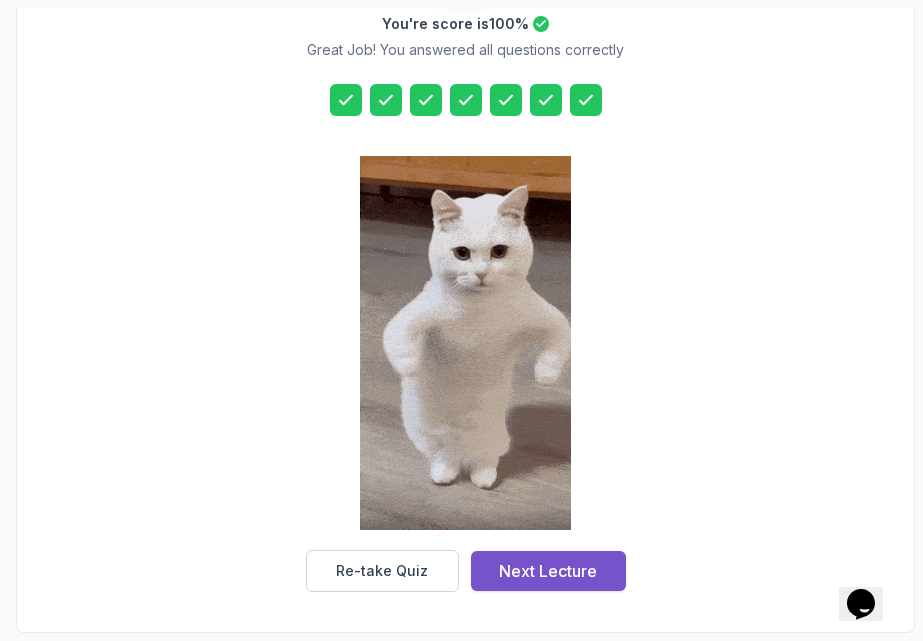 click on "Next Lecture" at bounding box center [548, 571] 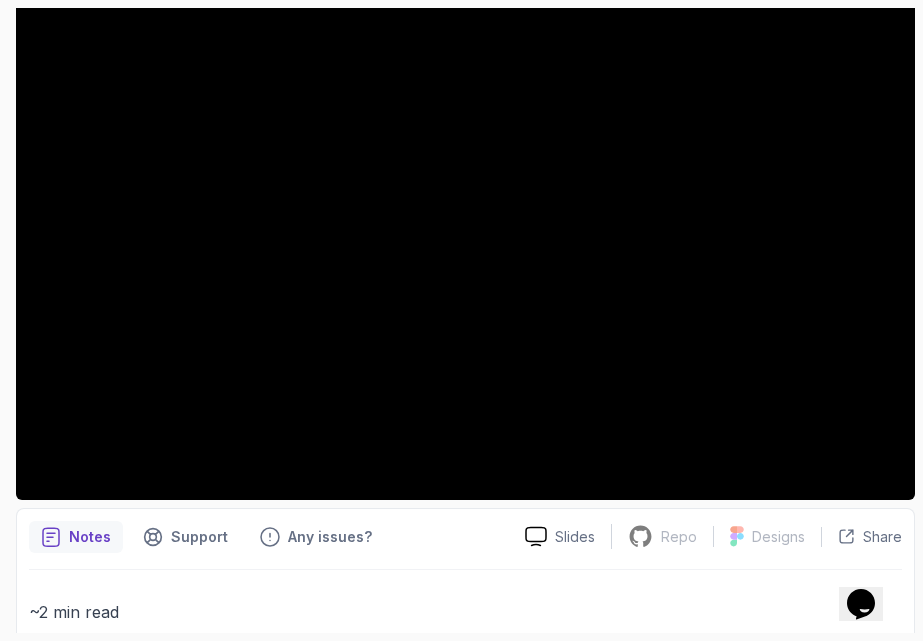 scroll, scrollTop: 303, scrollLeft: 0, axis: vertical 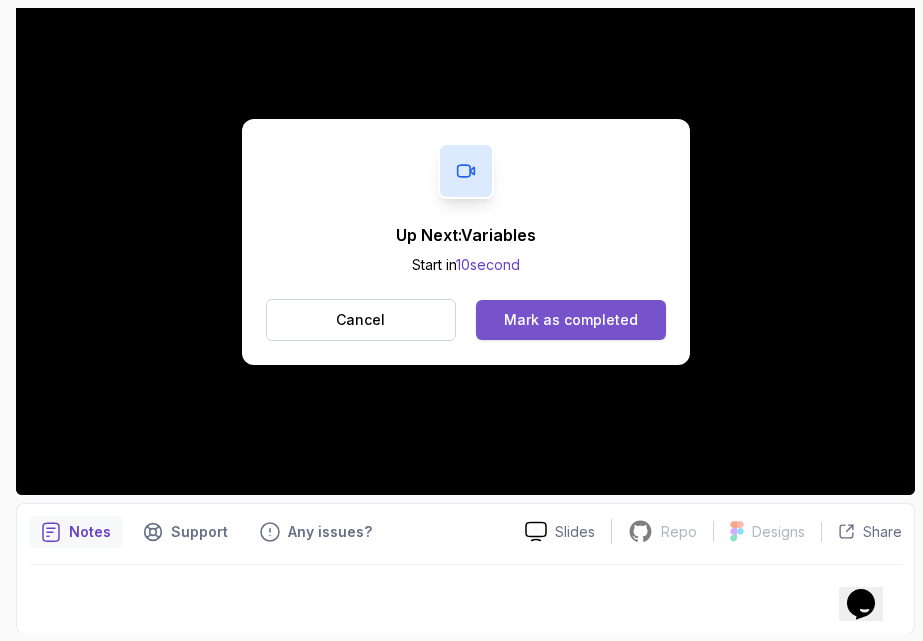 click on "Mark as completed" at bounding box center [571, 320] 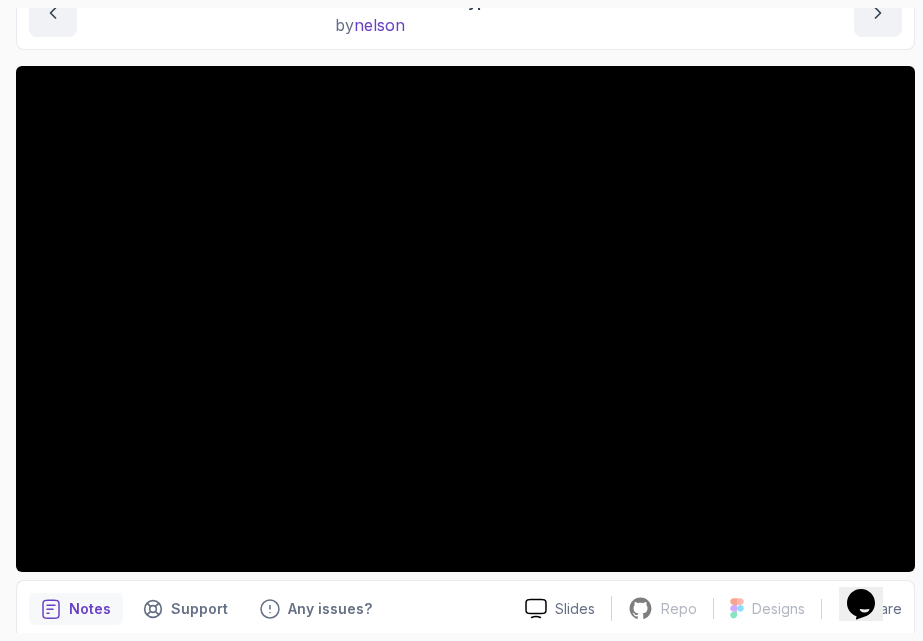 scroll, scrollTop: 283, scrollLeft: 0, axis: vertical 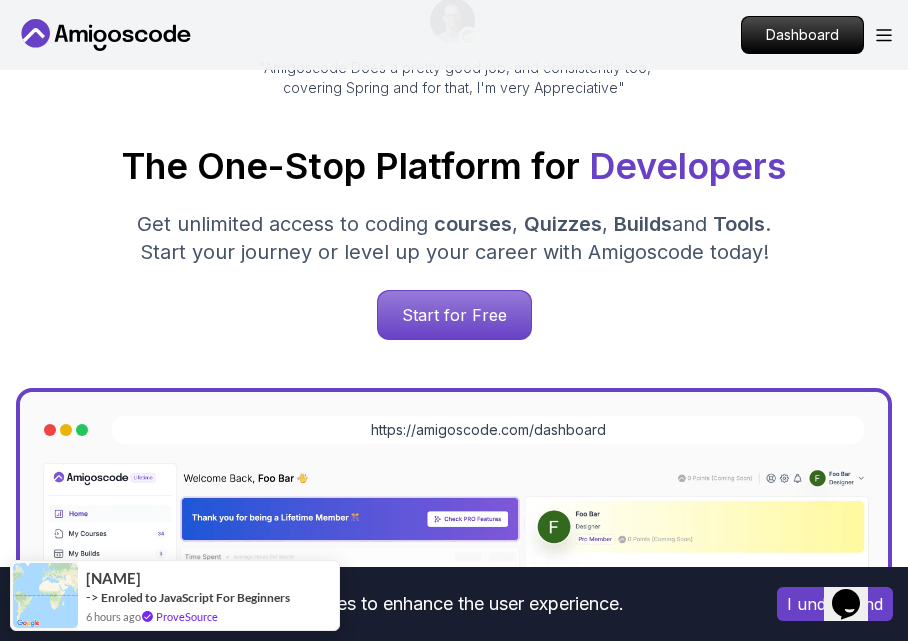 click on "Dashboard" at bounding box center (816, 35) 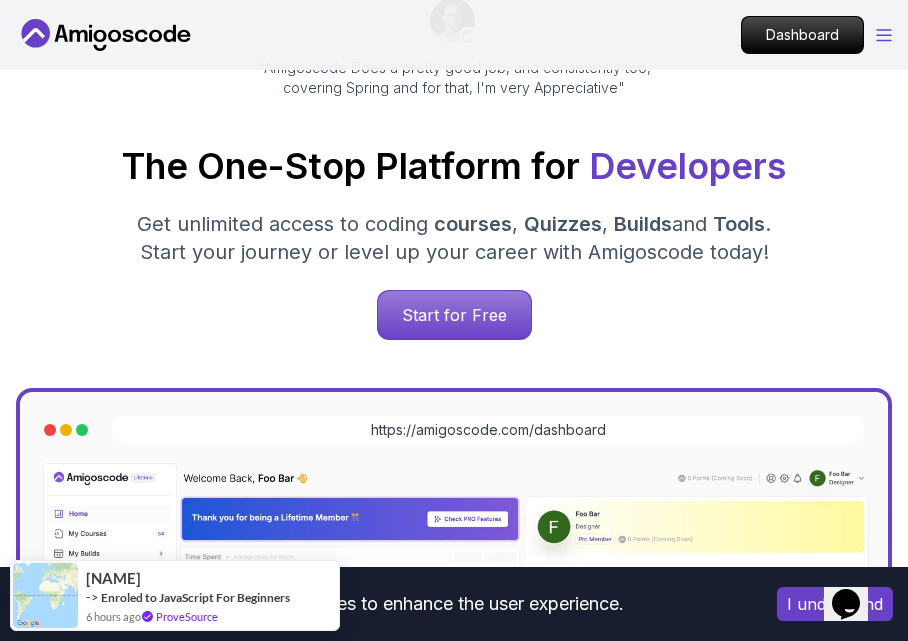 click 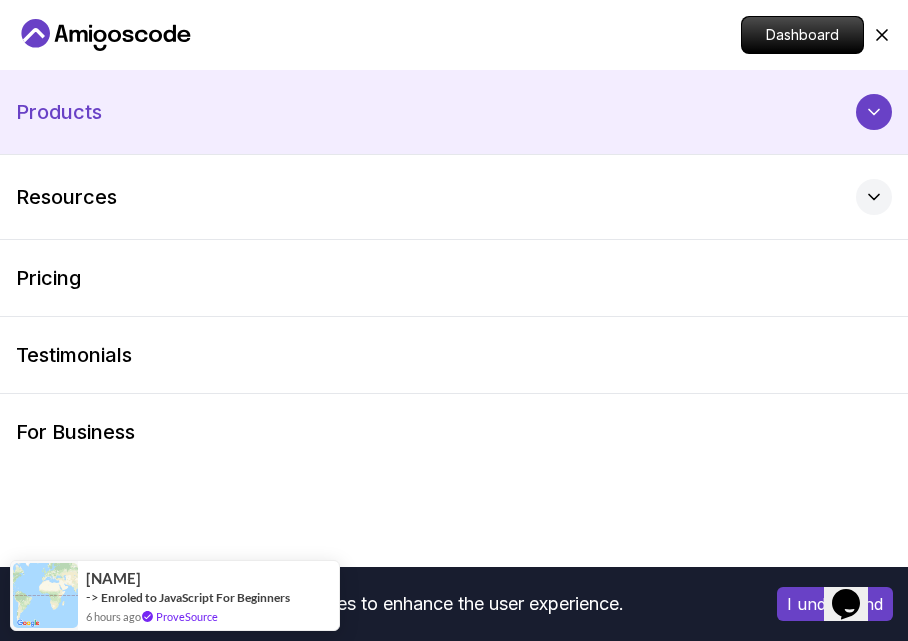 click on "Products" at bounding box center [454, 112] 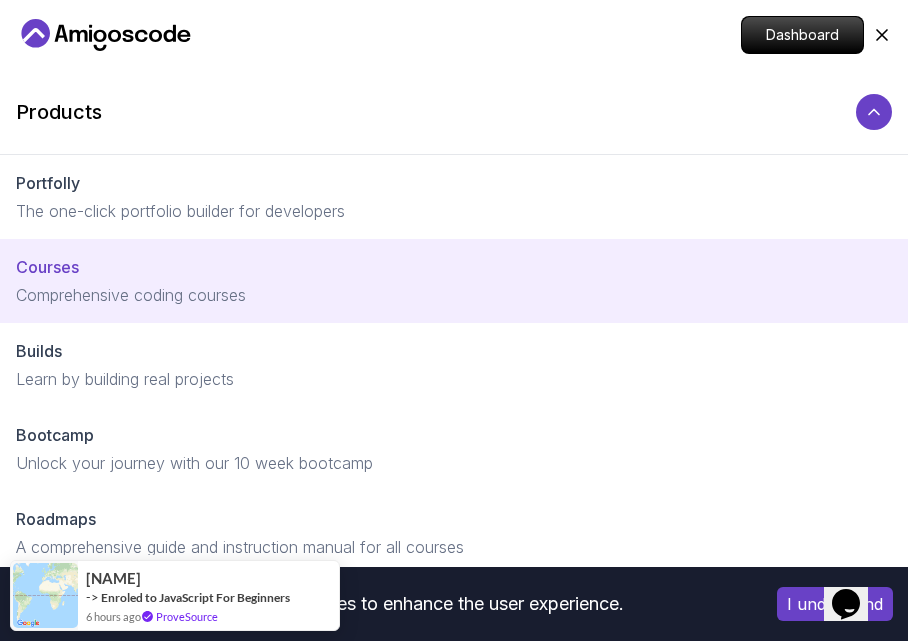 click on "Comprehensive coding courses" at bounding box center [454, 295] 